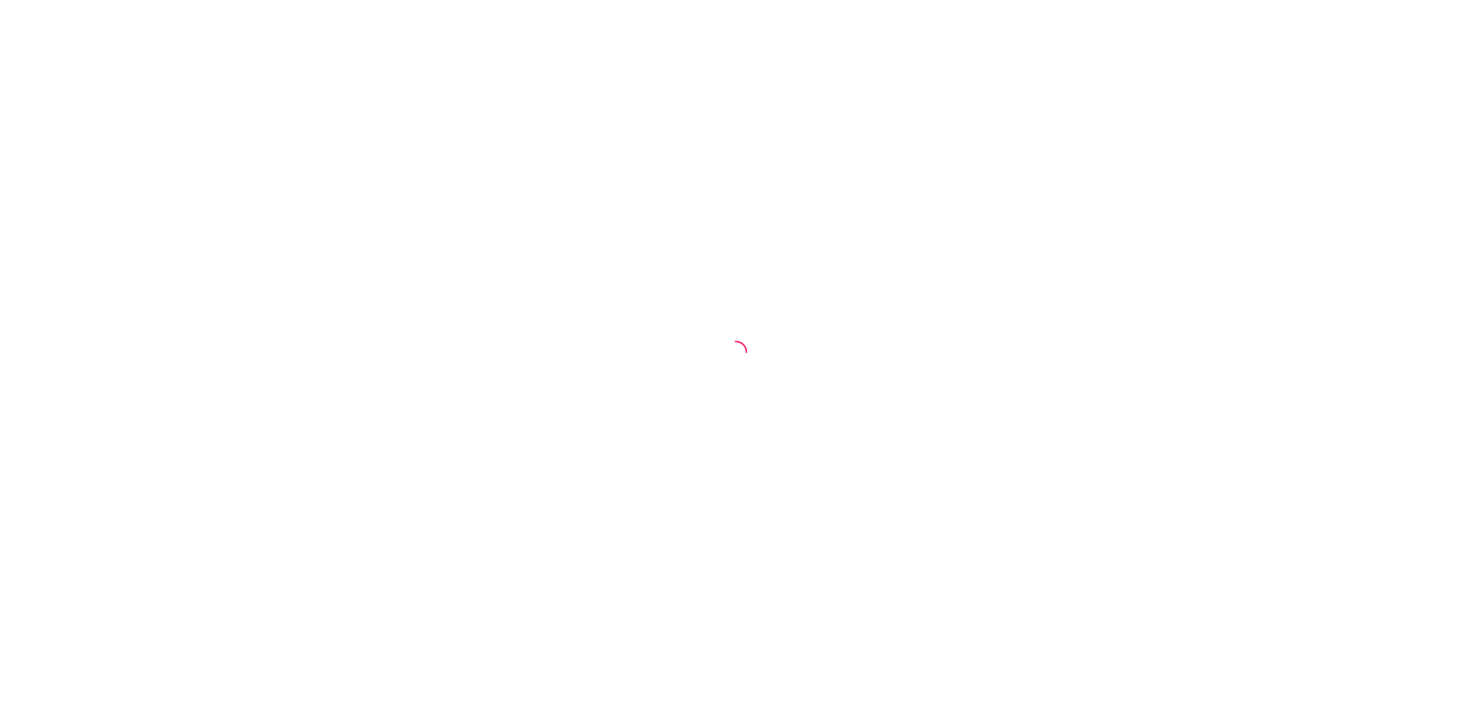 scroll, scrollTop: 0, scrollLeft: 0, axis: both 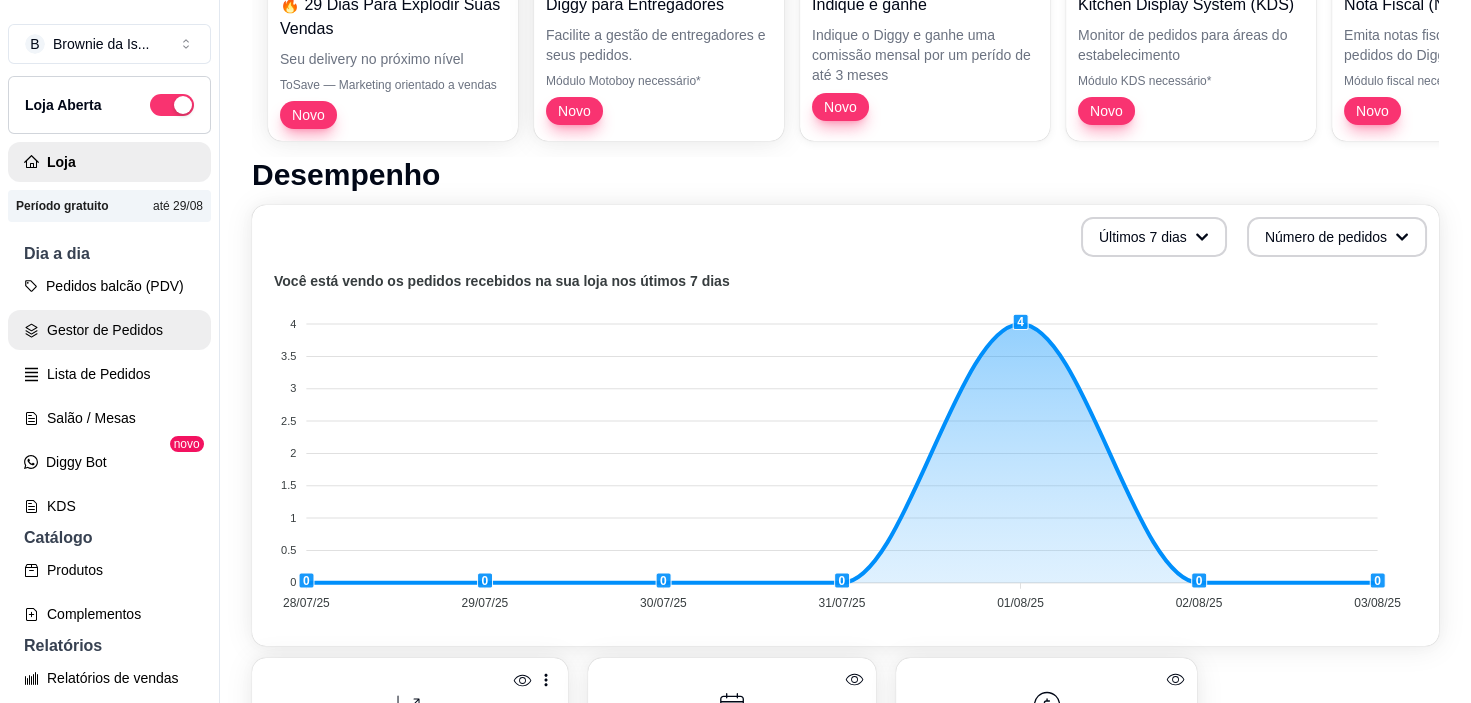click on "Gestor de Pedidos" at bounding box center [109, 330] 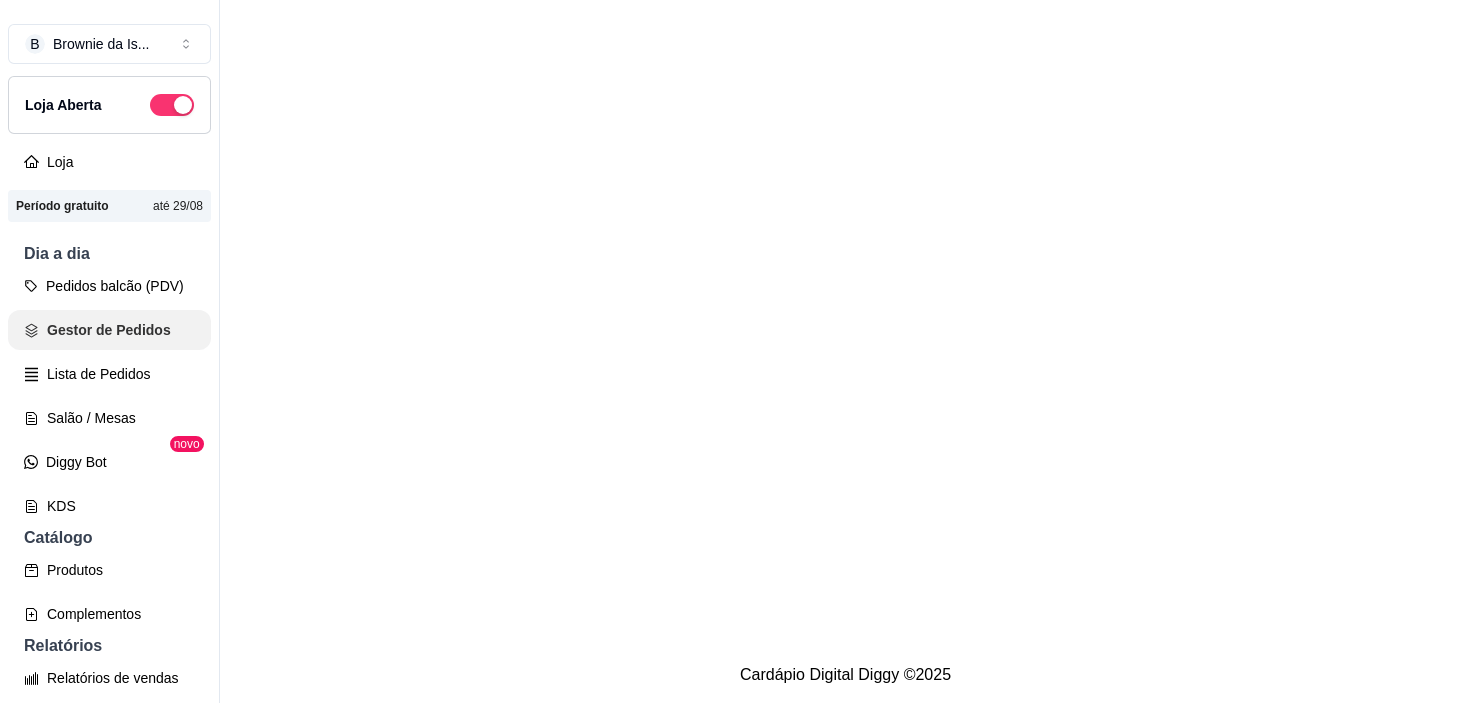 scroll, scrollTop: 0, scrollLeft: 0, axis: both 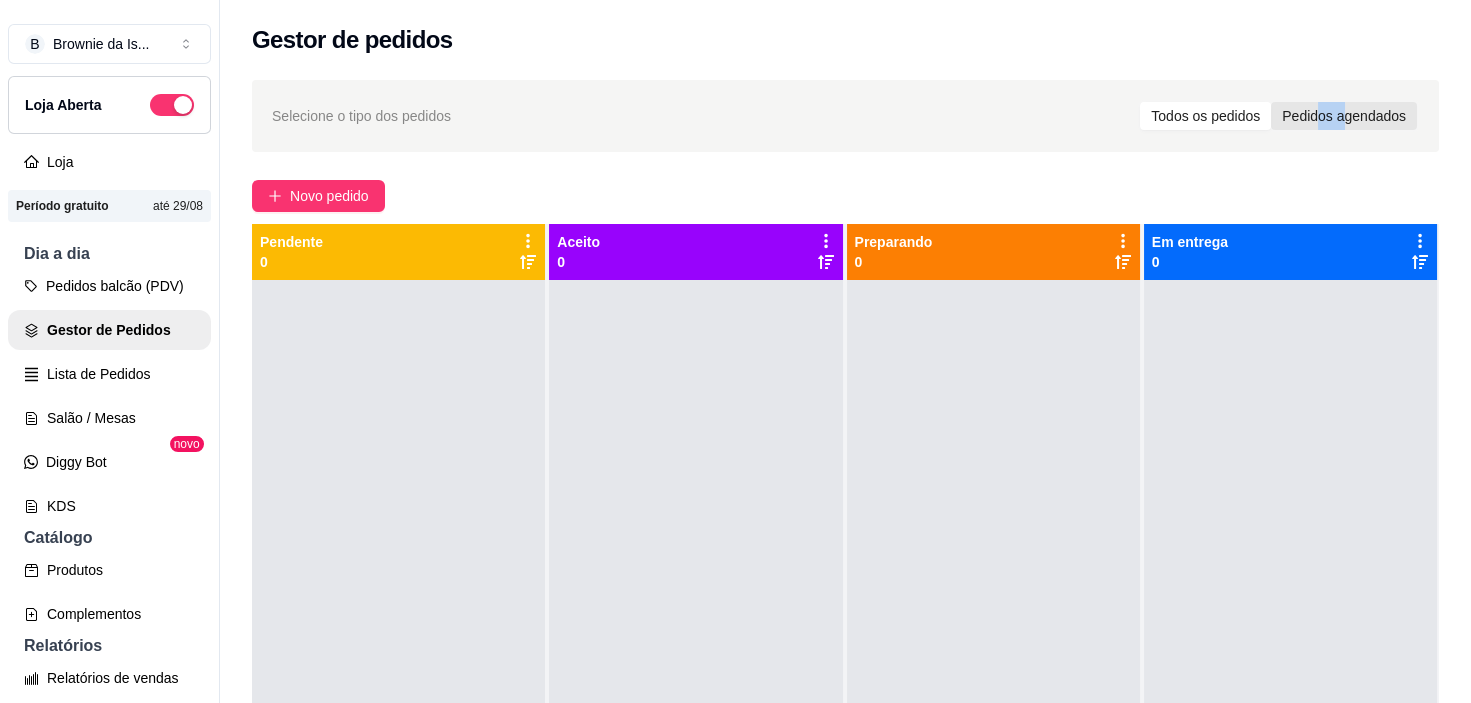 drag, startPoint x: 1304, startPoint y: 133, endPoint x: 1332, endPoint y: 122, distance: 30.083218 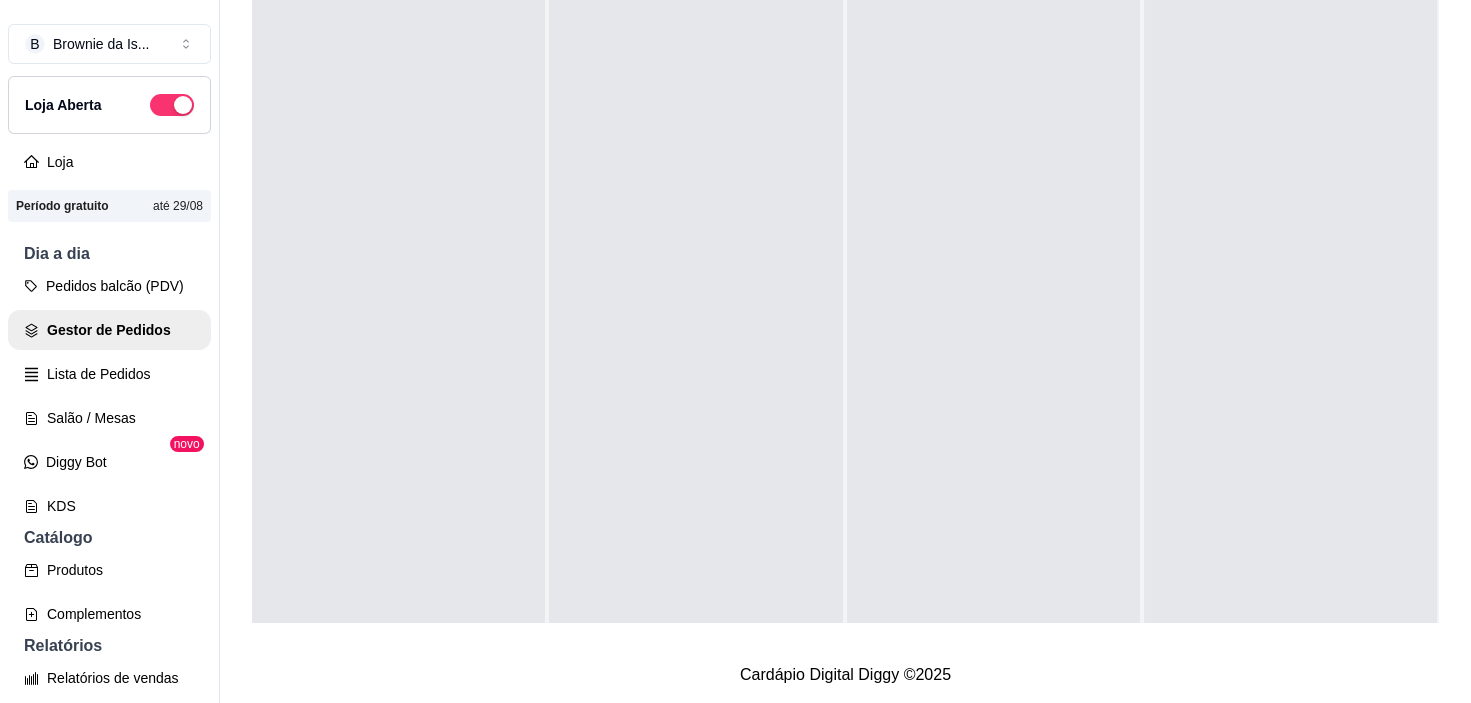 scroll, scrollTop: 0, scrollLeft: 0, axis: both 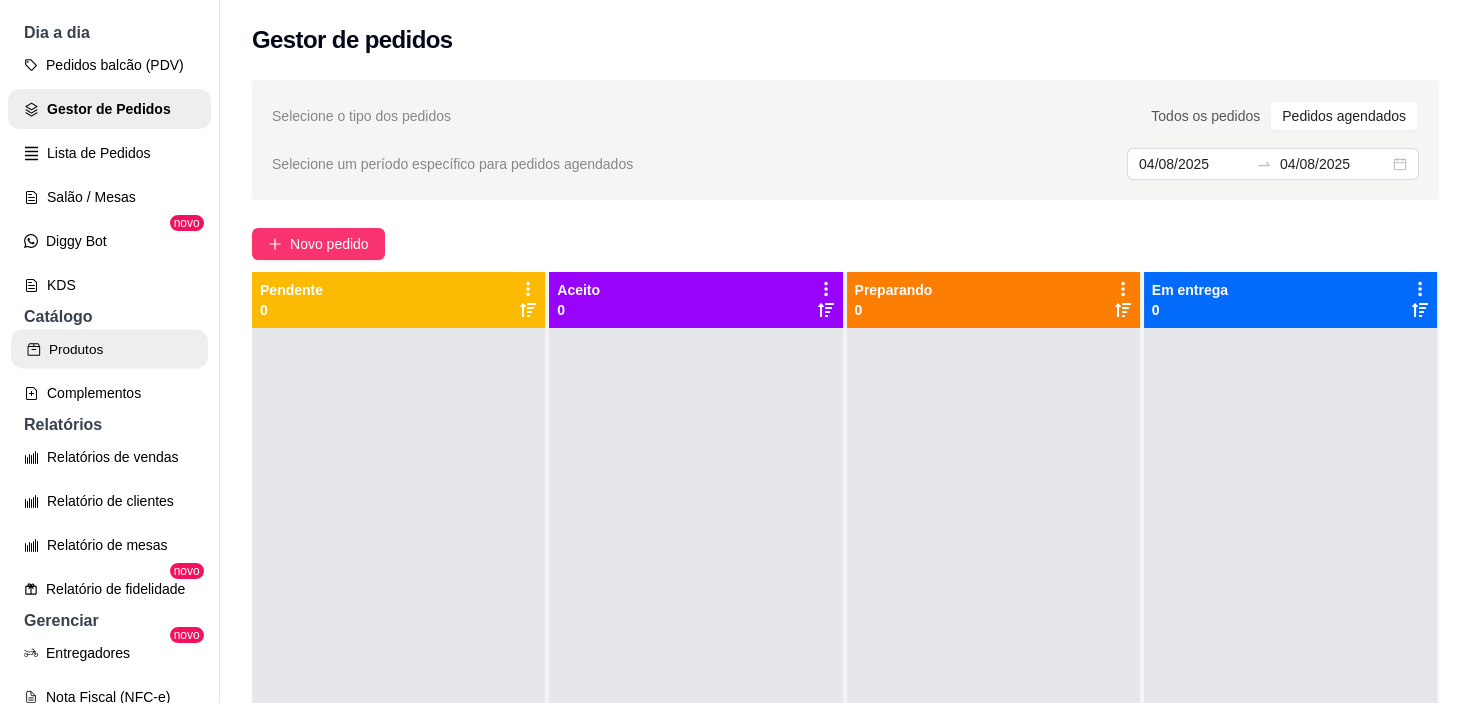 click on "Produtos" at bounding box center (109, 349) 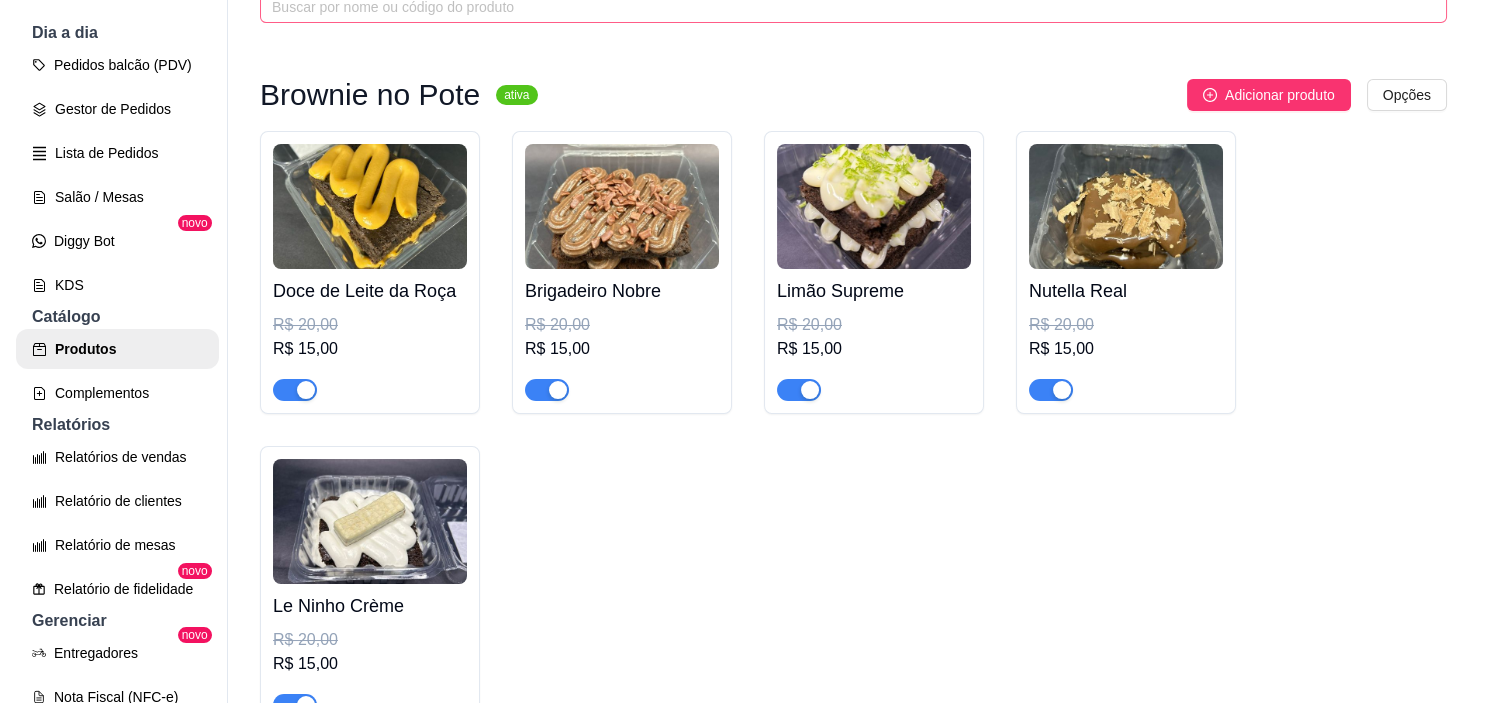 scroll, scrollTop: 122, scrollLeft: 0, axis: vertical 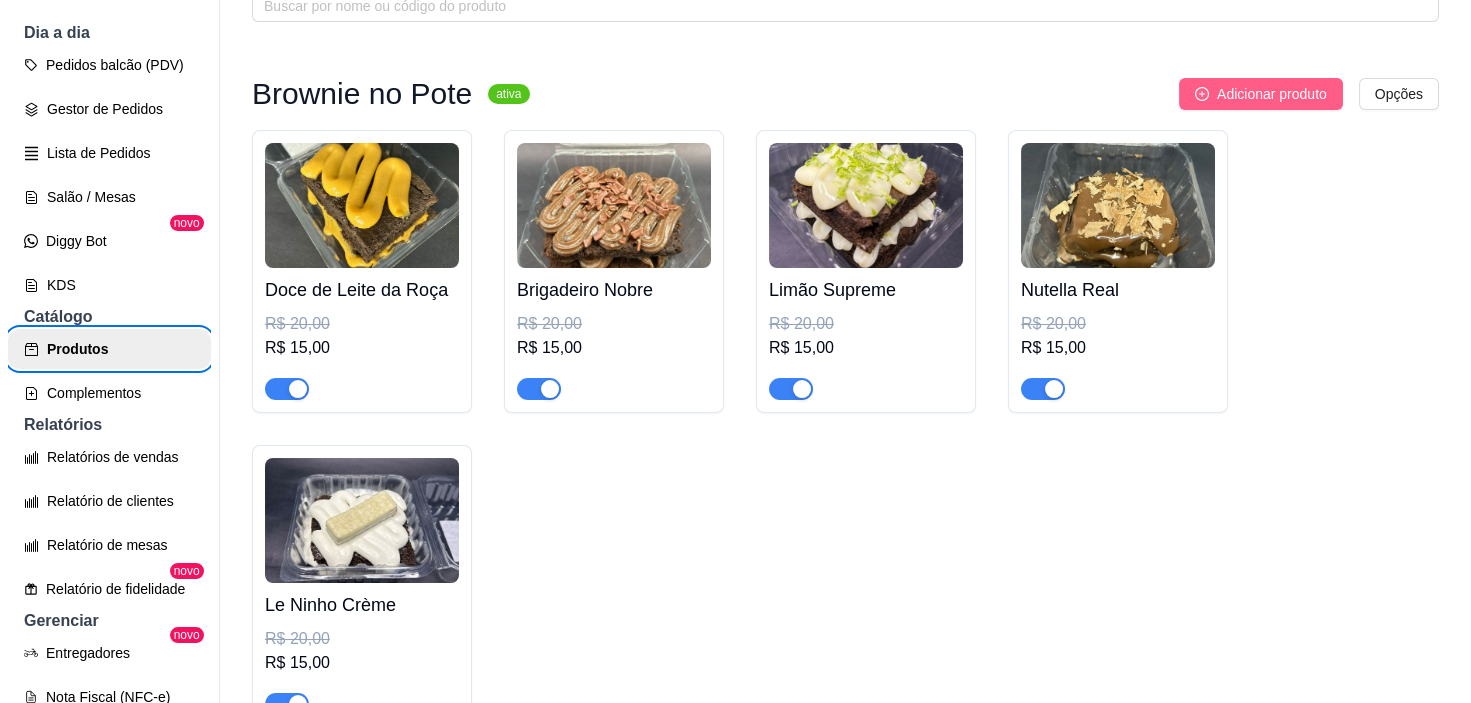 click on "Adicionar produto" at bounding box center [1272, 94] 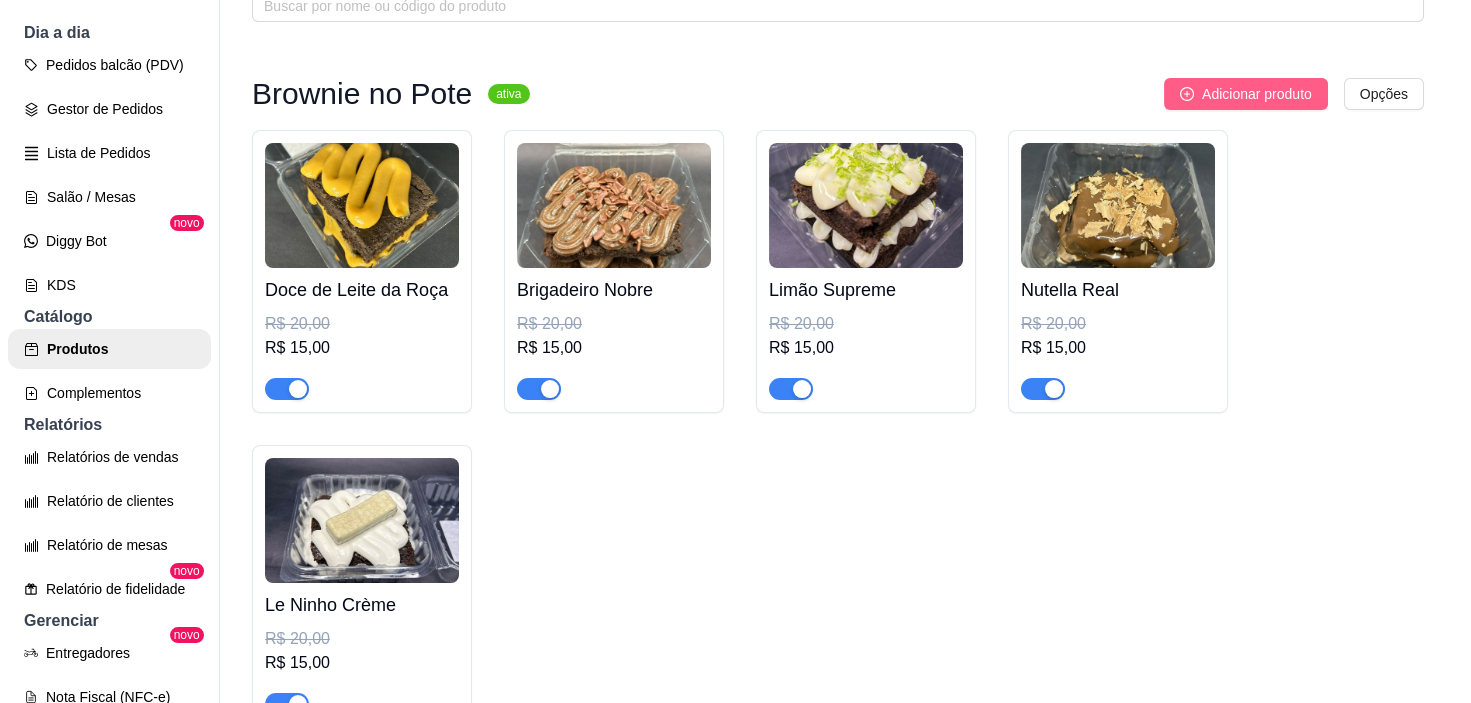 type 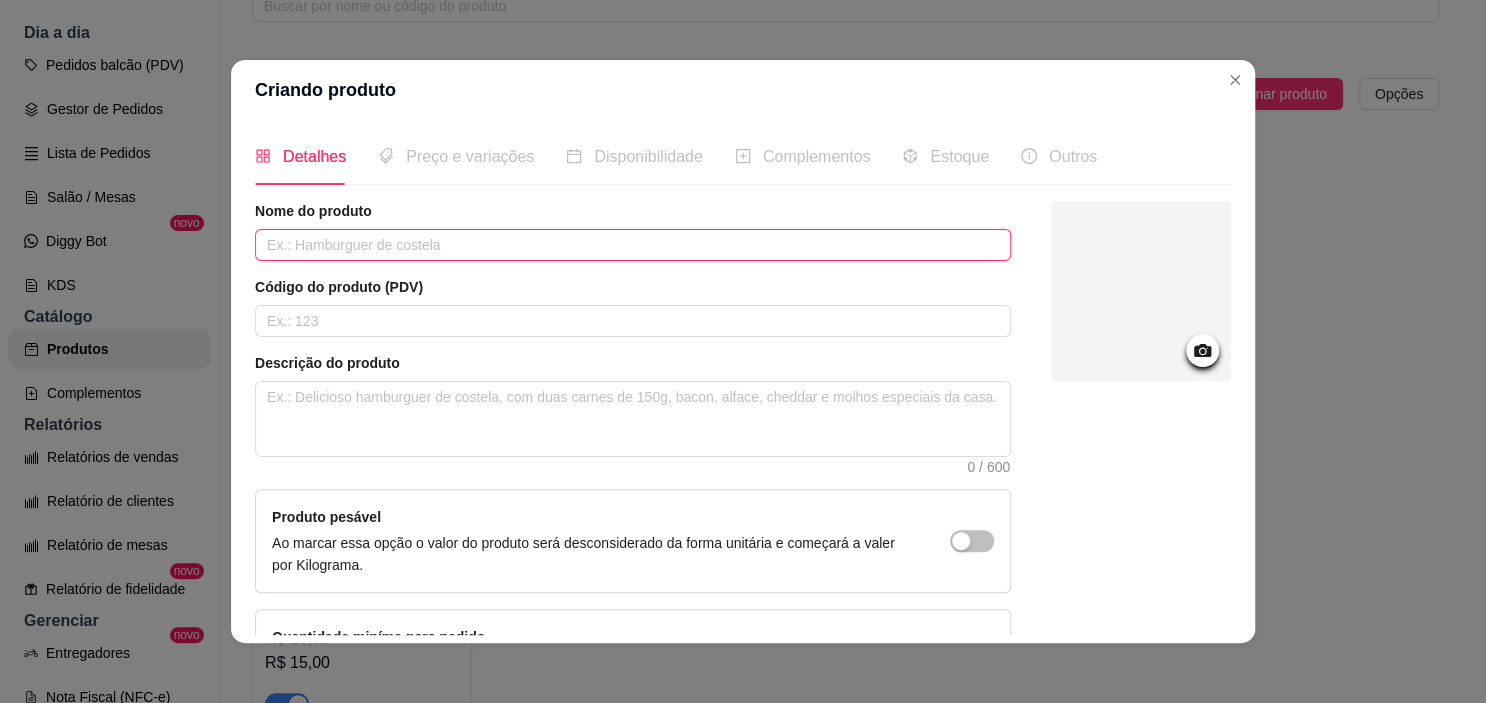 click at bounding box center [633, 245] 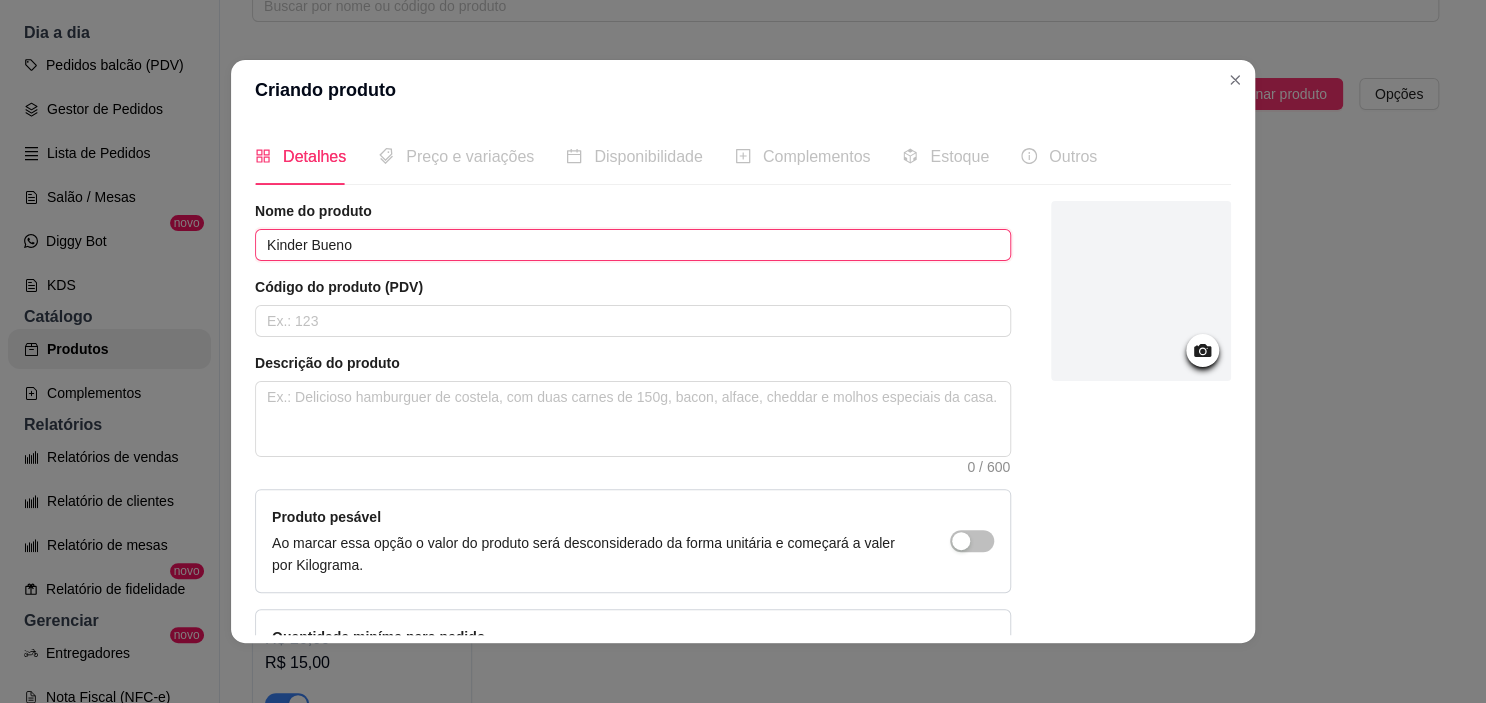 type on "Kinder Bueno" 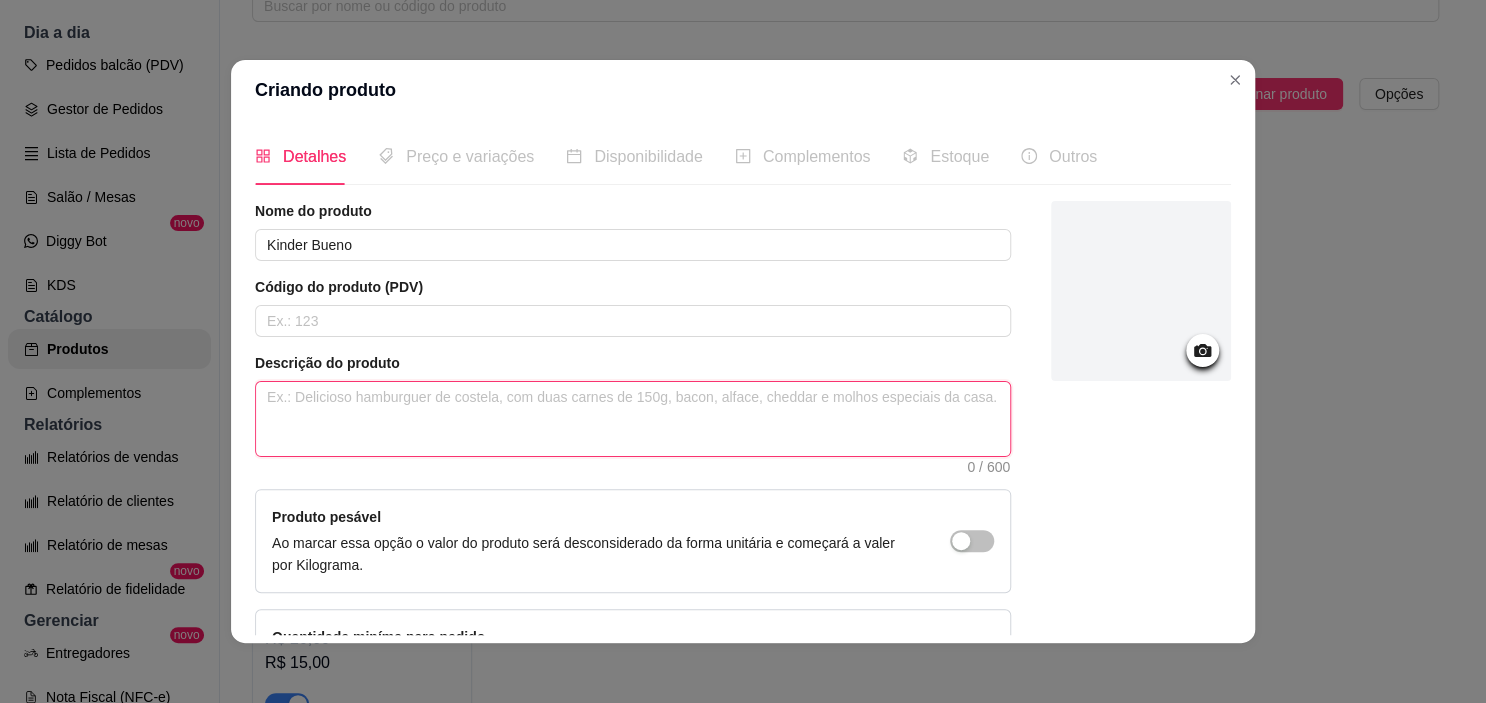 click at bounding box center (633, 419) 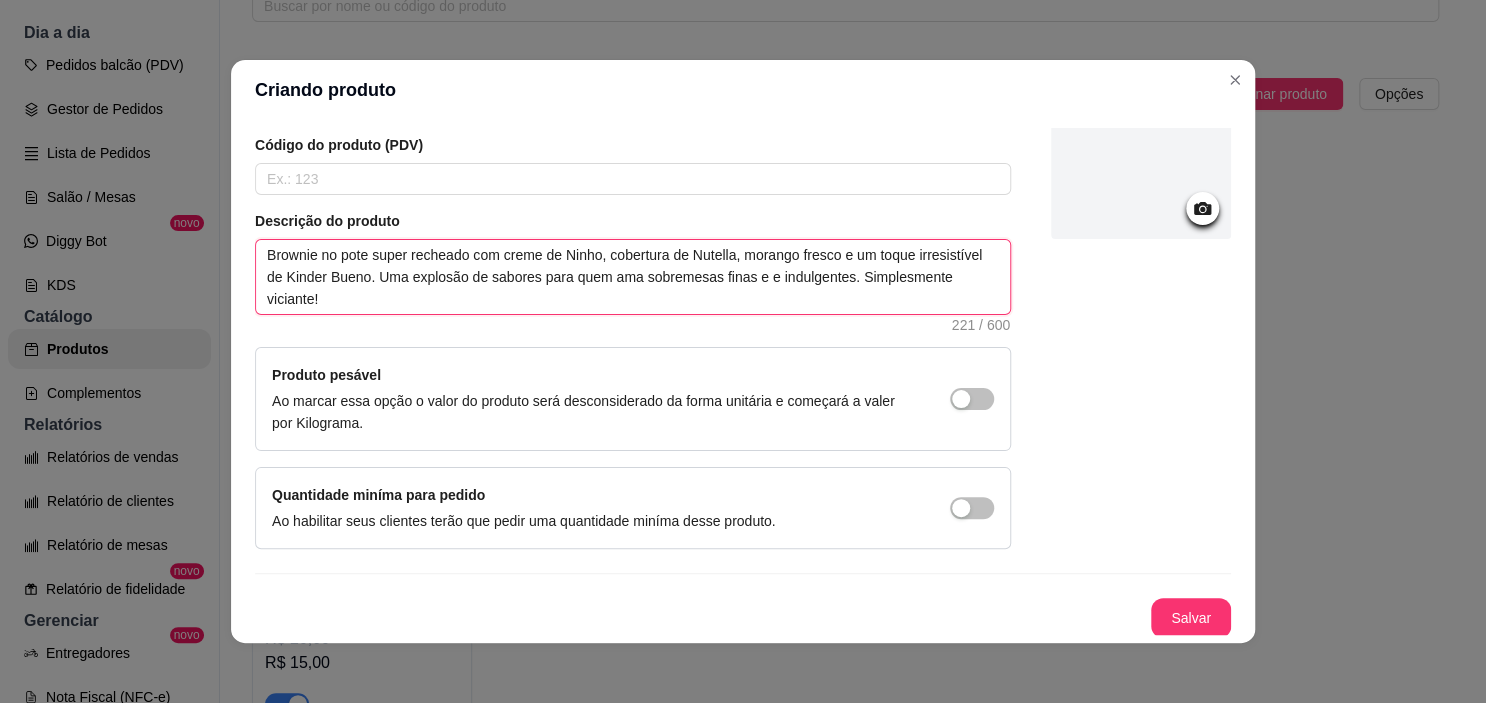 scroll, scrollTop: 141, scrollLeft: 0, axis: vertical 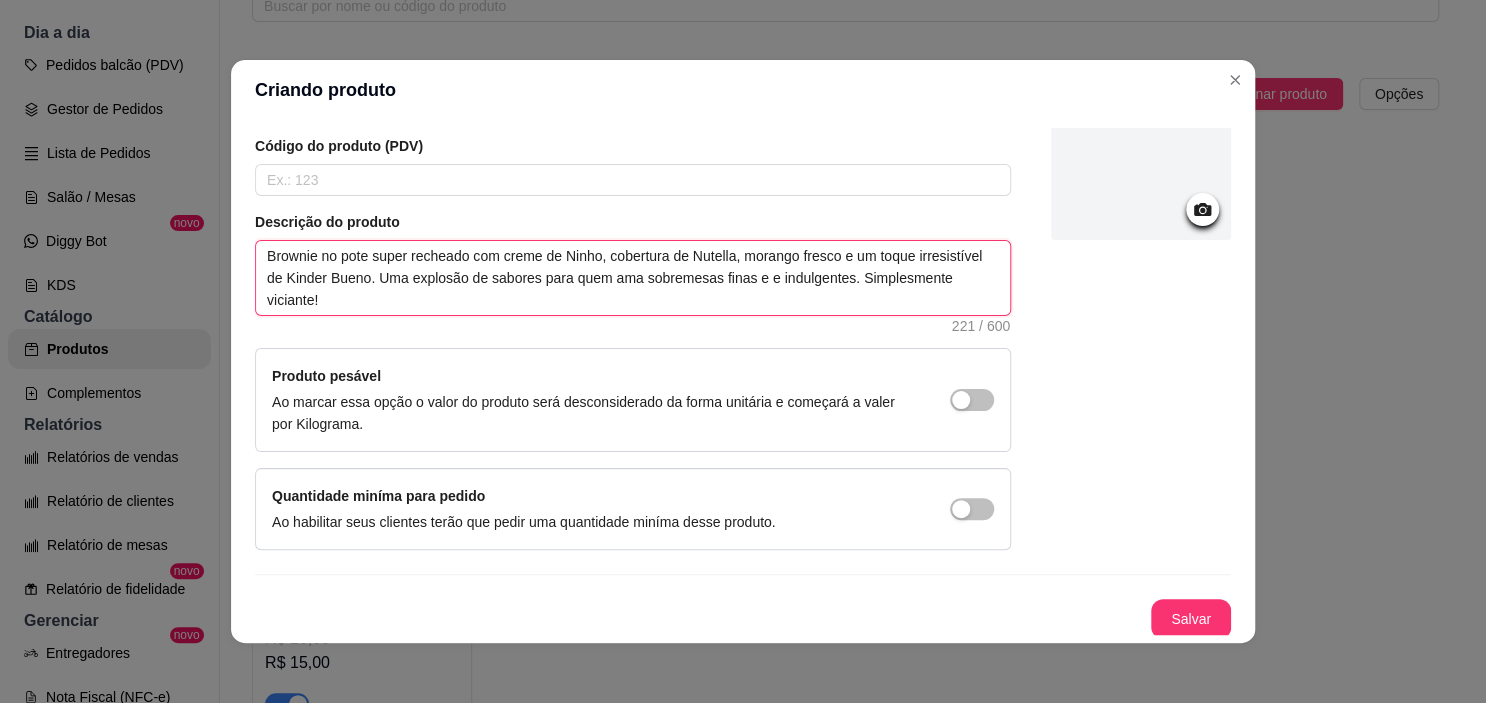 type on "Brownie no pote super recheado com creme de Ninho, cobertura de Nutella, morango fresco e um toque irresistível de Kinder Bueno. Uma explosão de sabores para quem ama sobremesas finas e e indulgentes. Simplesmente viciante!" 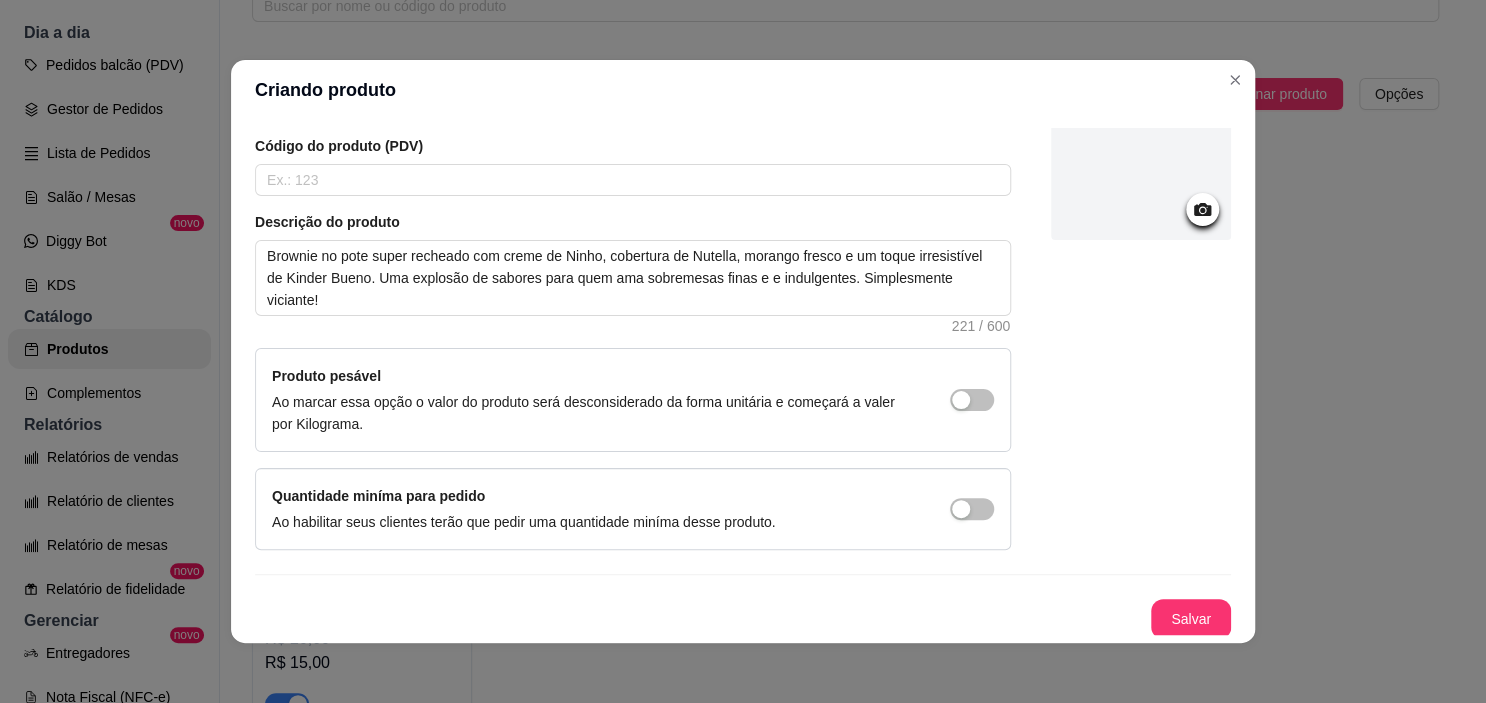click 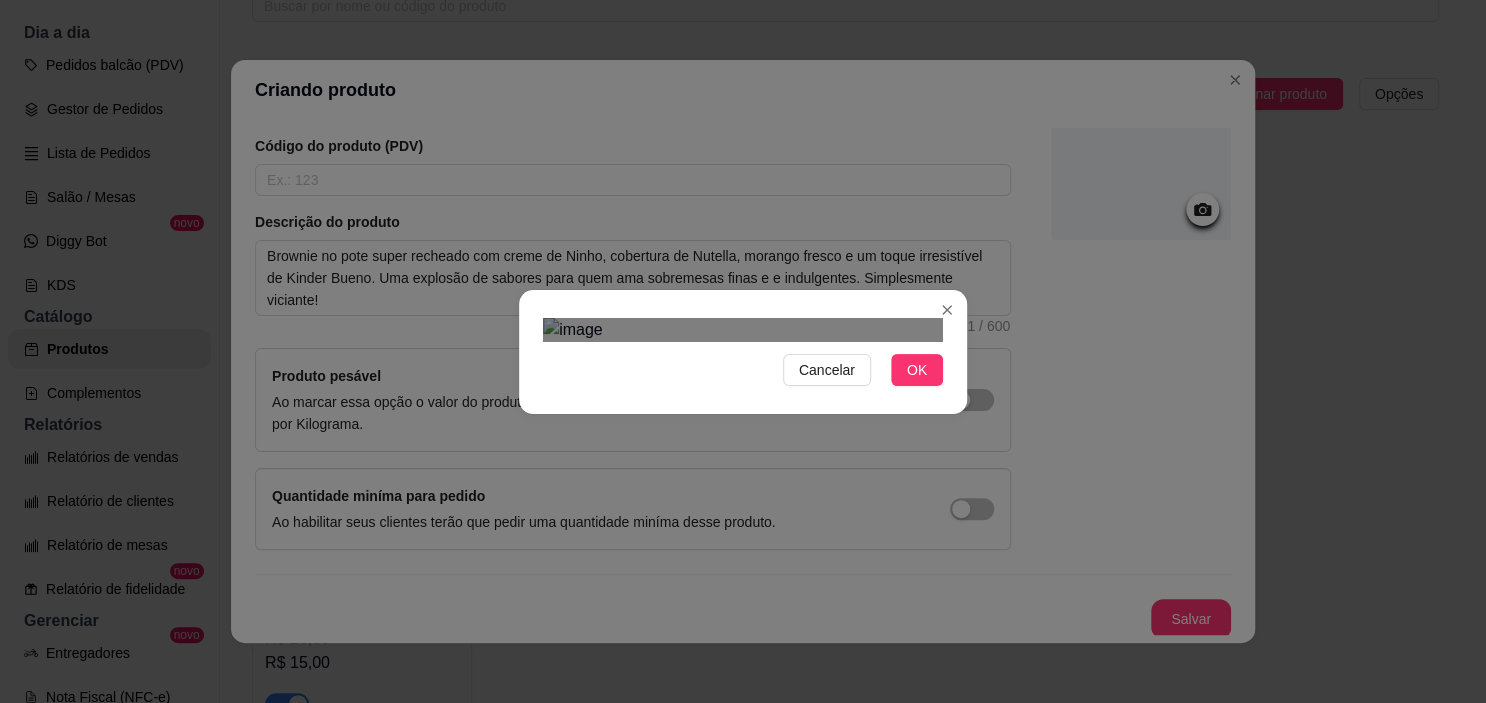 click at bounding box center (737, 535) 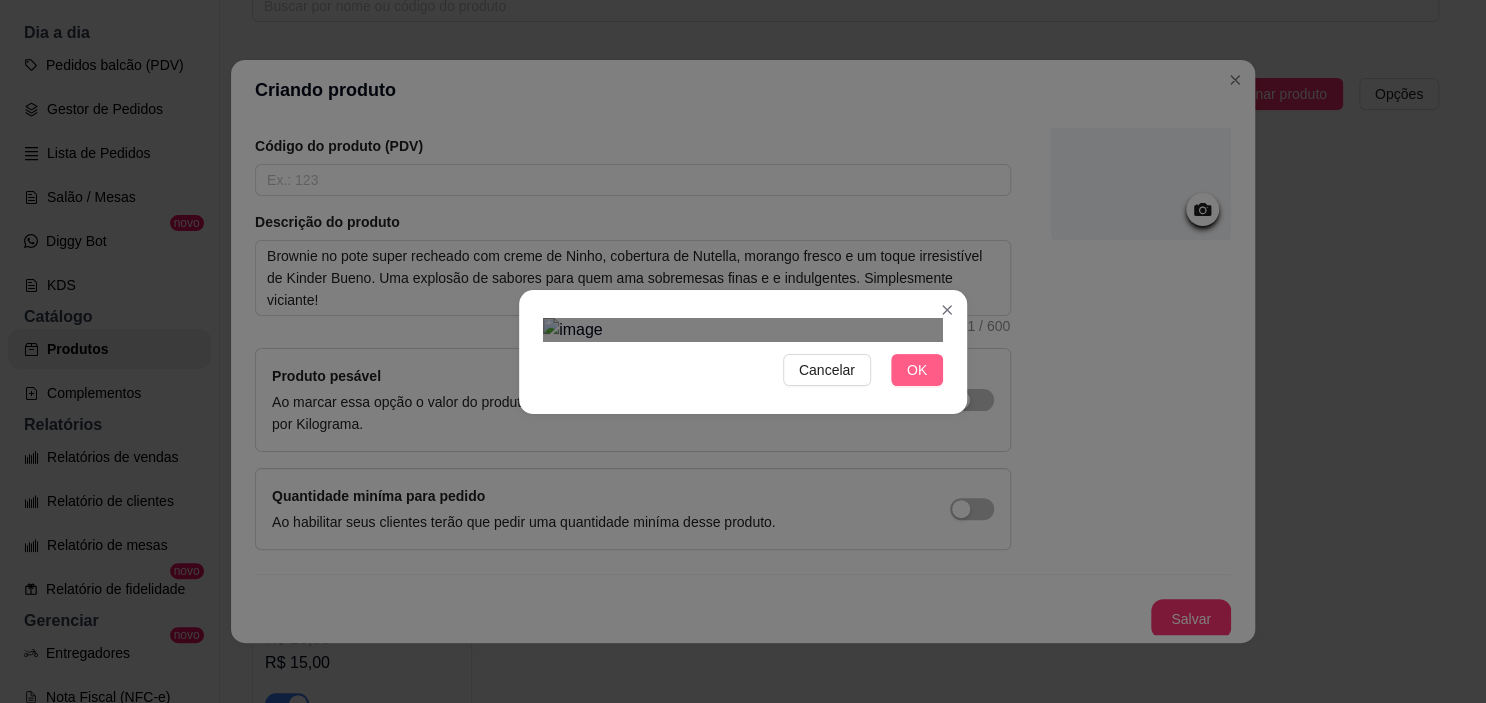 click on "OK" at bounding box center (917, 370) 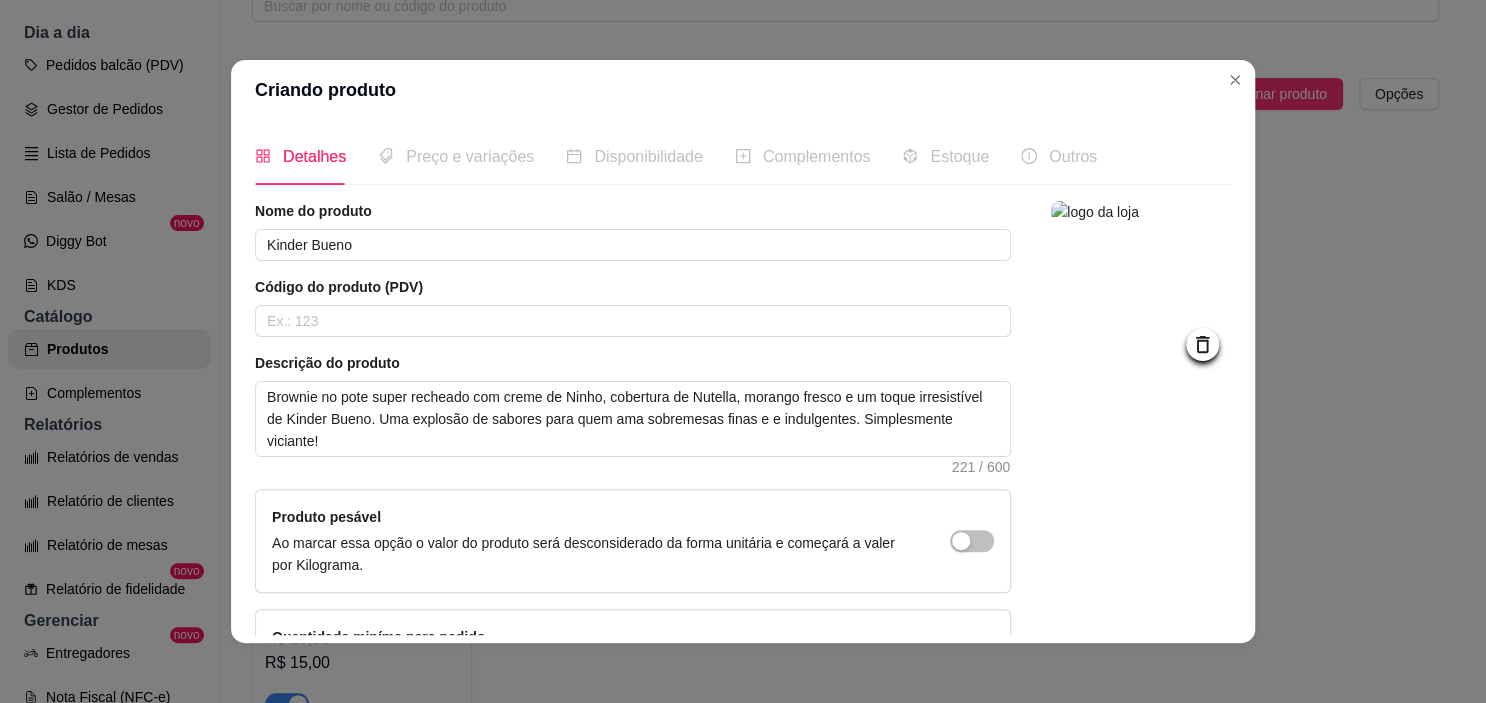 scroll, scrollTop: 142, scrollLeft: 0, axis: vertical 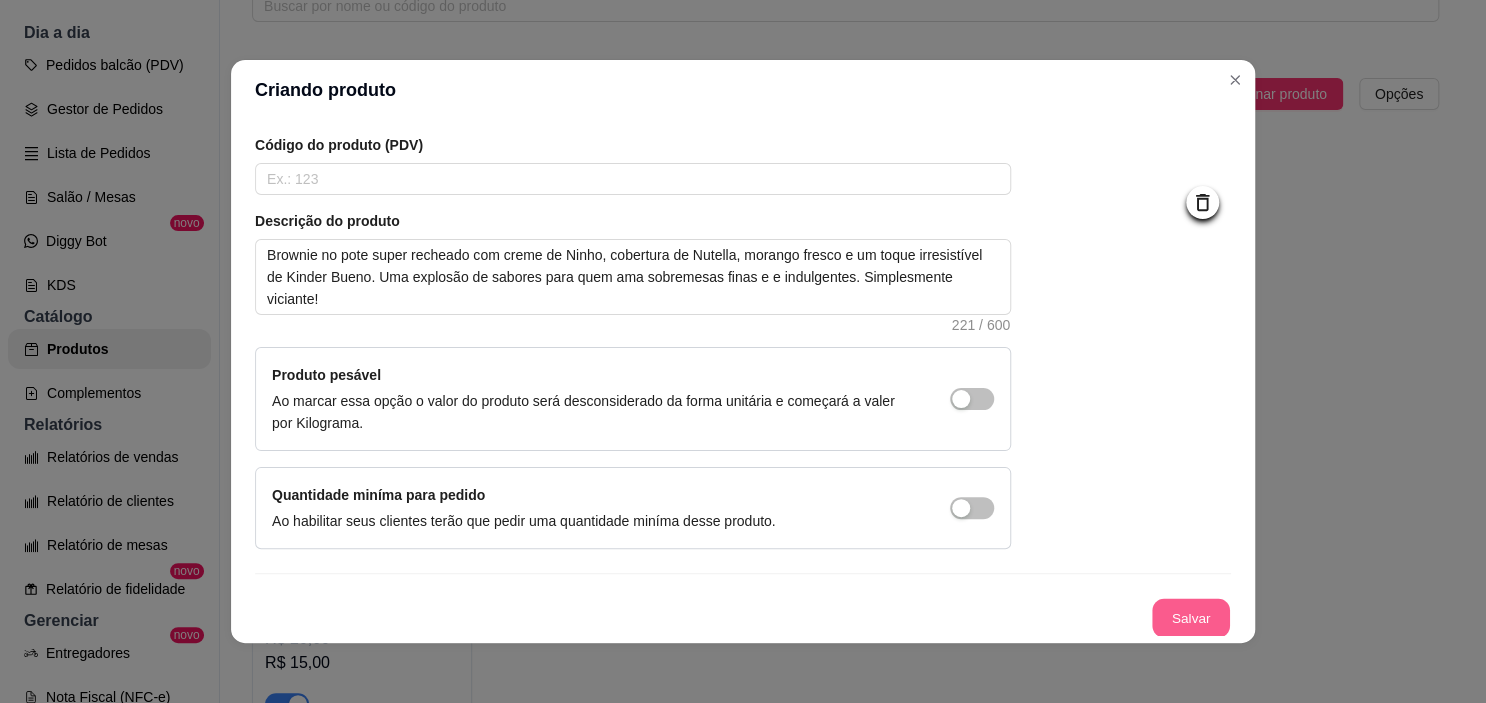 click on "Salvar" at bounding box center (1191, 618) 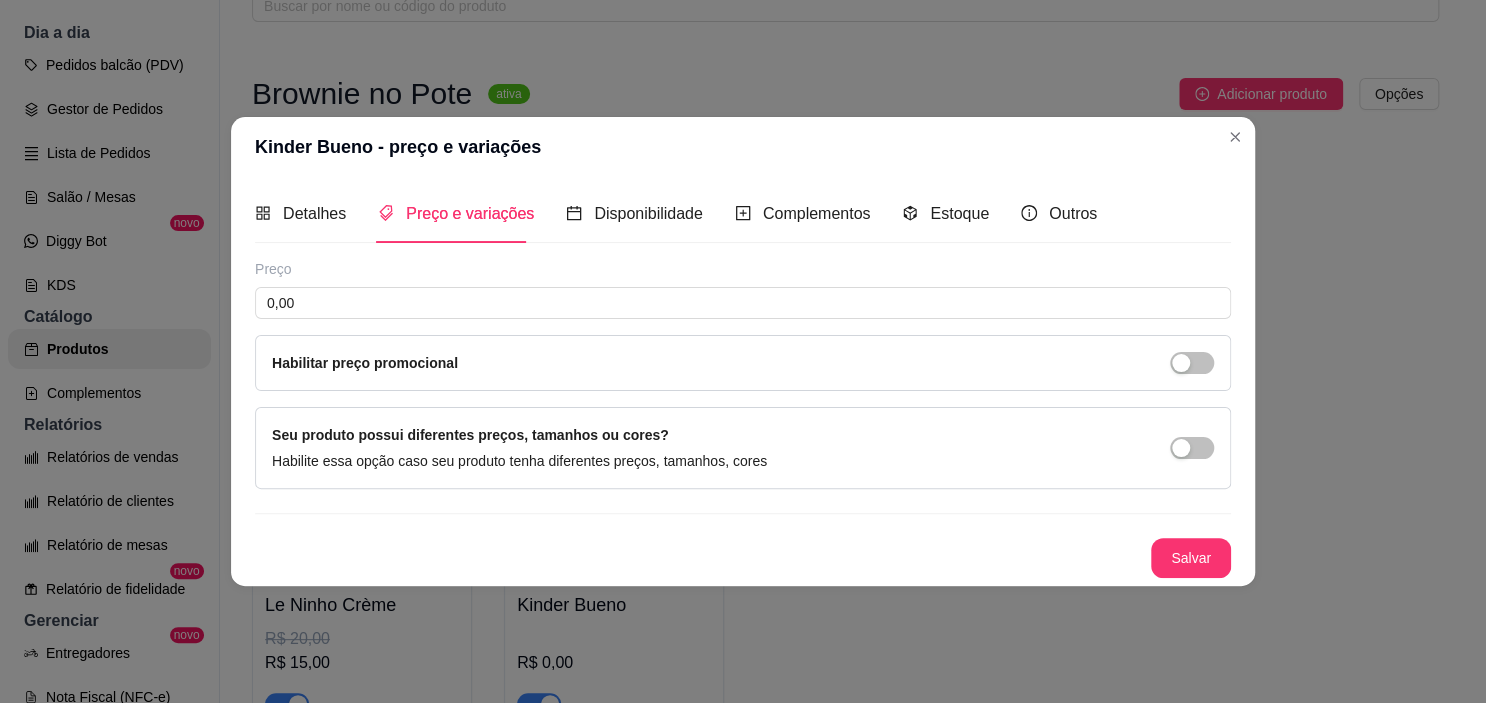 type 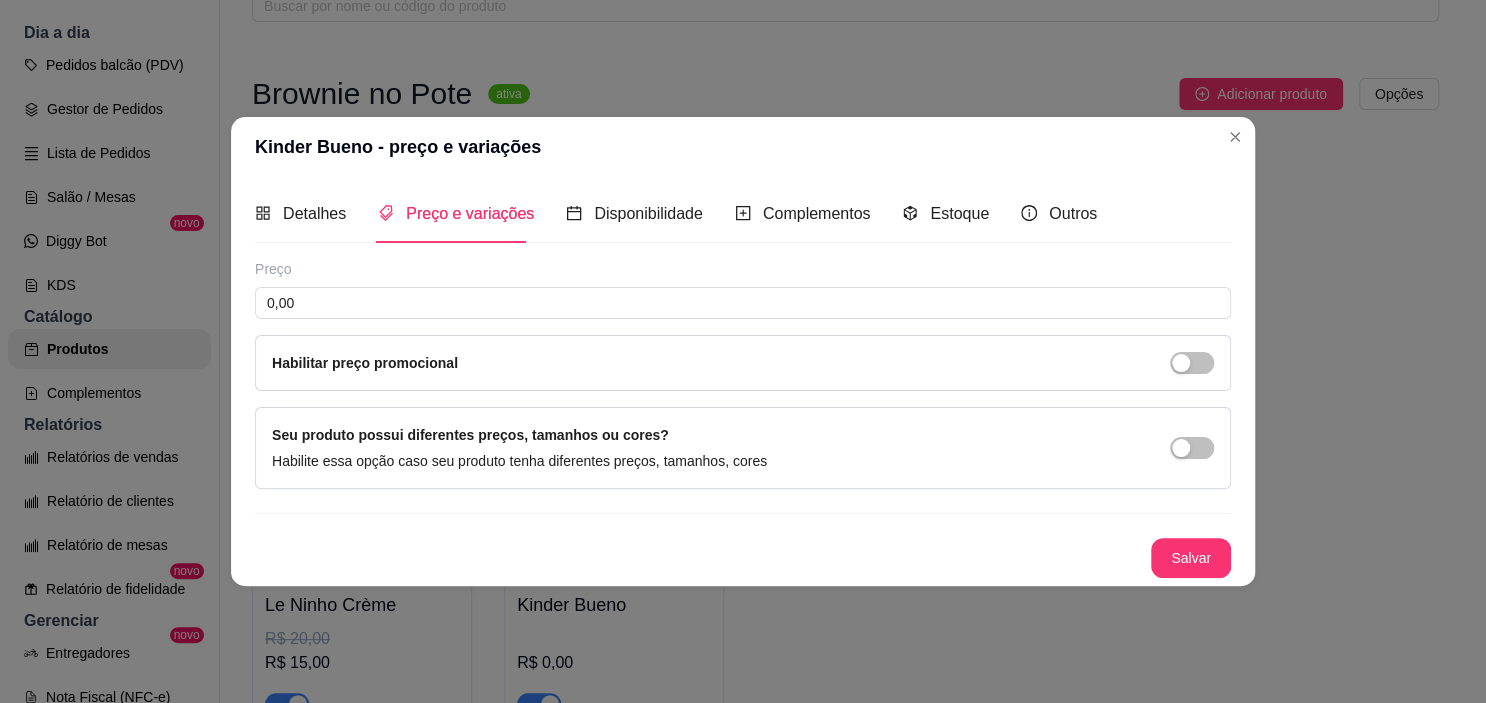 scroll, scrollTop: 0, scrollLeft: 0, axis: both 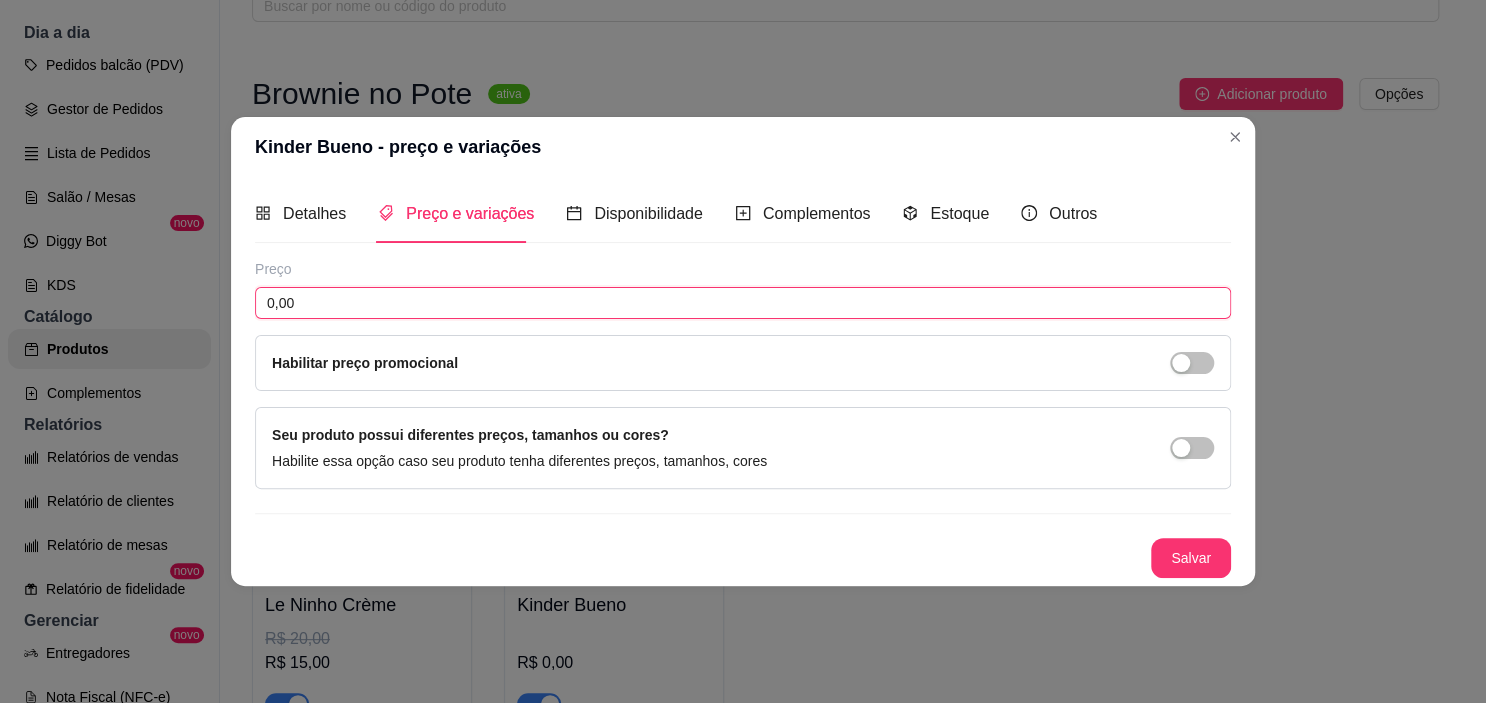 click on "0,00" at bounding box center [743, 303] 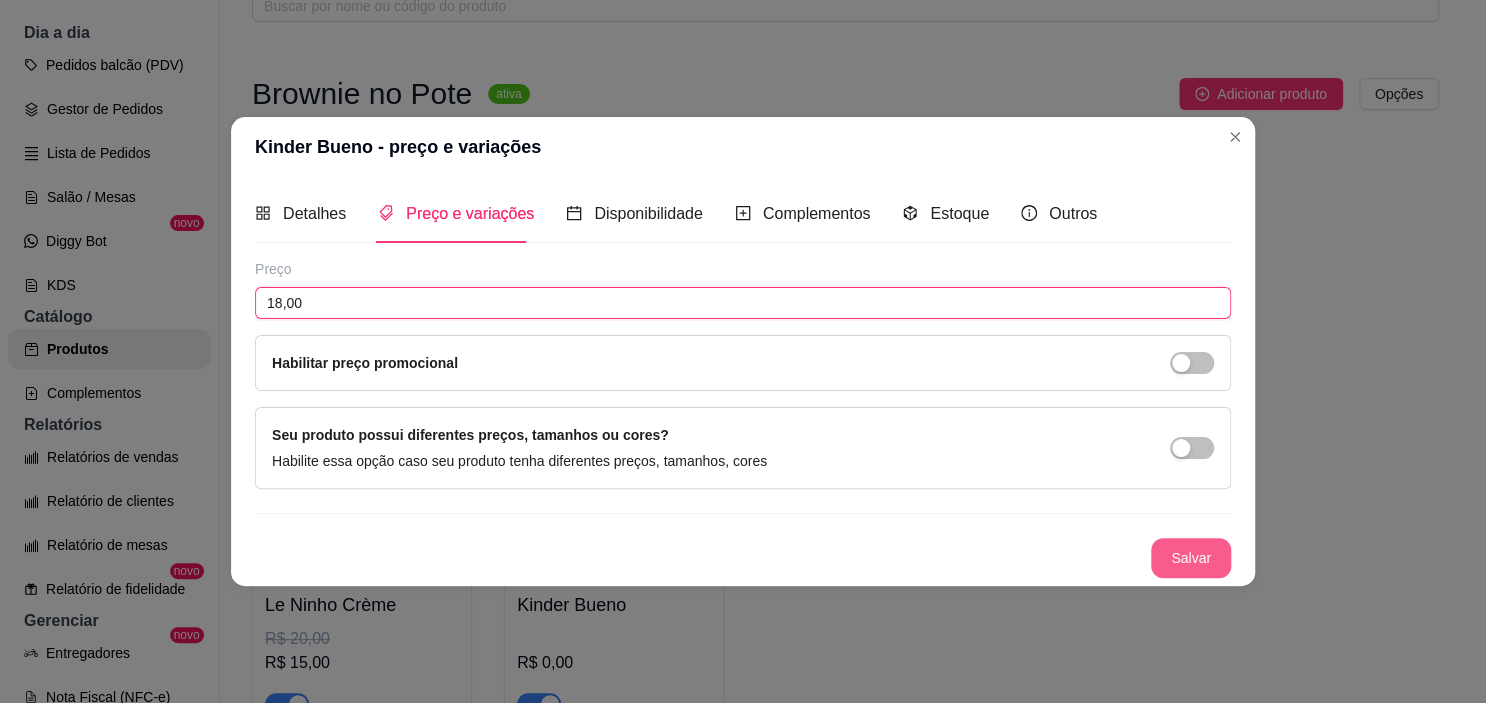type on "18,00" 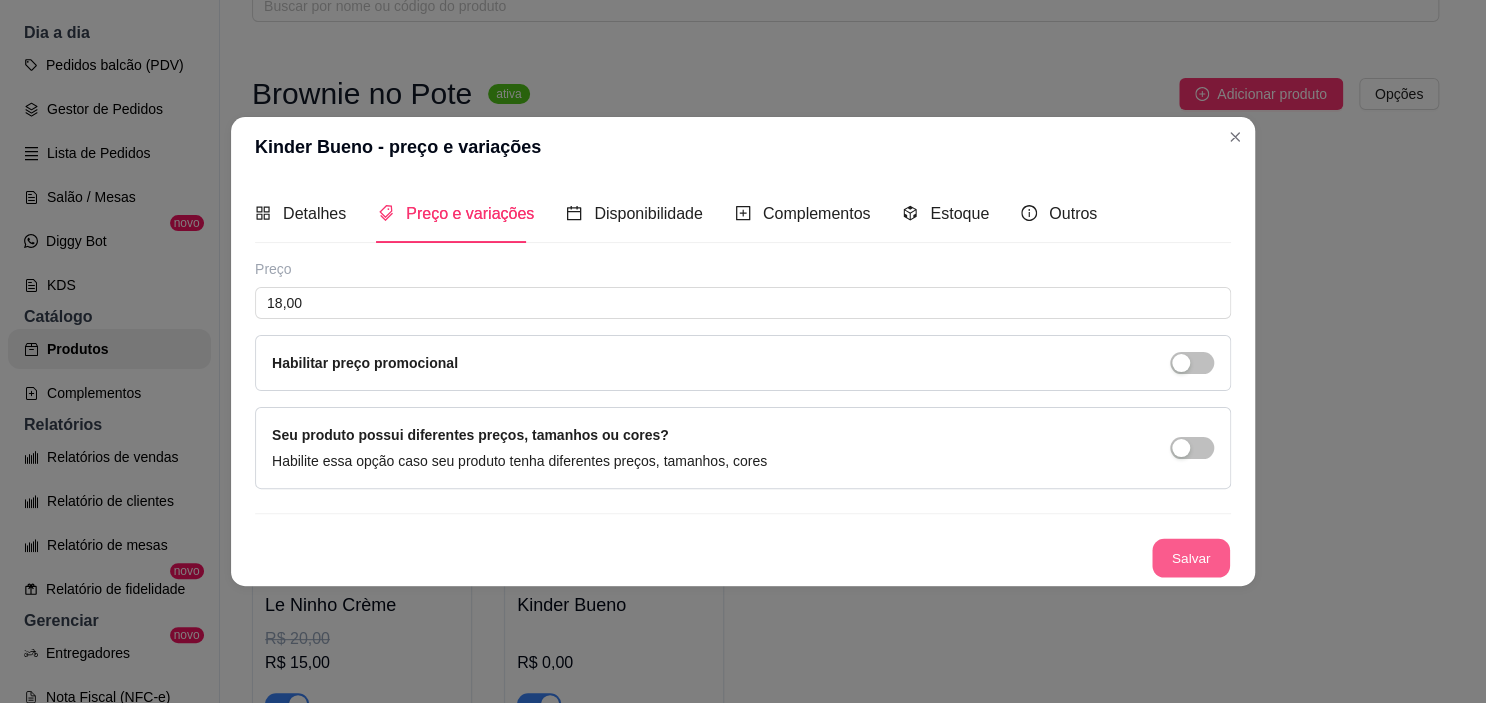 click on "Salvar" at bounding box center [1191, 557] 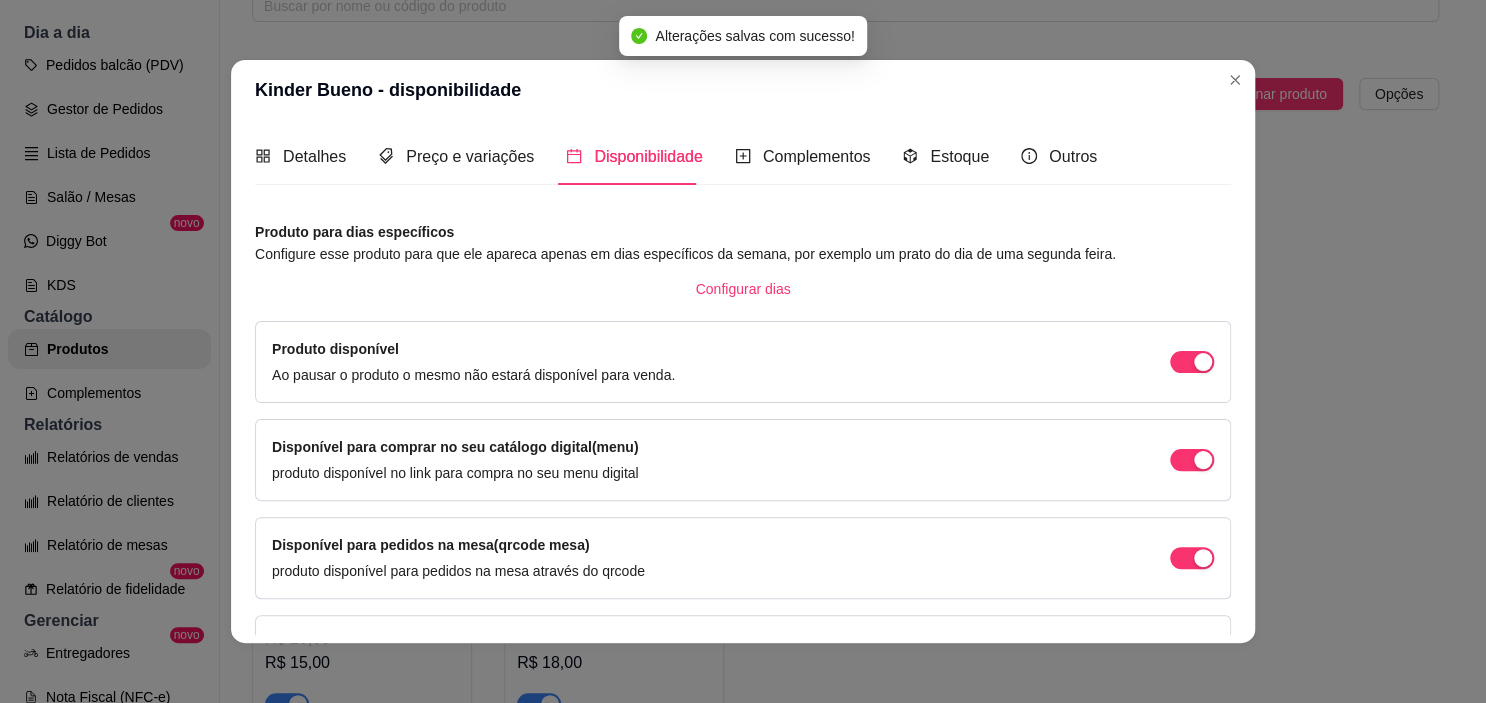 scroll, scrollTop: 140, scrollLeft: 0, axis: vertical 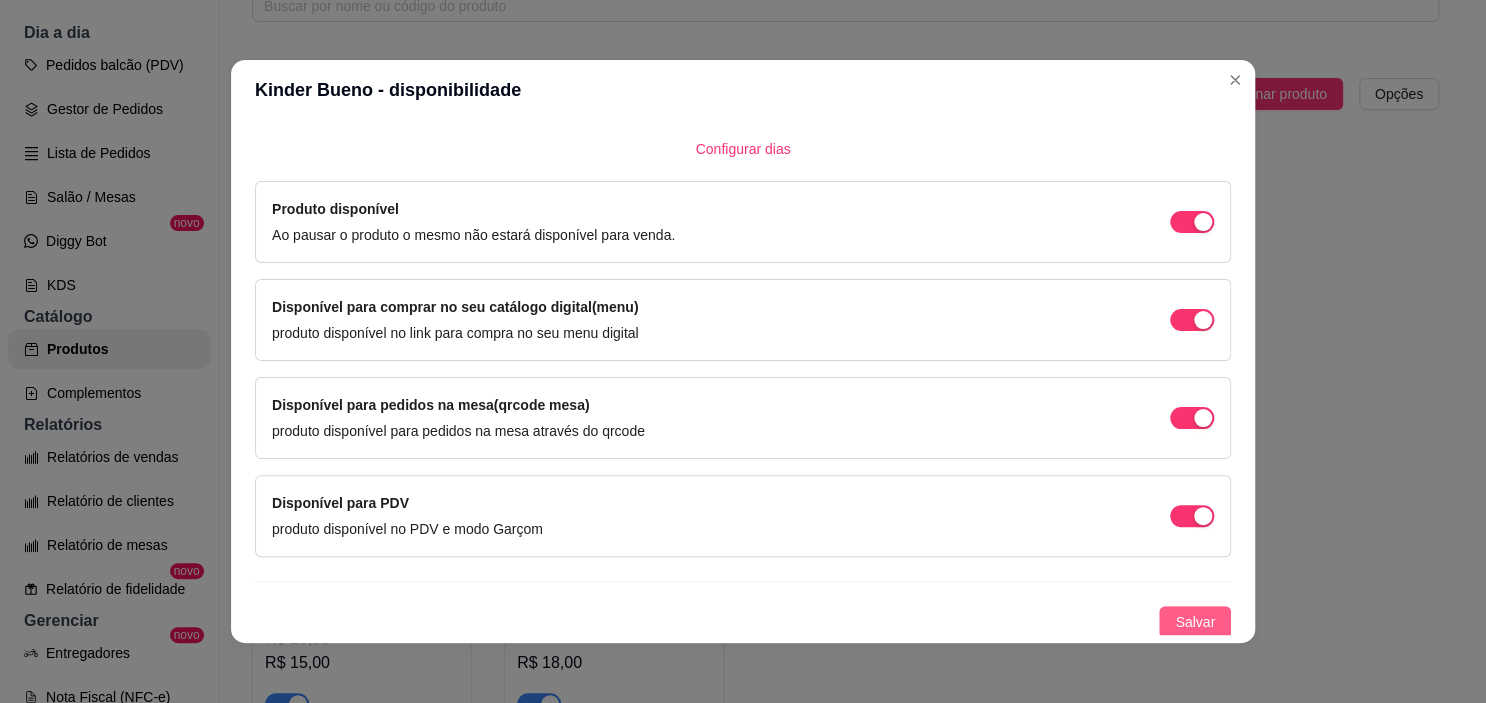 click on "Salvar" at bounding box center (1195, 622) 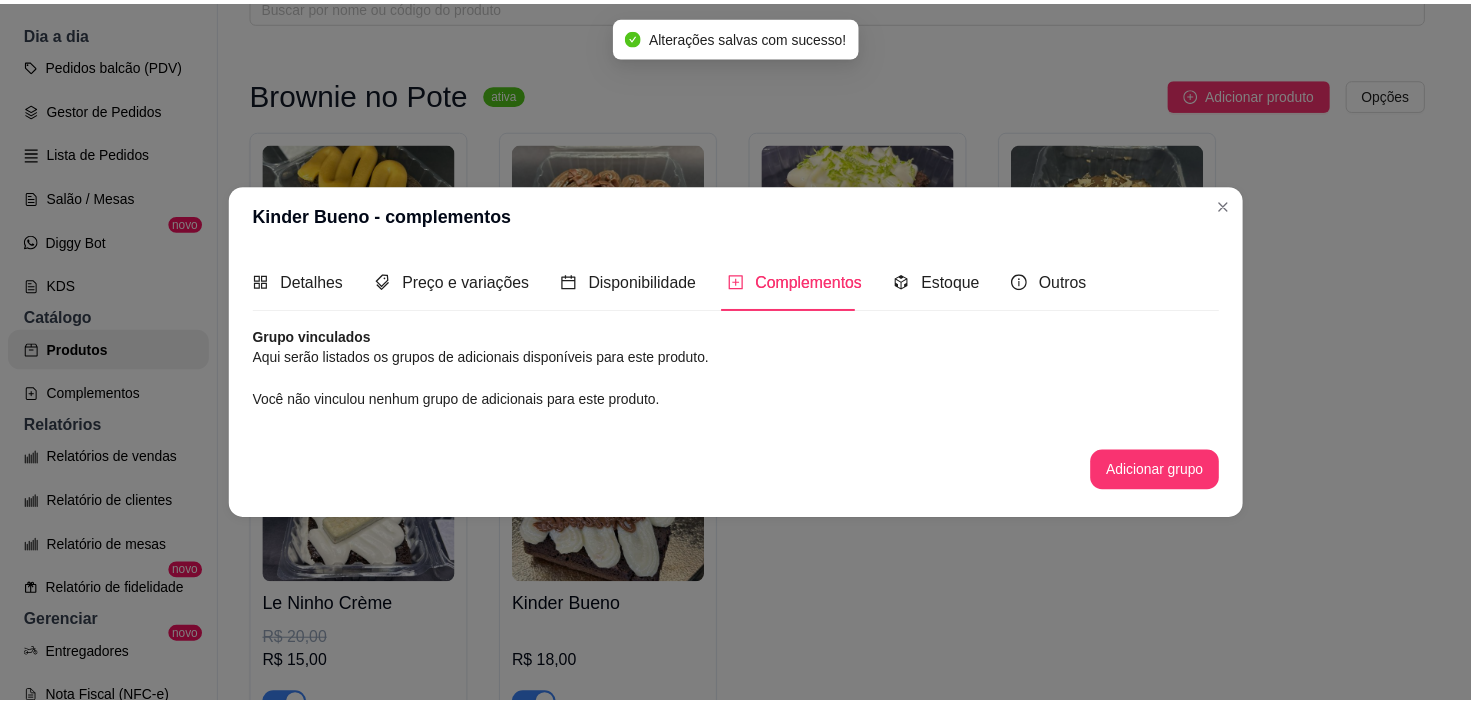 scroll, scrollTop: 0, scrollLeft: 0, axis: both 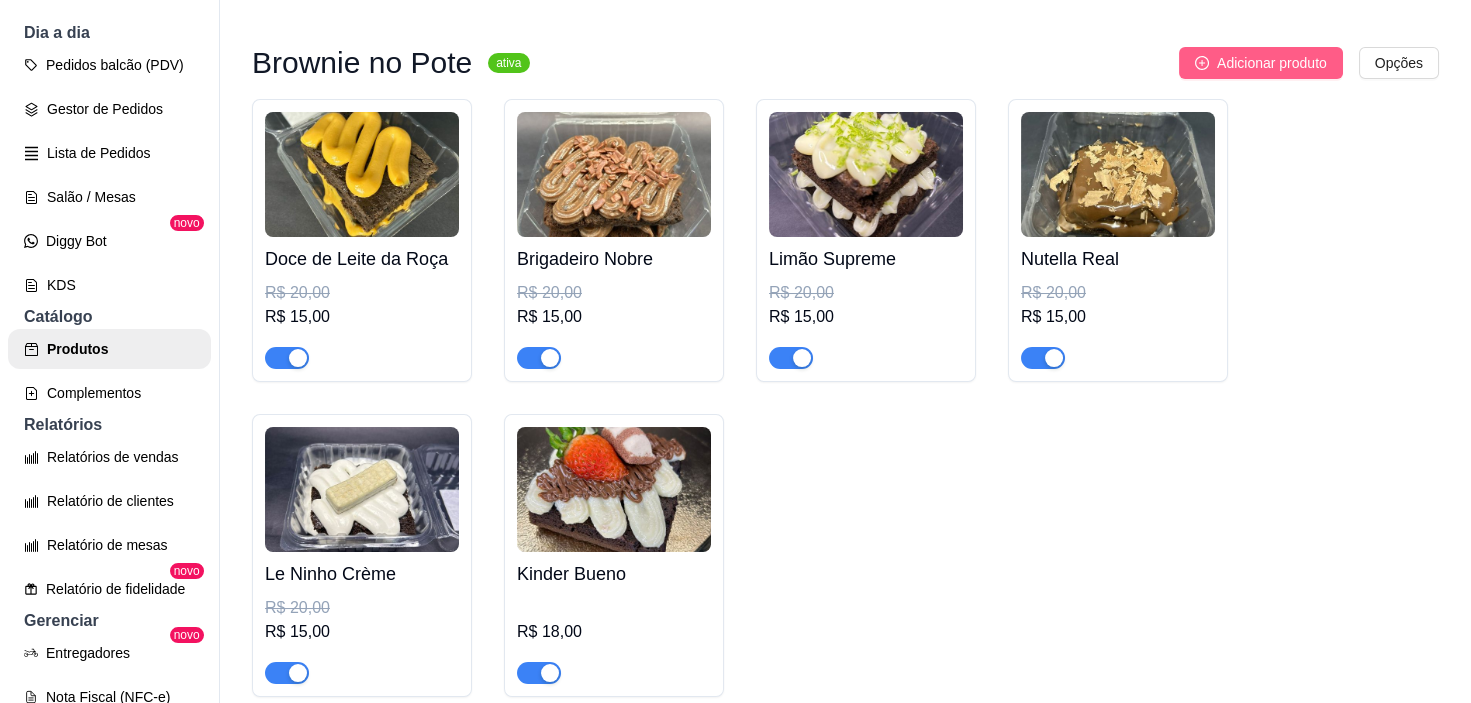 click on "Adicionar produto" at bounding box center [1272, 63] 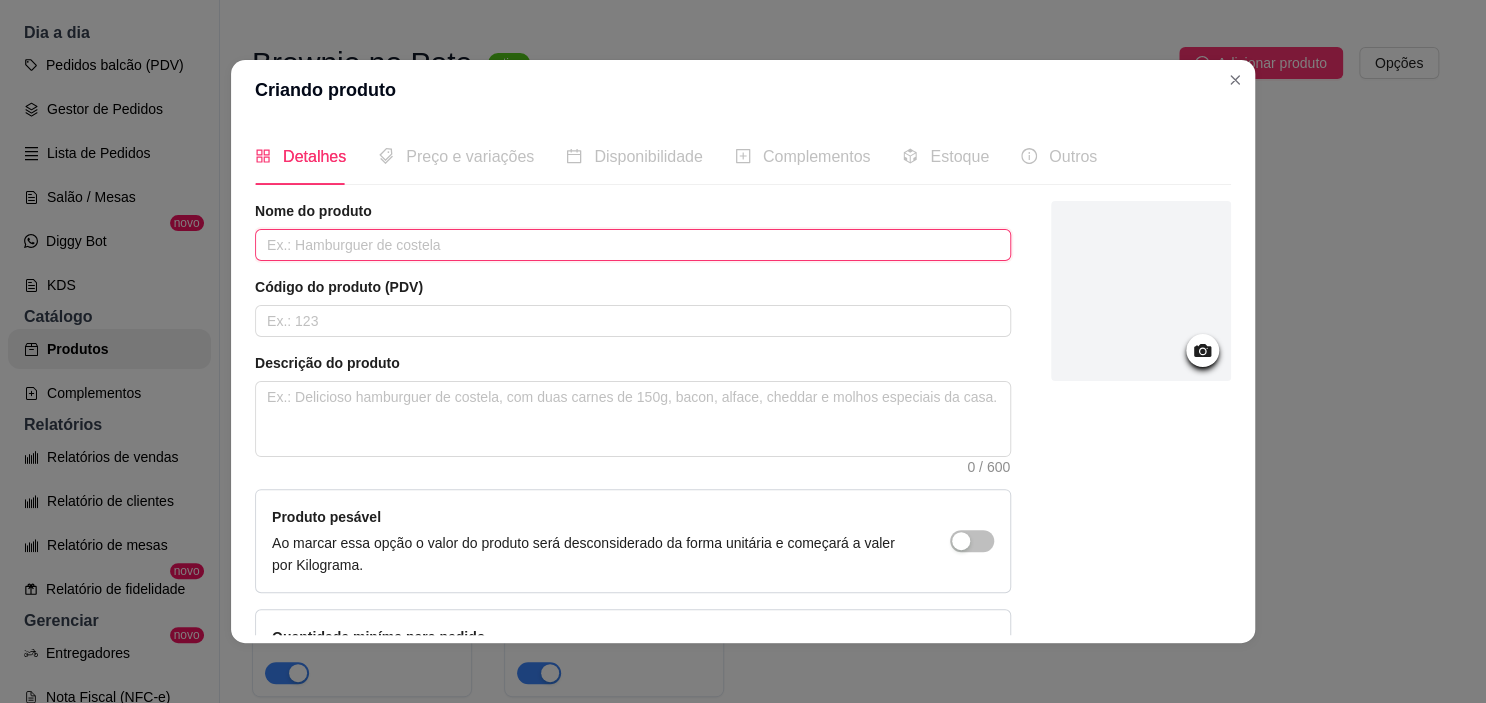 click at bounding box center [633, 245] 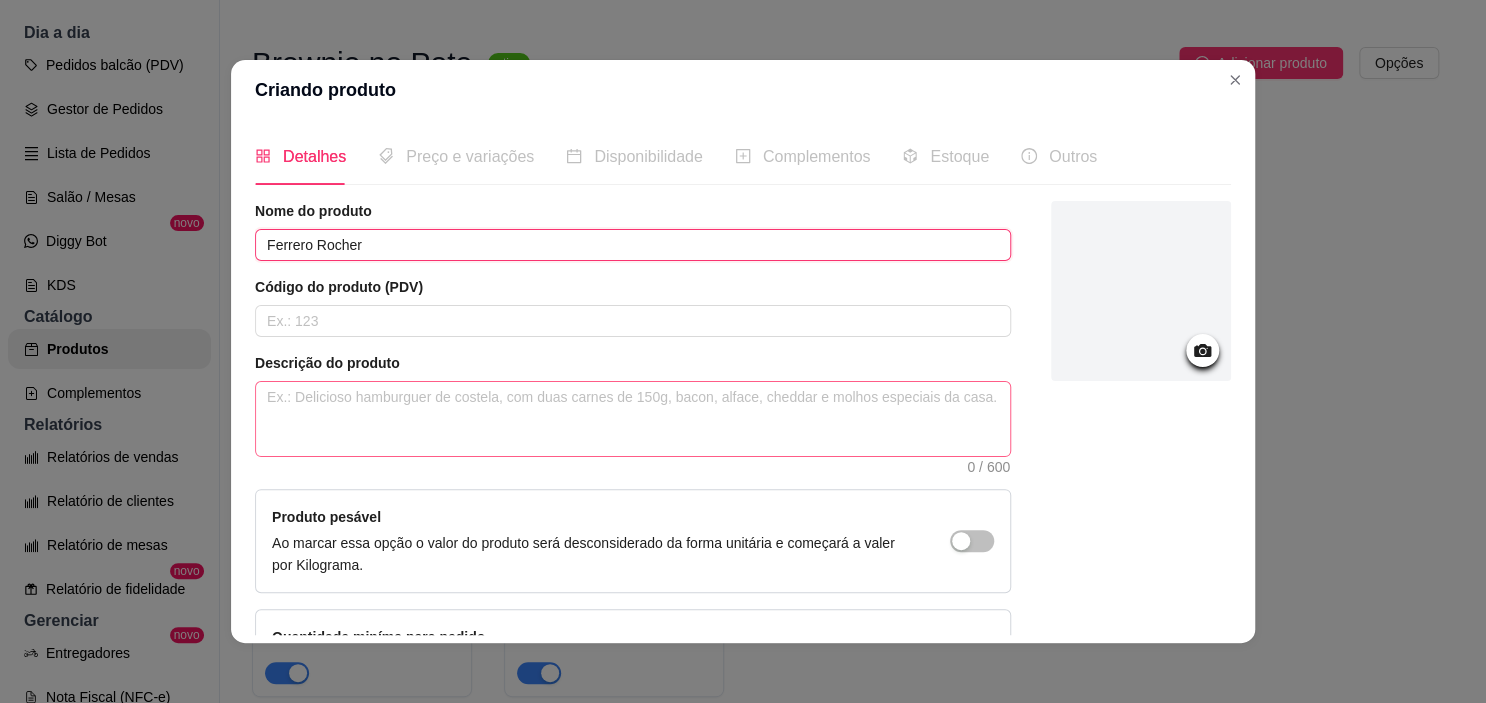type on "Ferrero Rocher" 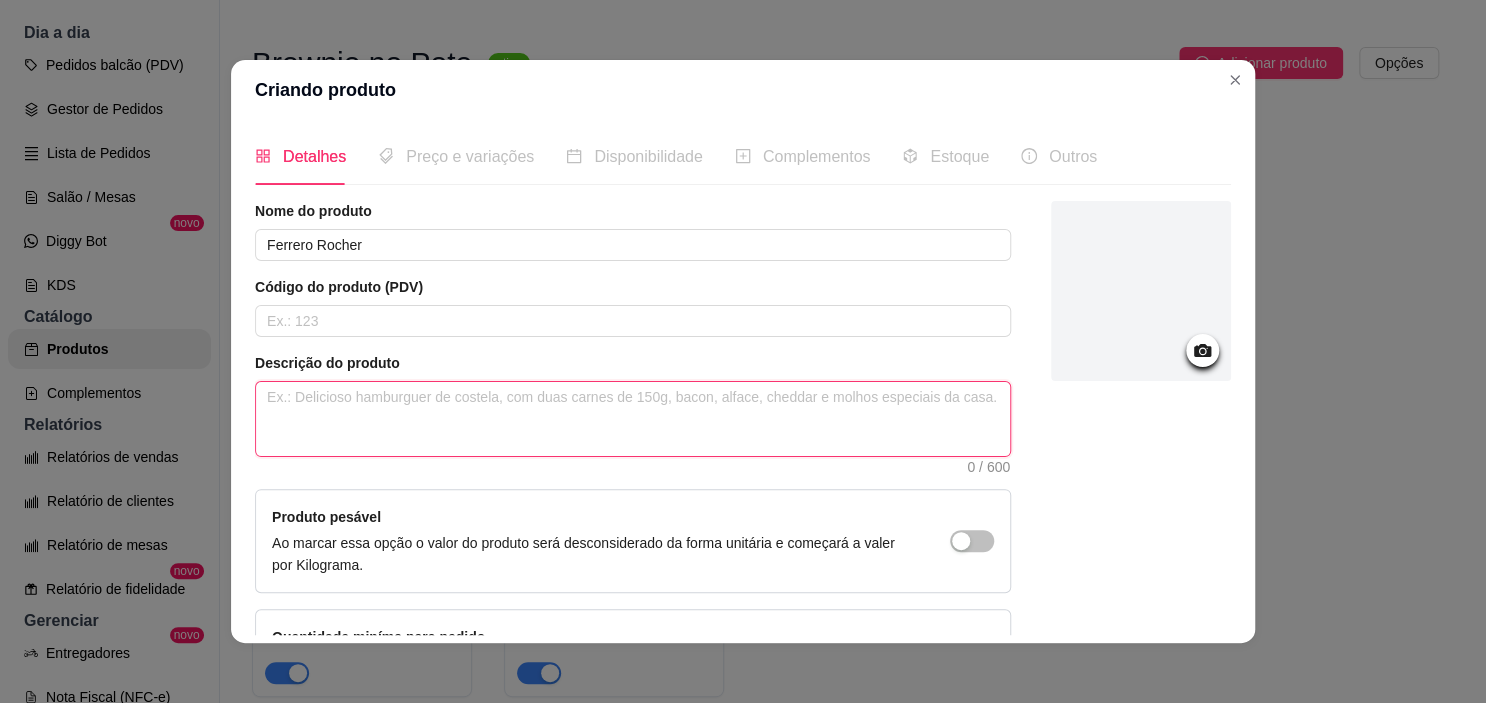 click at bounding box center [633, 419] 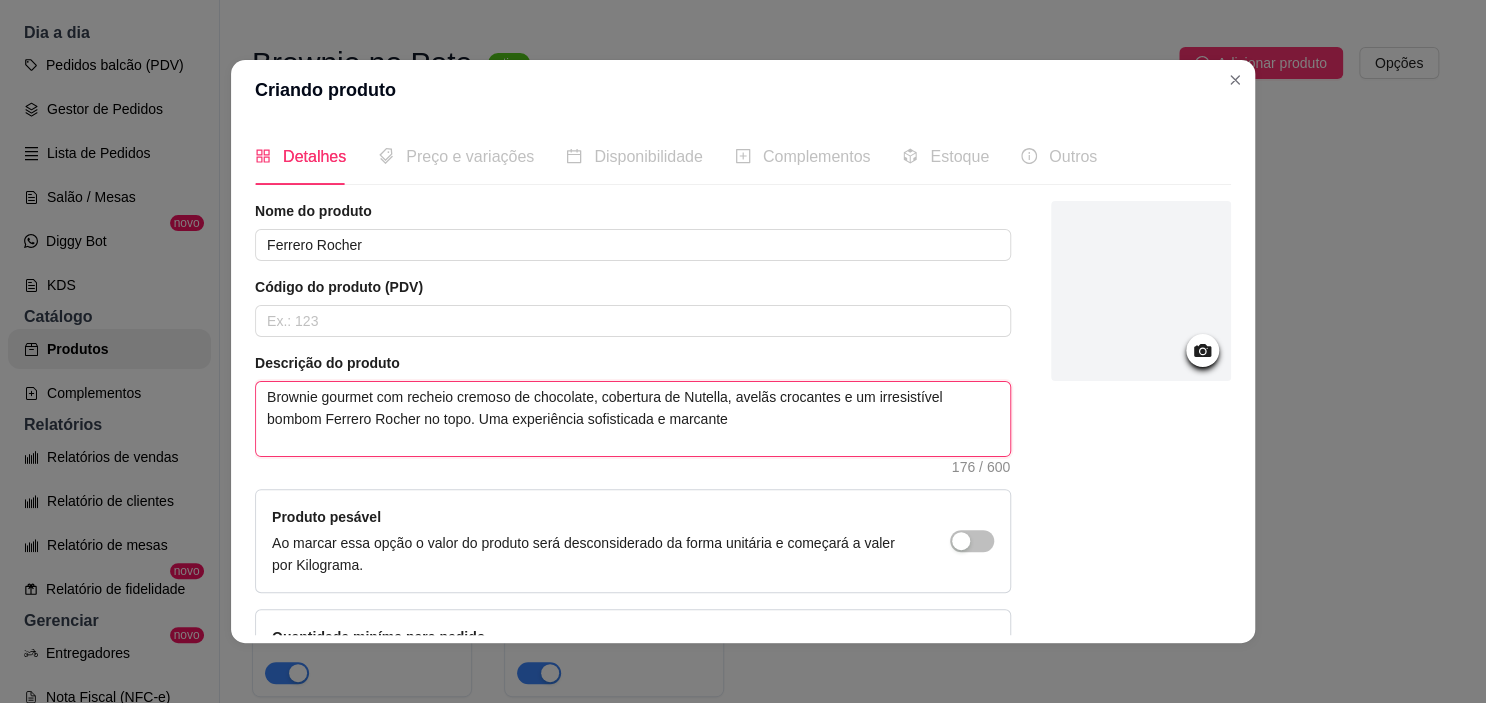 type 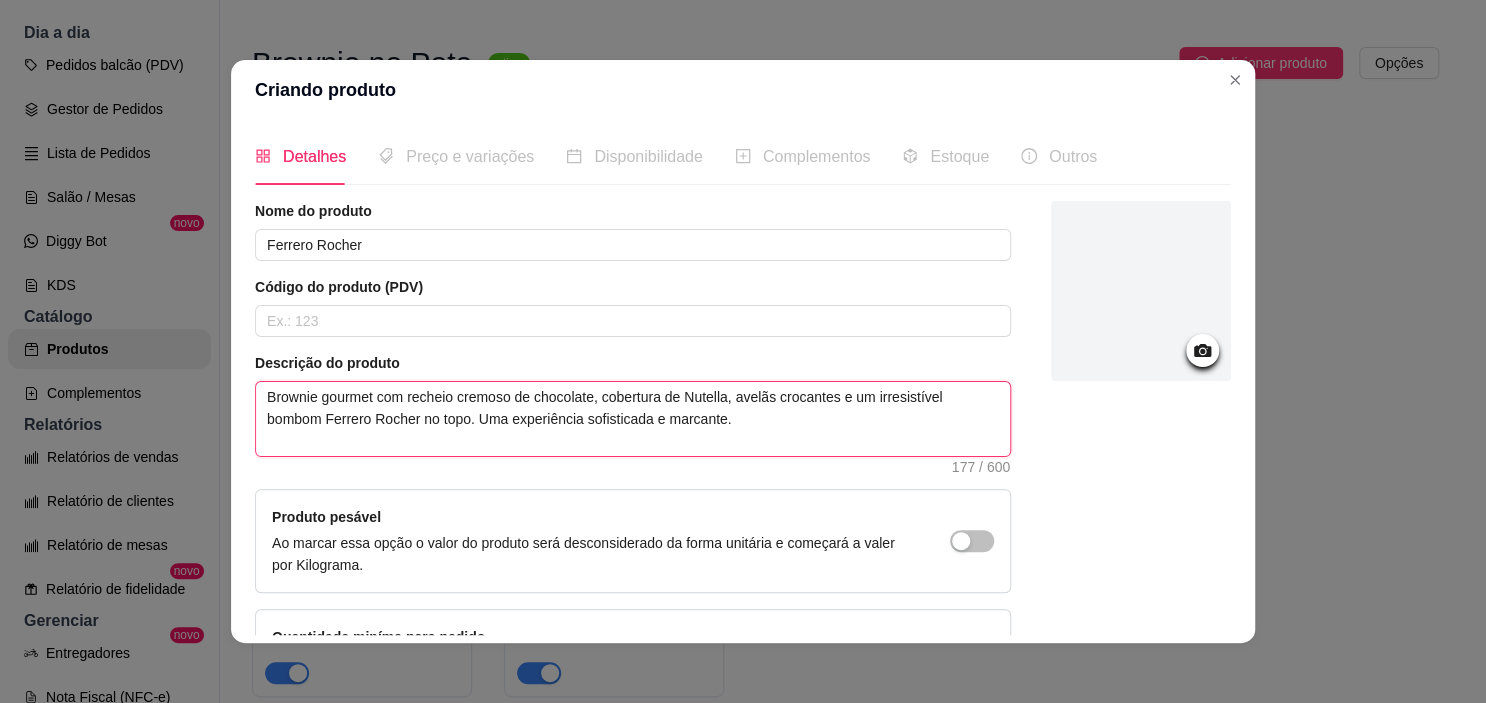 type on "Brownie gourmet com recheio cremoso de chocolate, cobertura de Nutella, avelãs crocantes e um irresistível bombom Ferrero Rocher no topo. Uma experiência sofisticada e marcante." 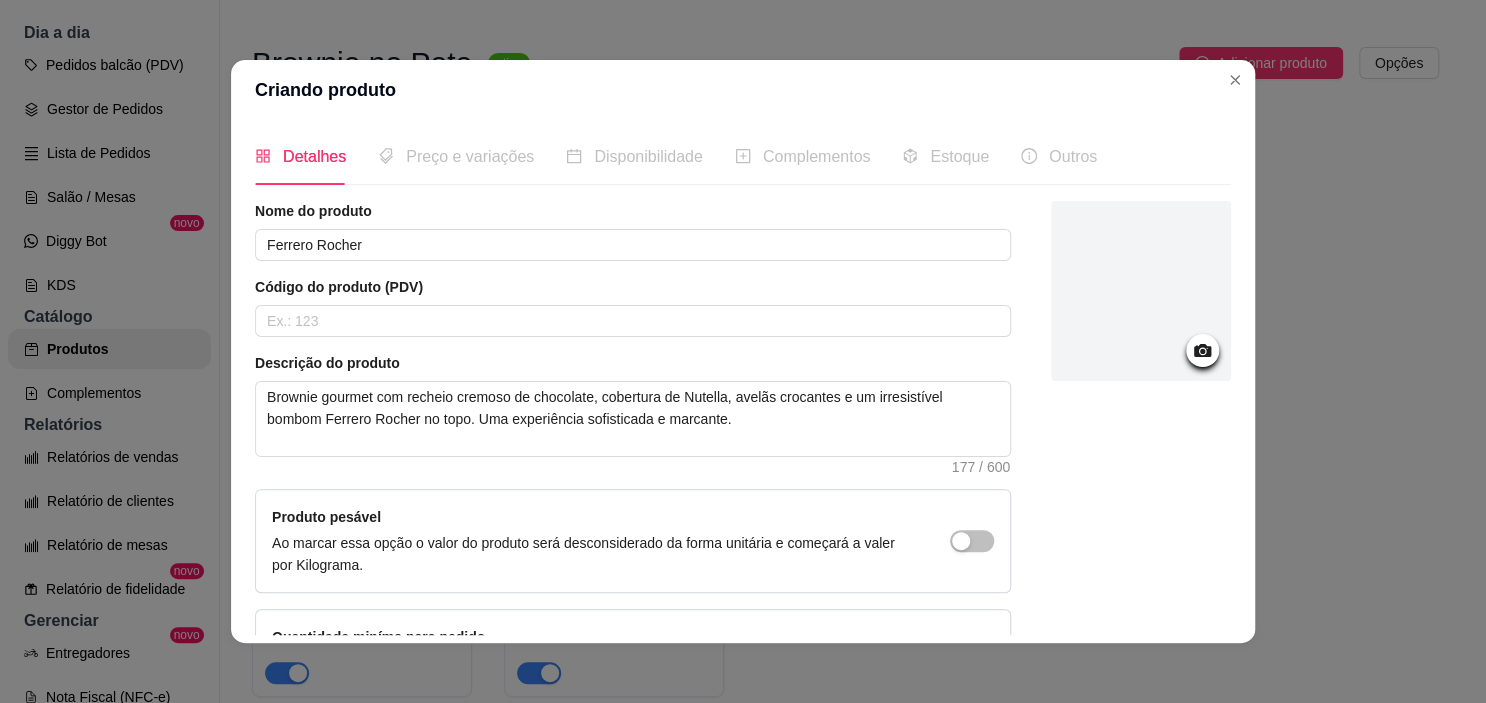 click at bounding box center [1202, 350] 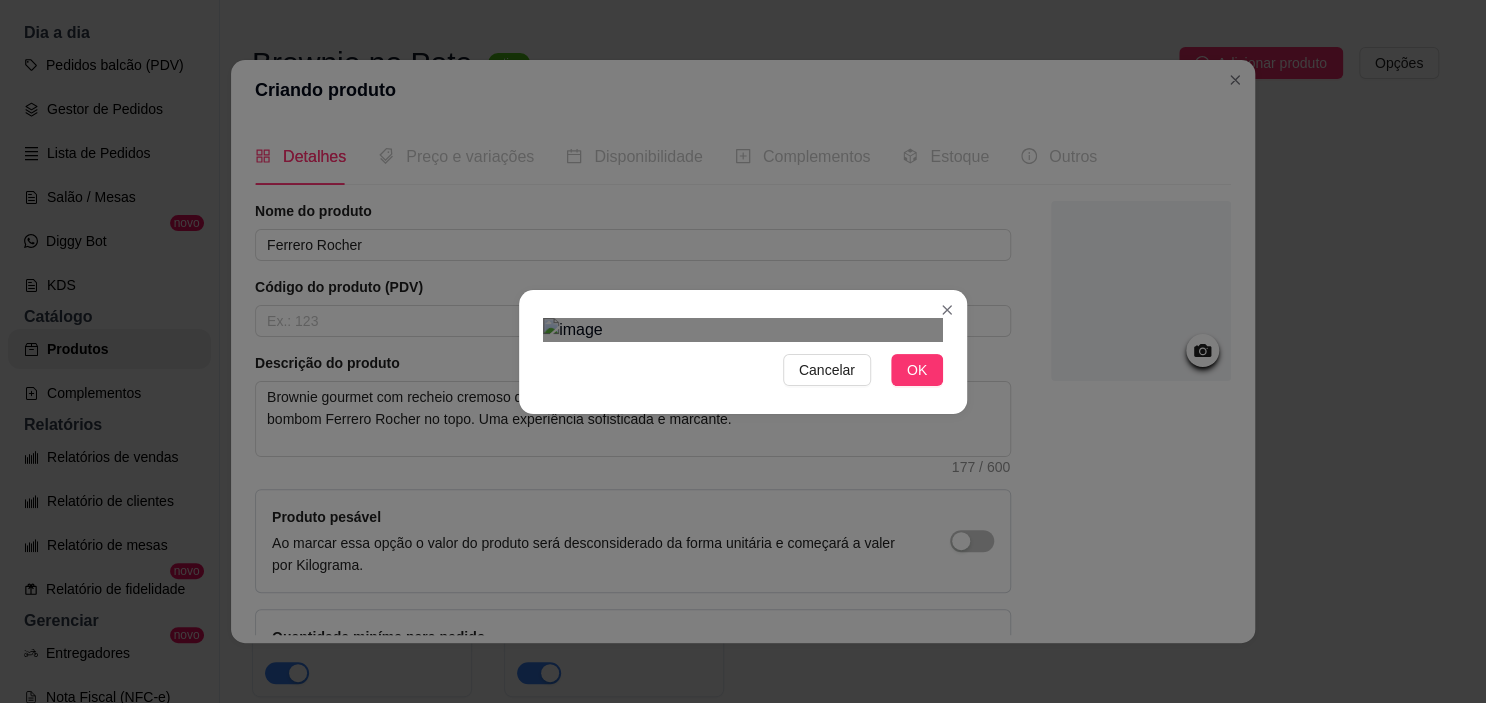 click at bounding box center [743, 330] 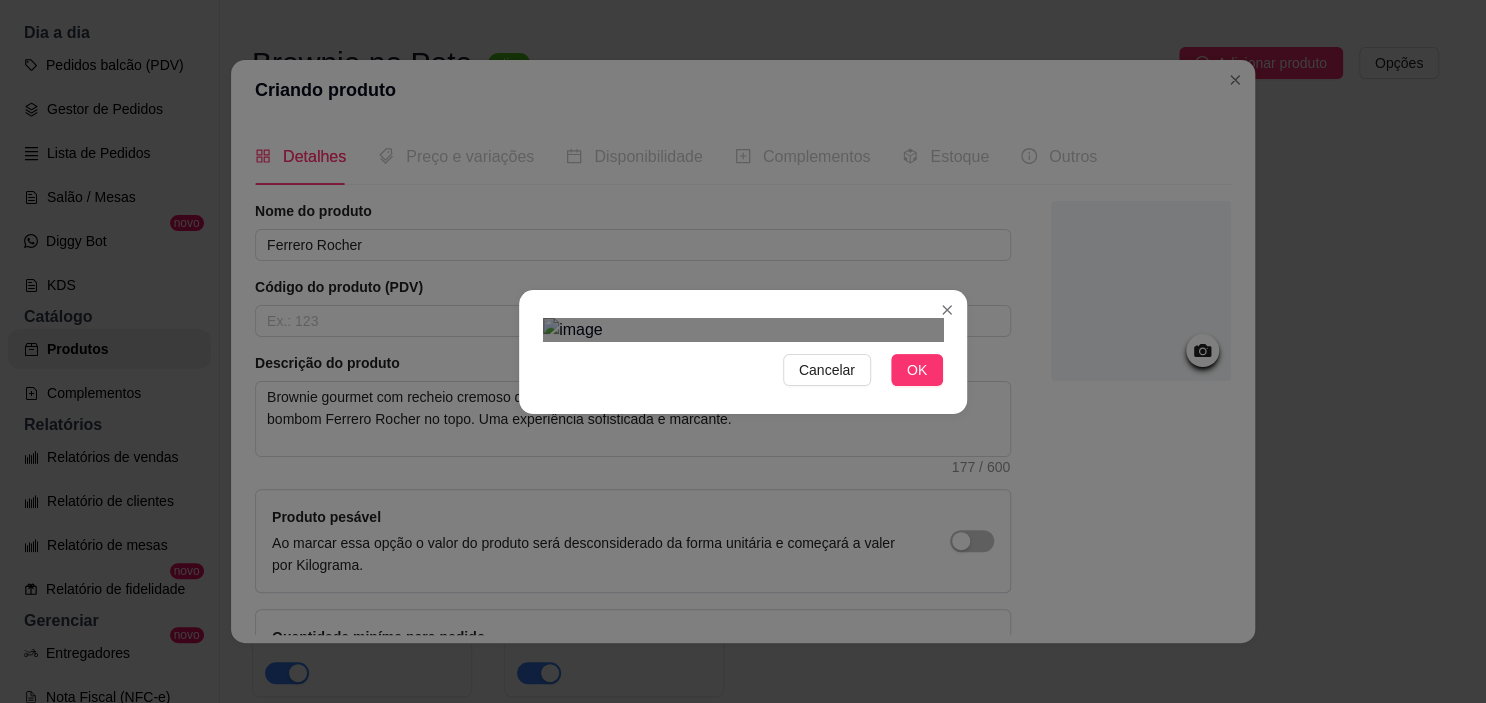 click at bounding box center [742, 606] 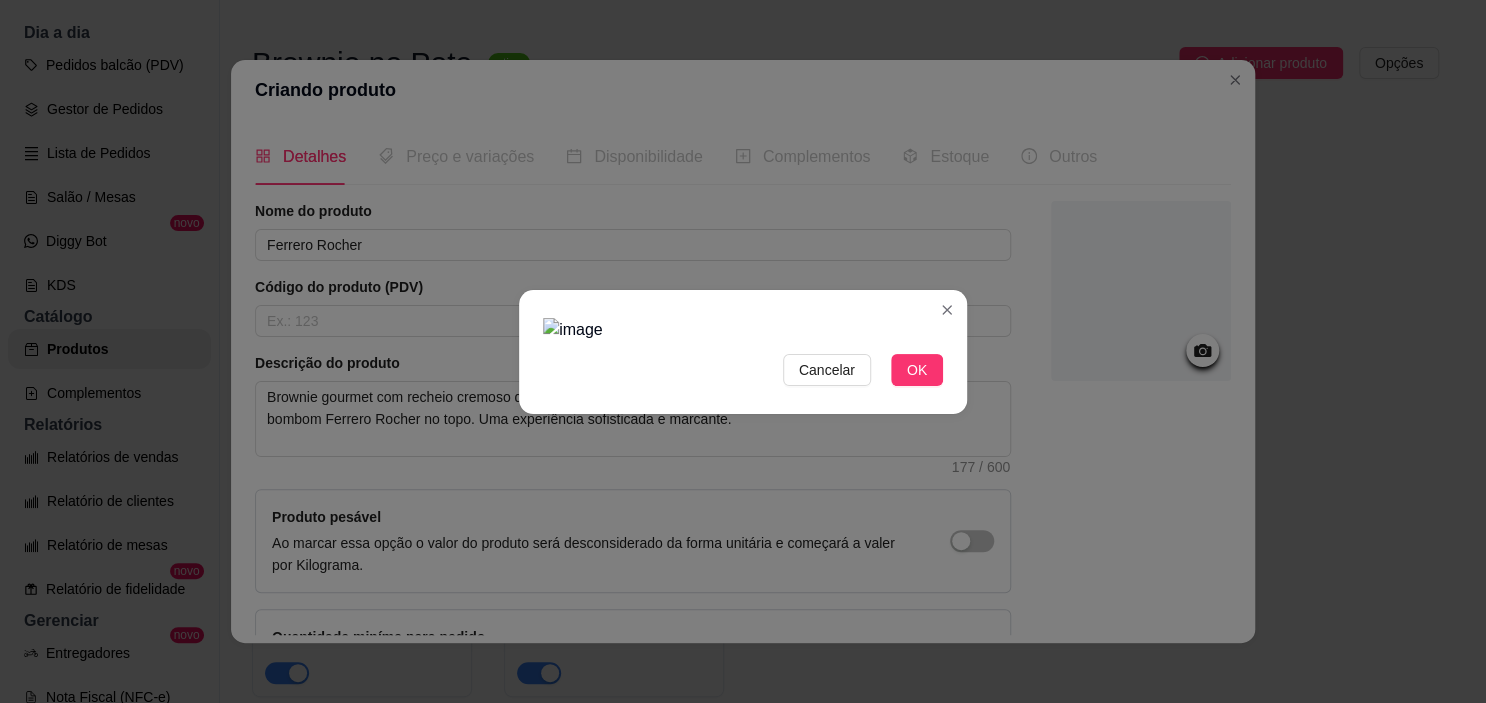 click at bounding box center [743, 330] 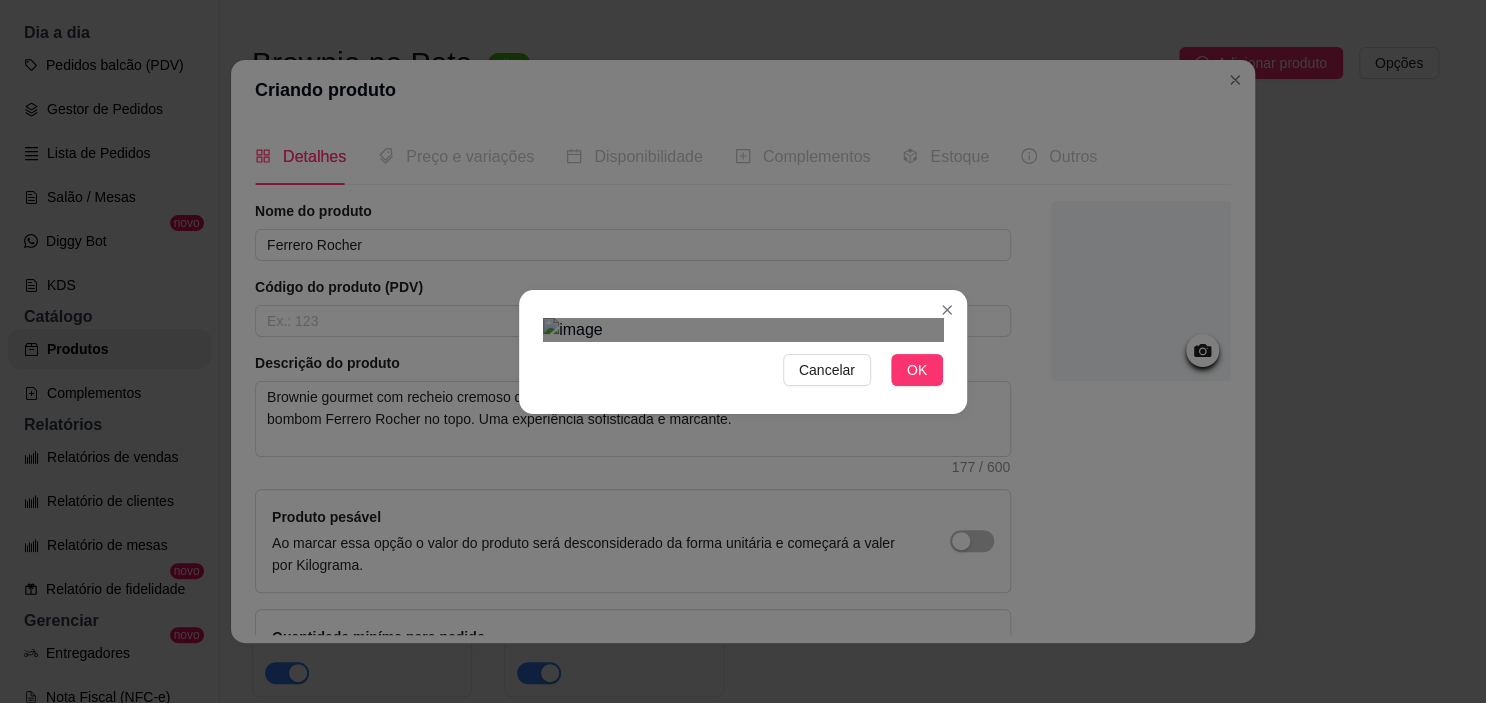 click at bounding box center [743, 330] 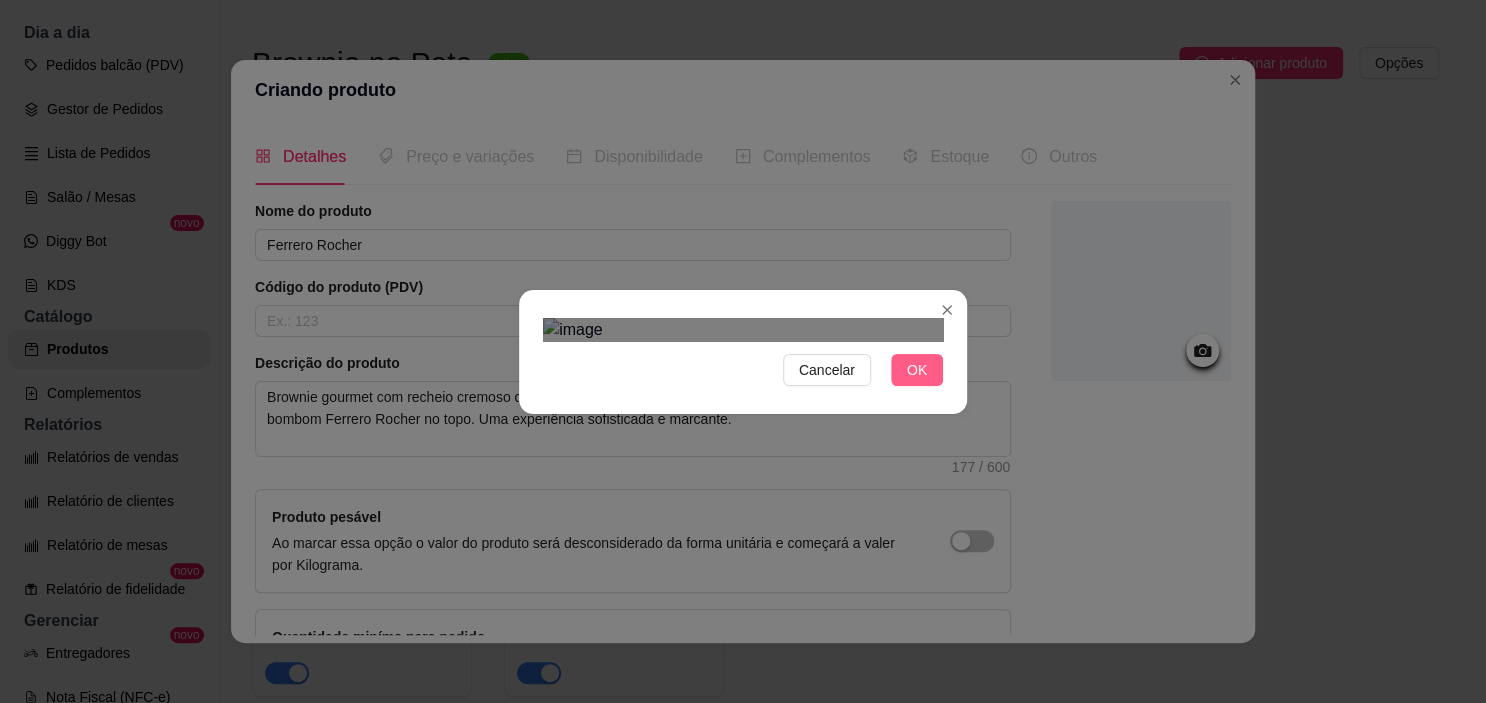 click on "OK" at bounding box center [917, 370] 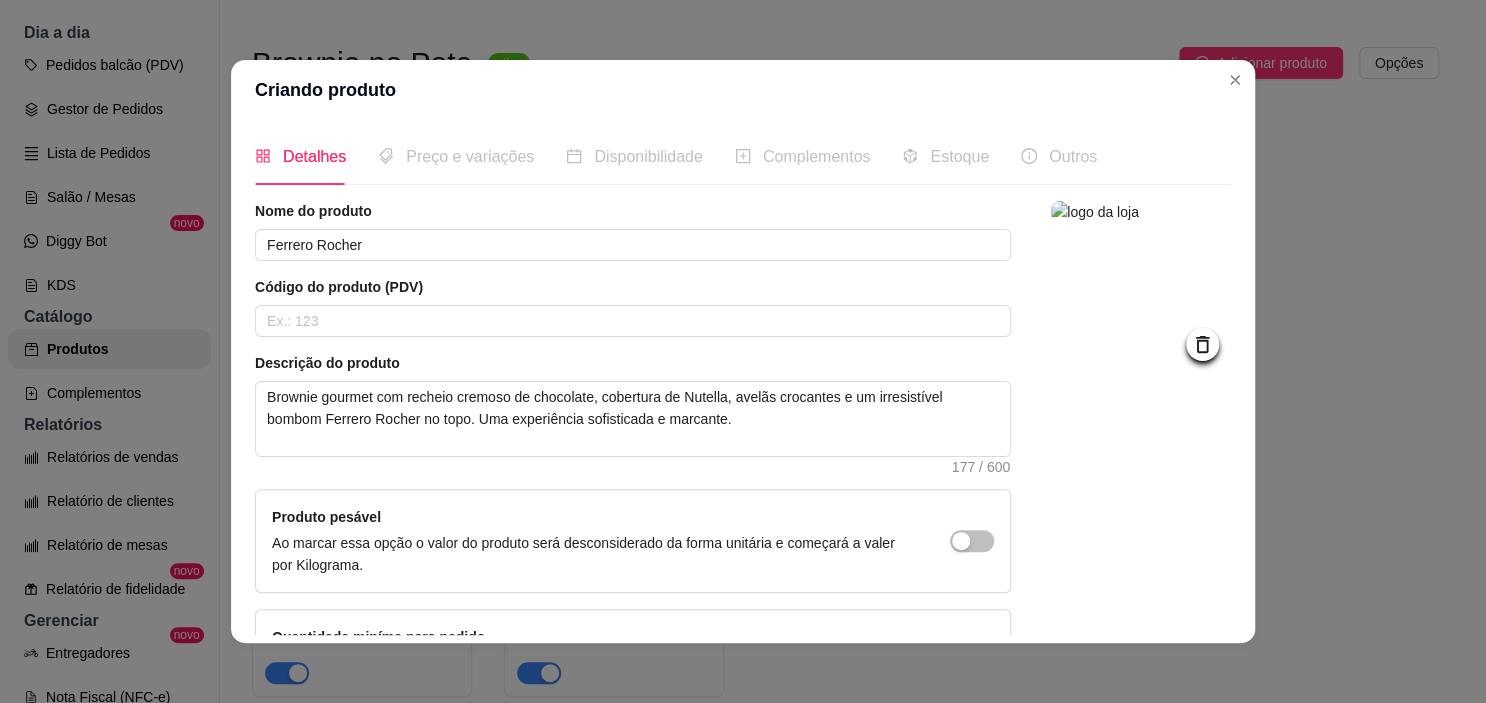 scroll, scrollTop: 142, scrollLeft: 0, axis: vertical 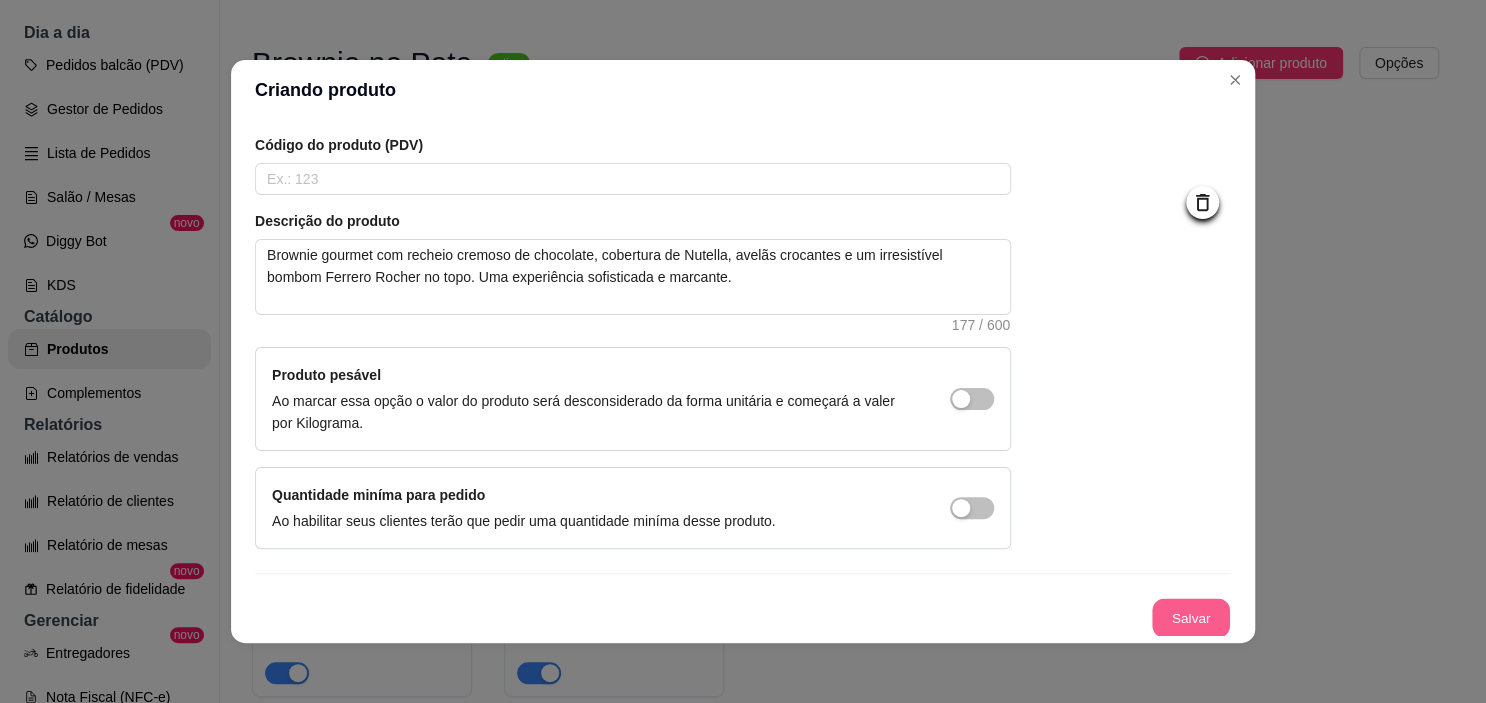 click on "Salvar" at bounding box center [1191, 618] 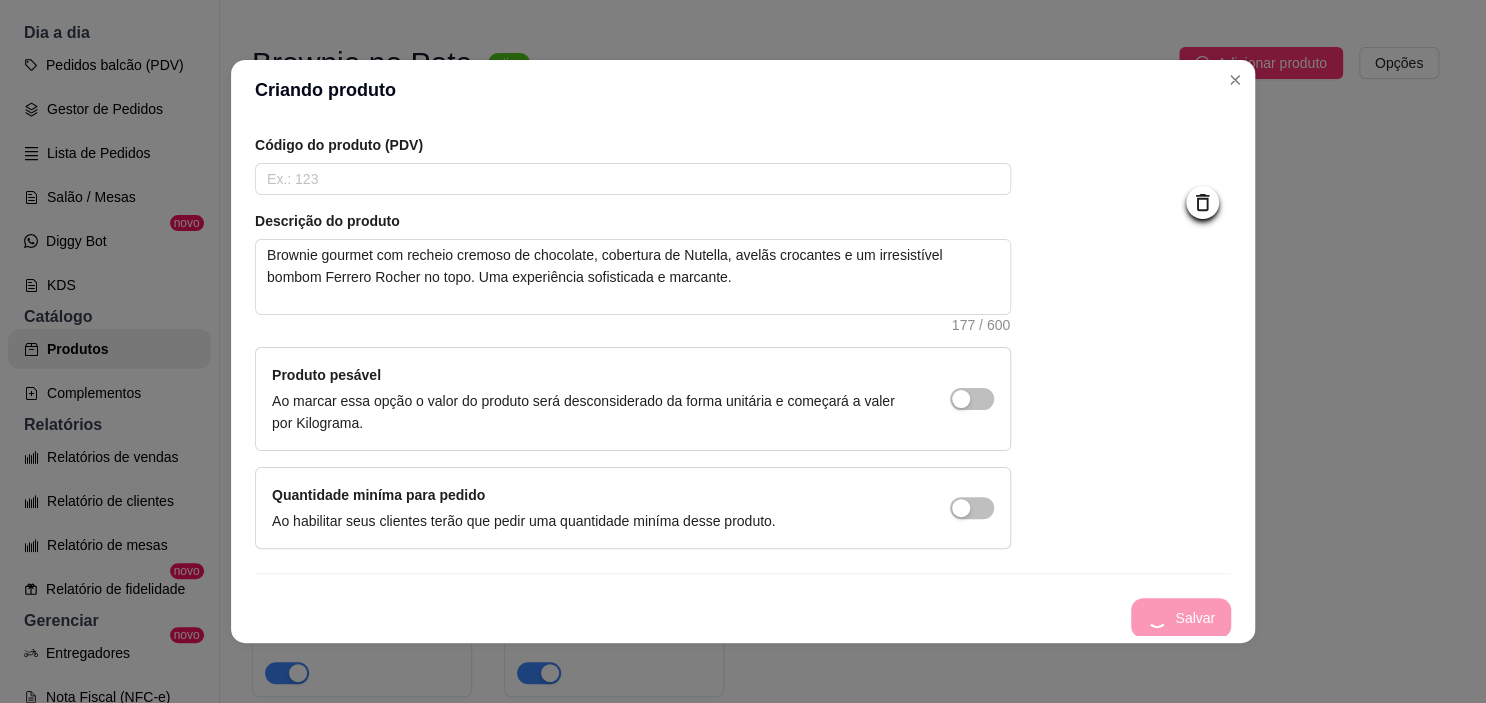 type 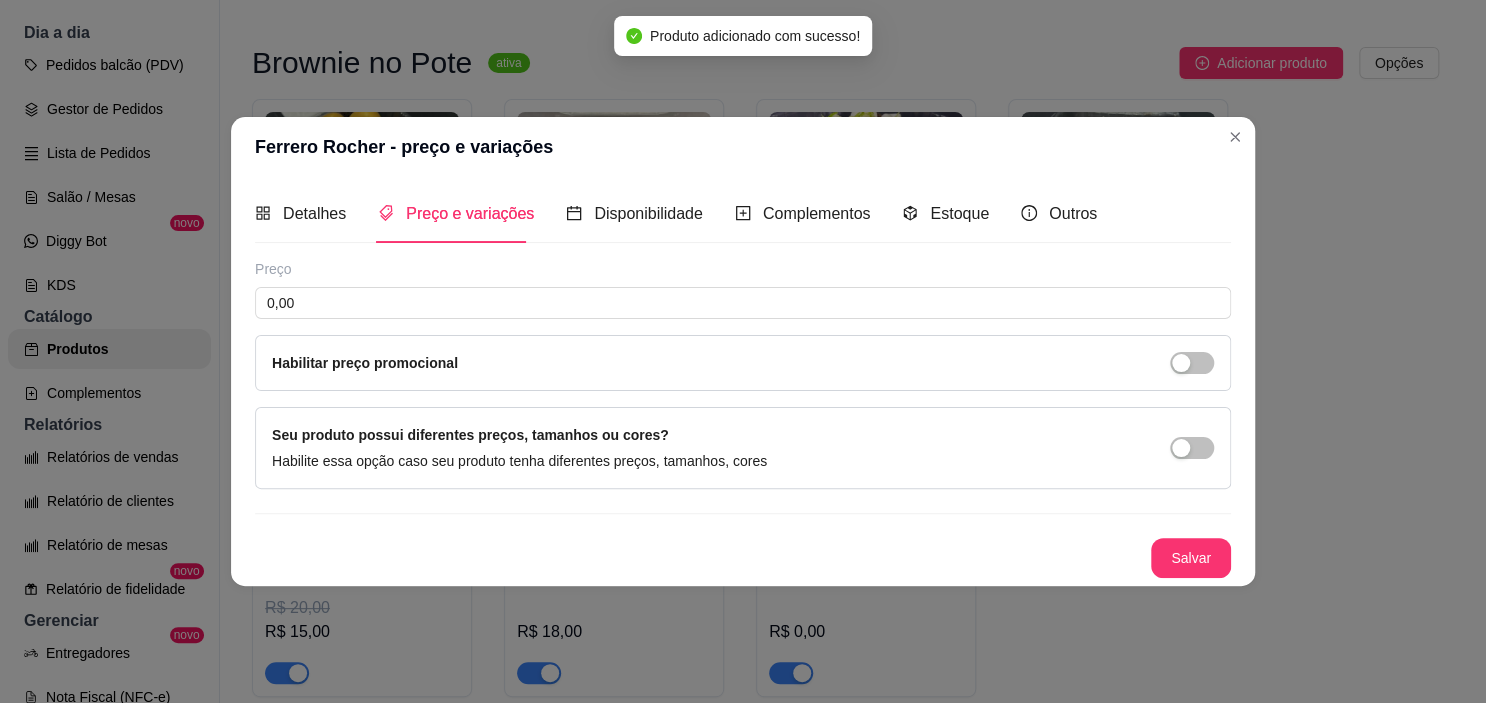 scroll, scrollTop: 0, scrollLeft: 0, axis: both 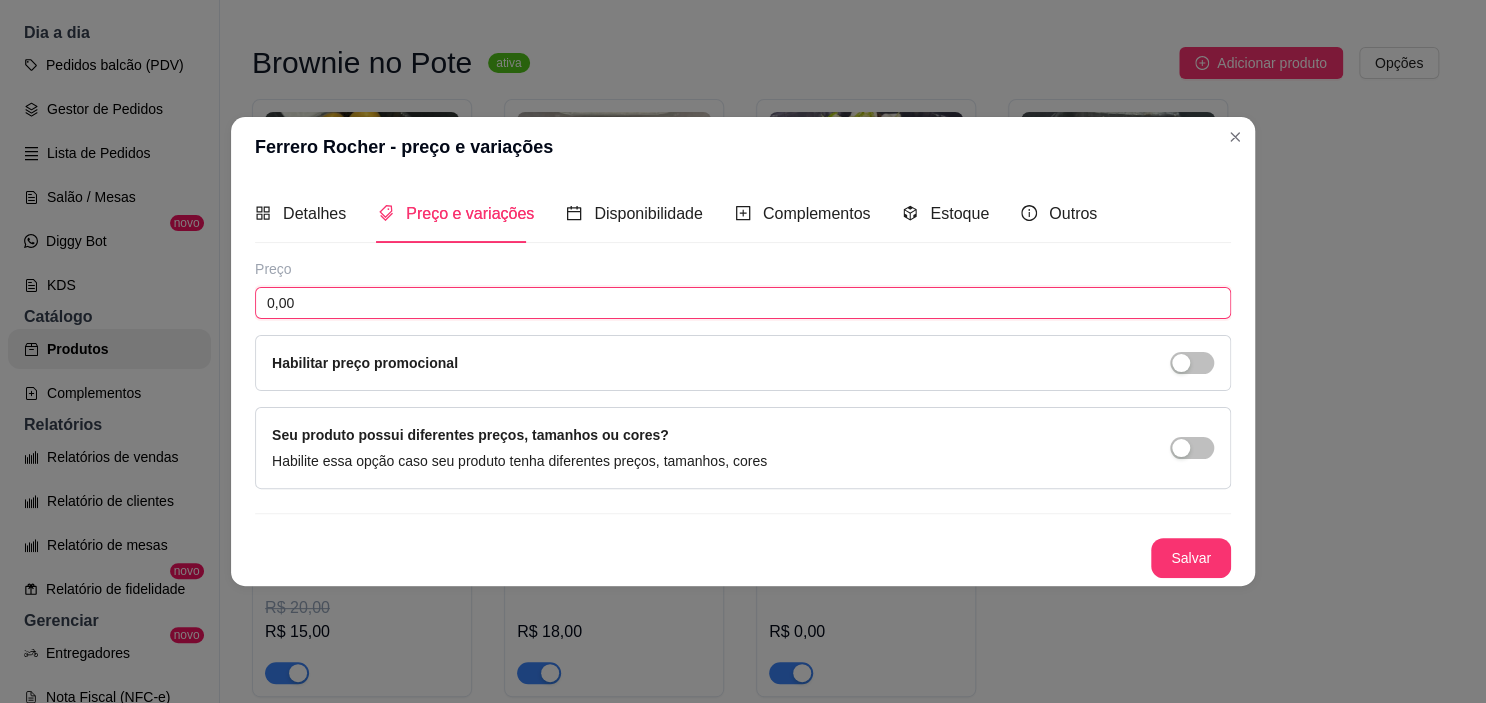 click on "0,00" at bounding box center (743, 303) 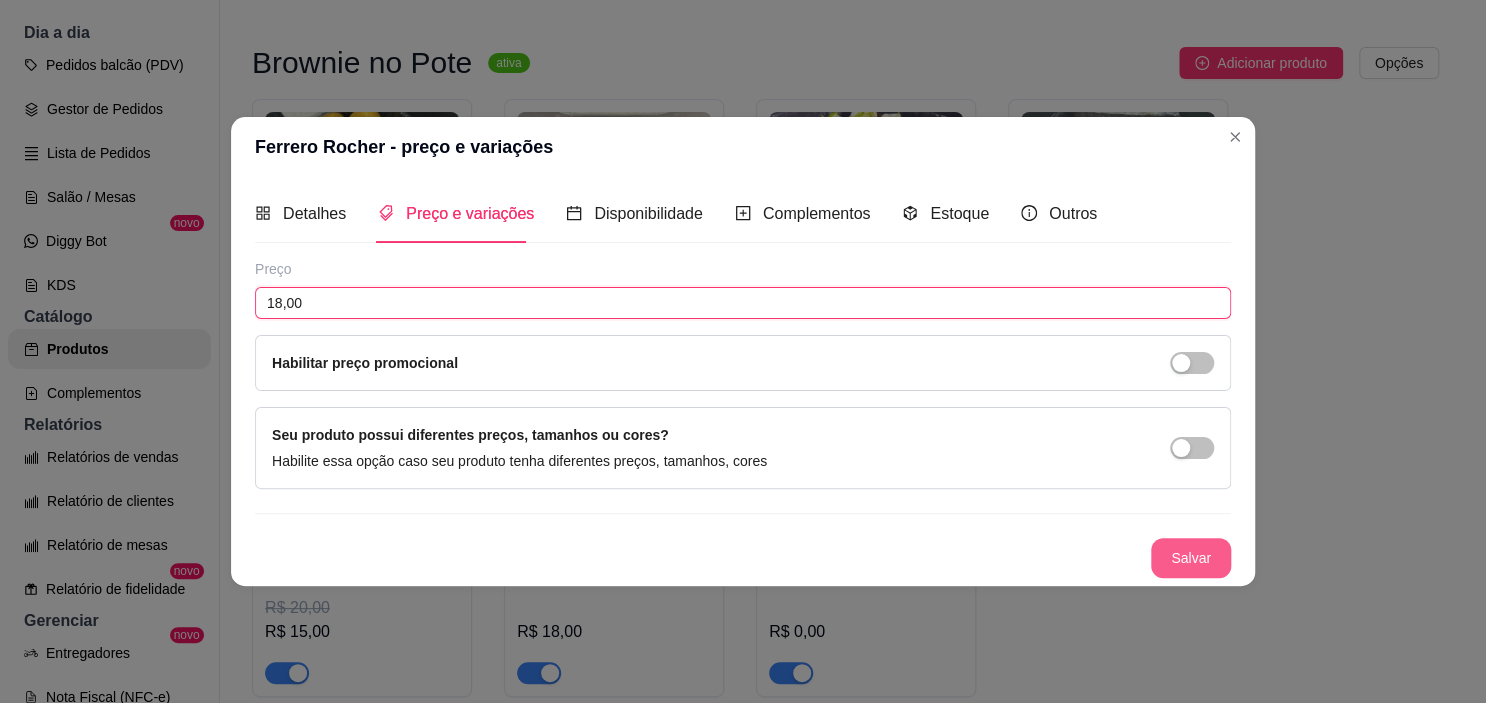 type on "18,00" 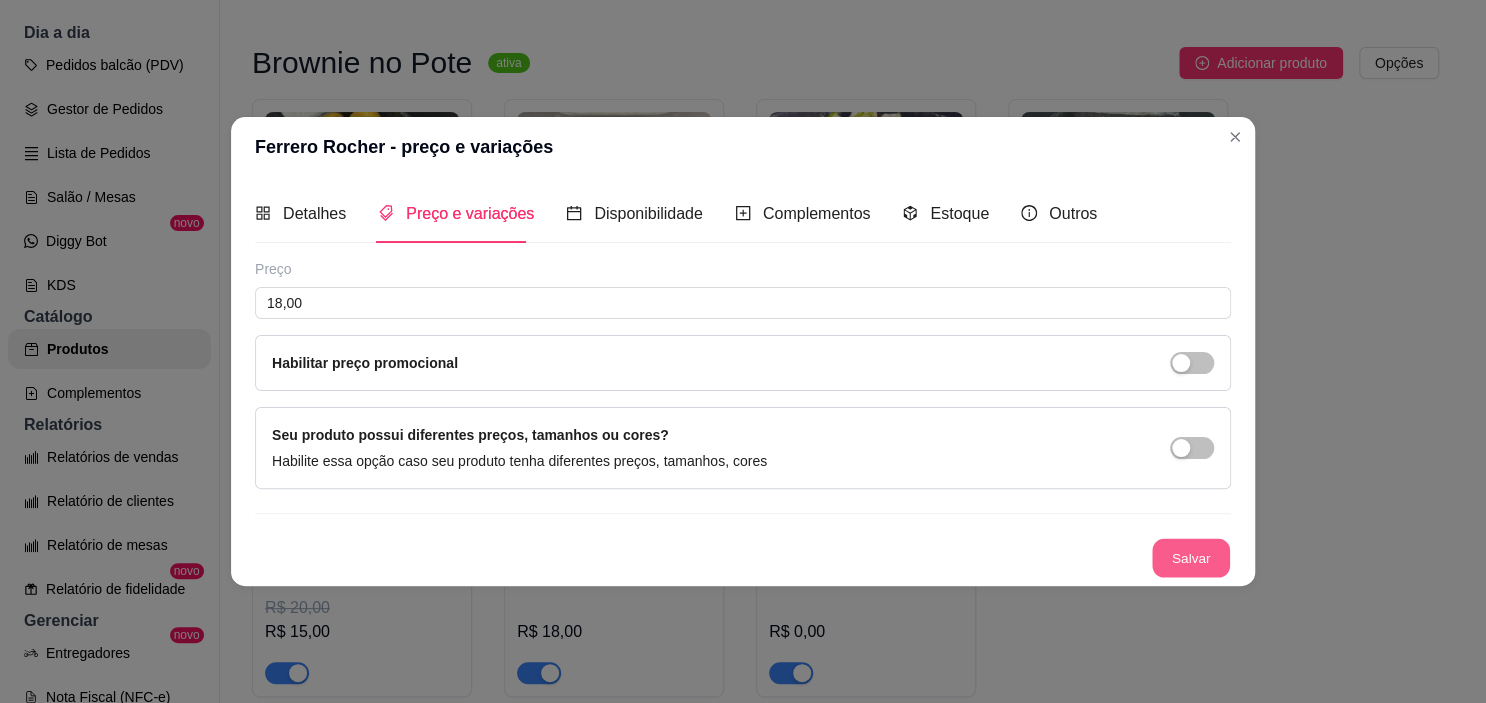 click on "Salvar" at bounding box center (1191, 557) 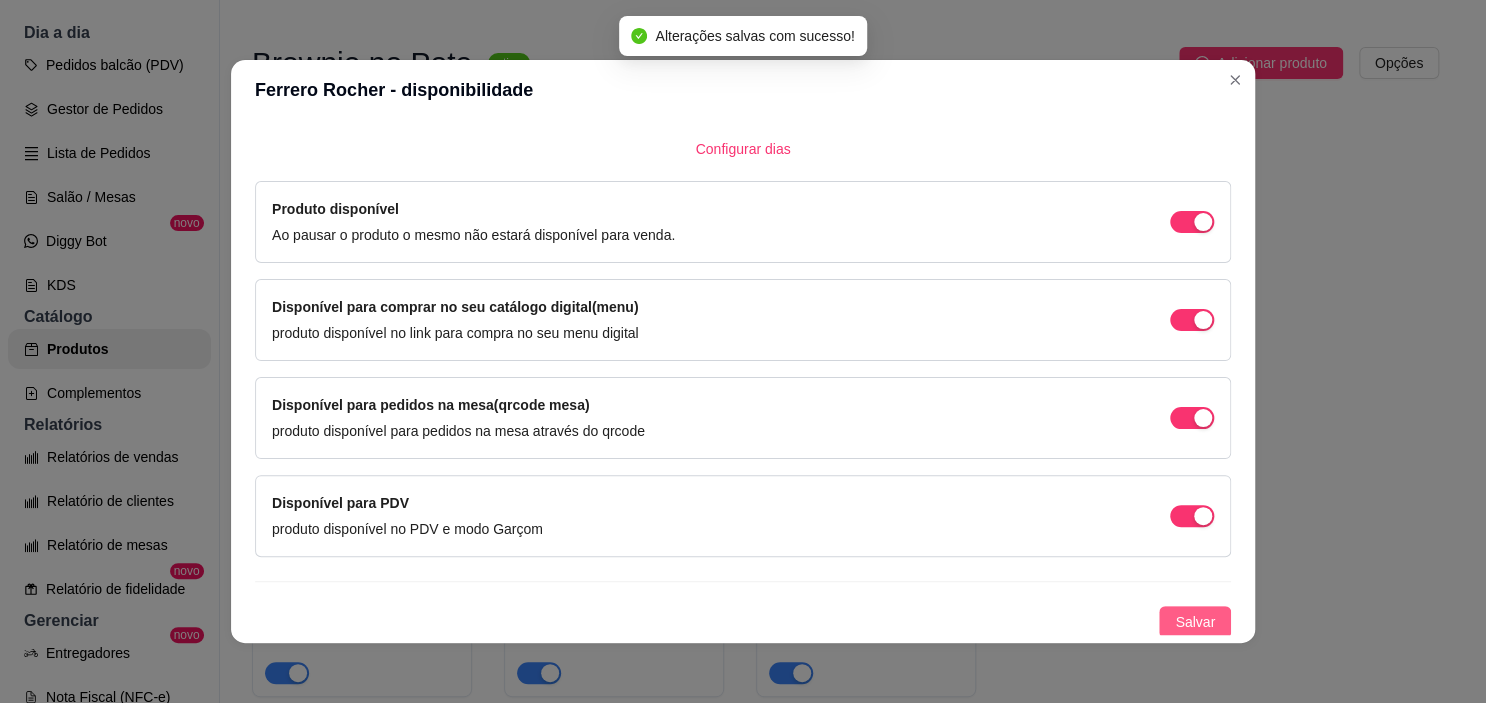 scroll, scrollTop: 139, scrollLeft: 0, axis: vertical 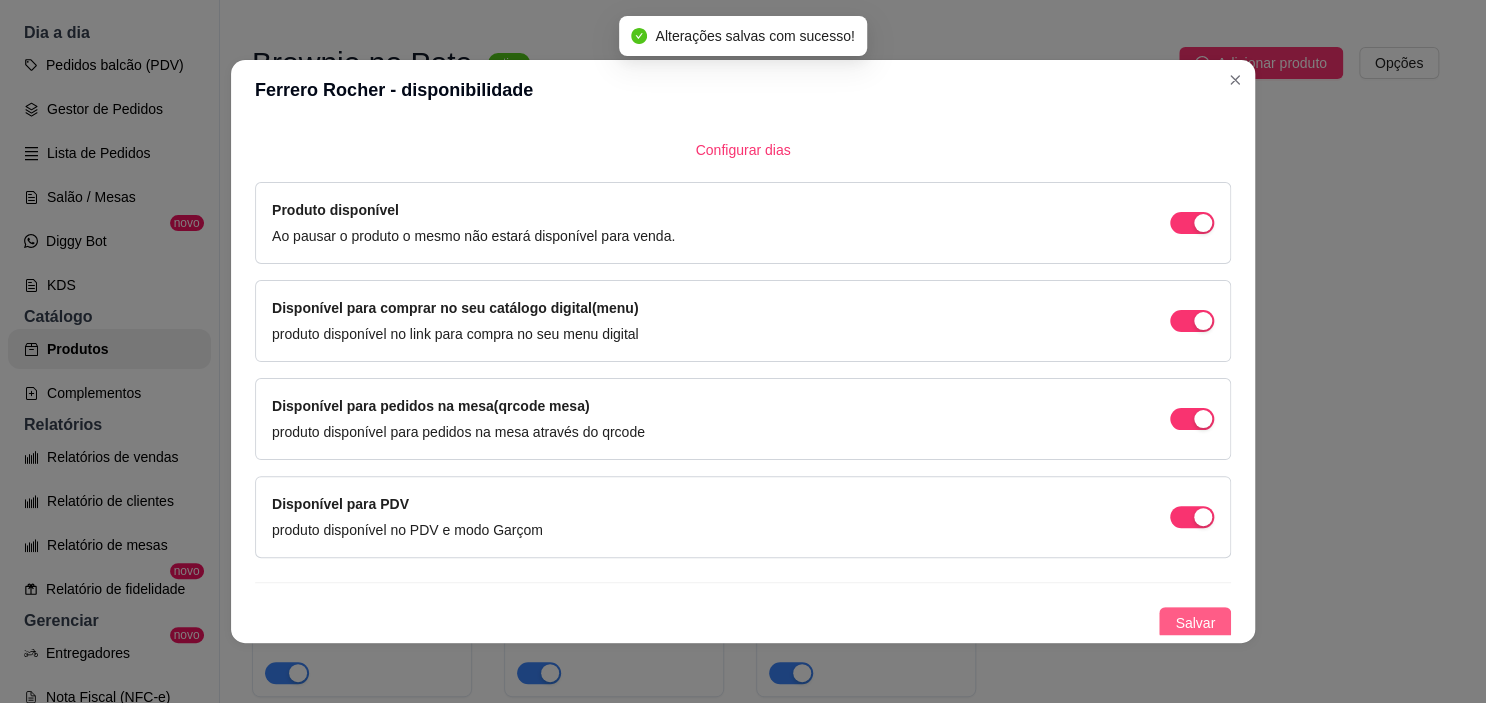 click on "Salvar" at bounding box center (1195, 623) 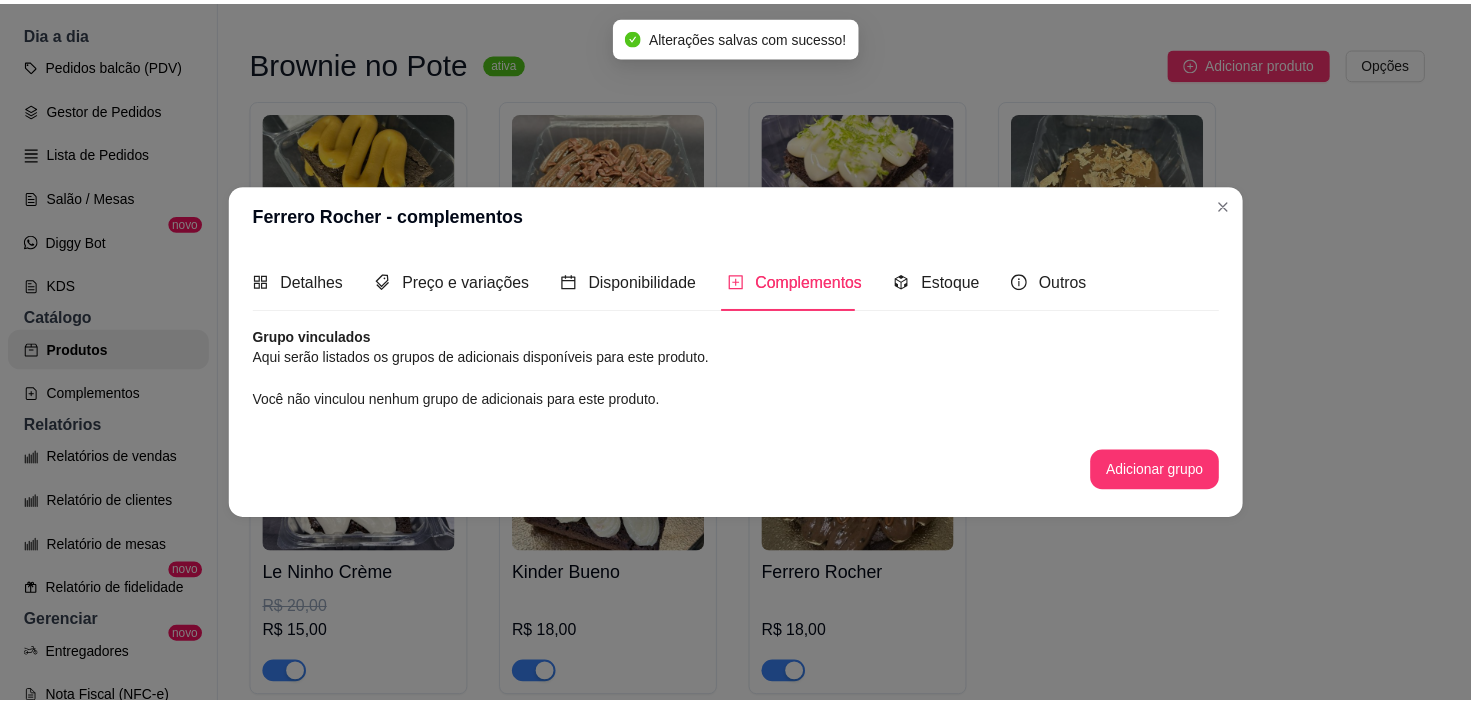 scroll, scrollTop: 0, scrollLeft: 0, axis: both 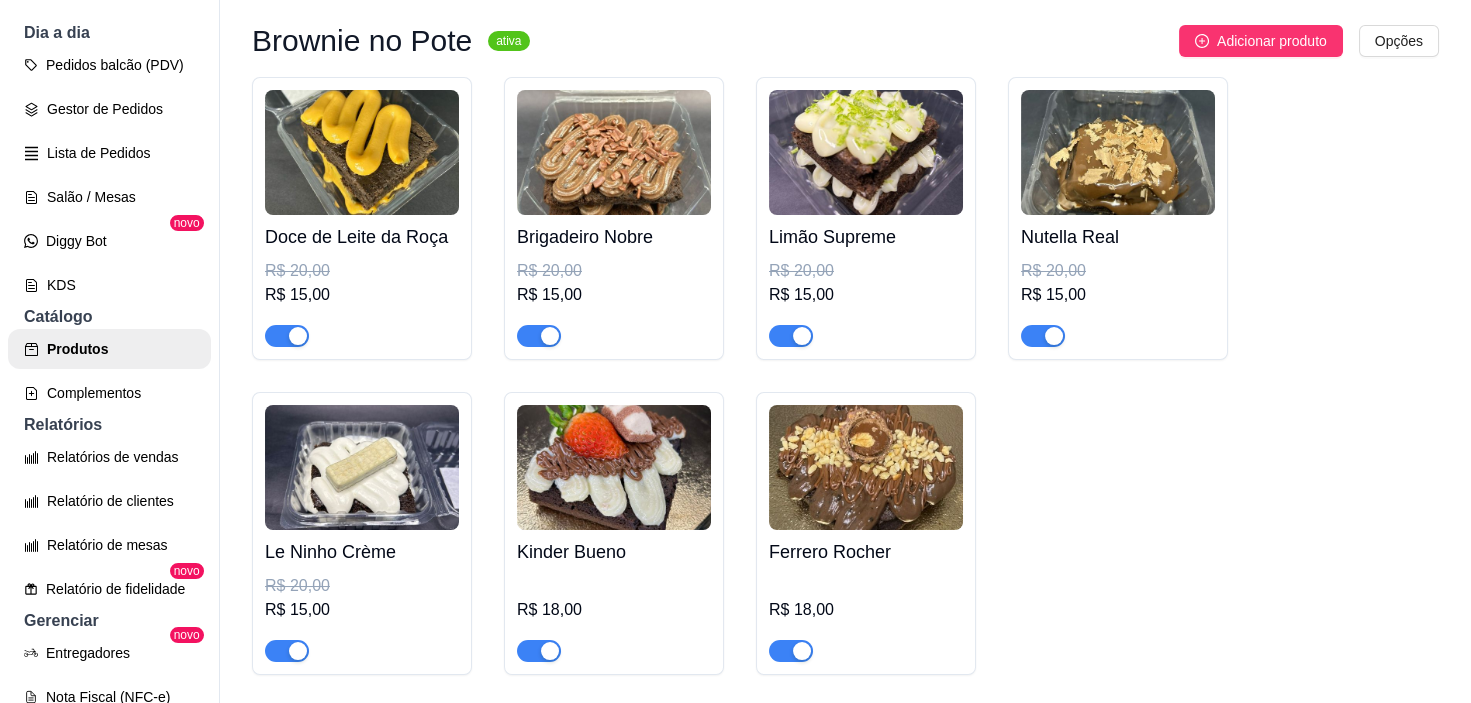 type 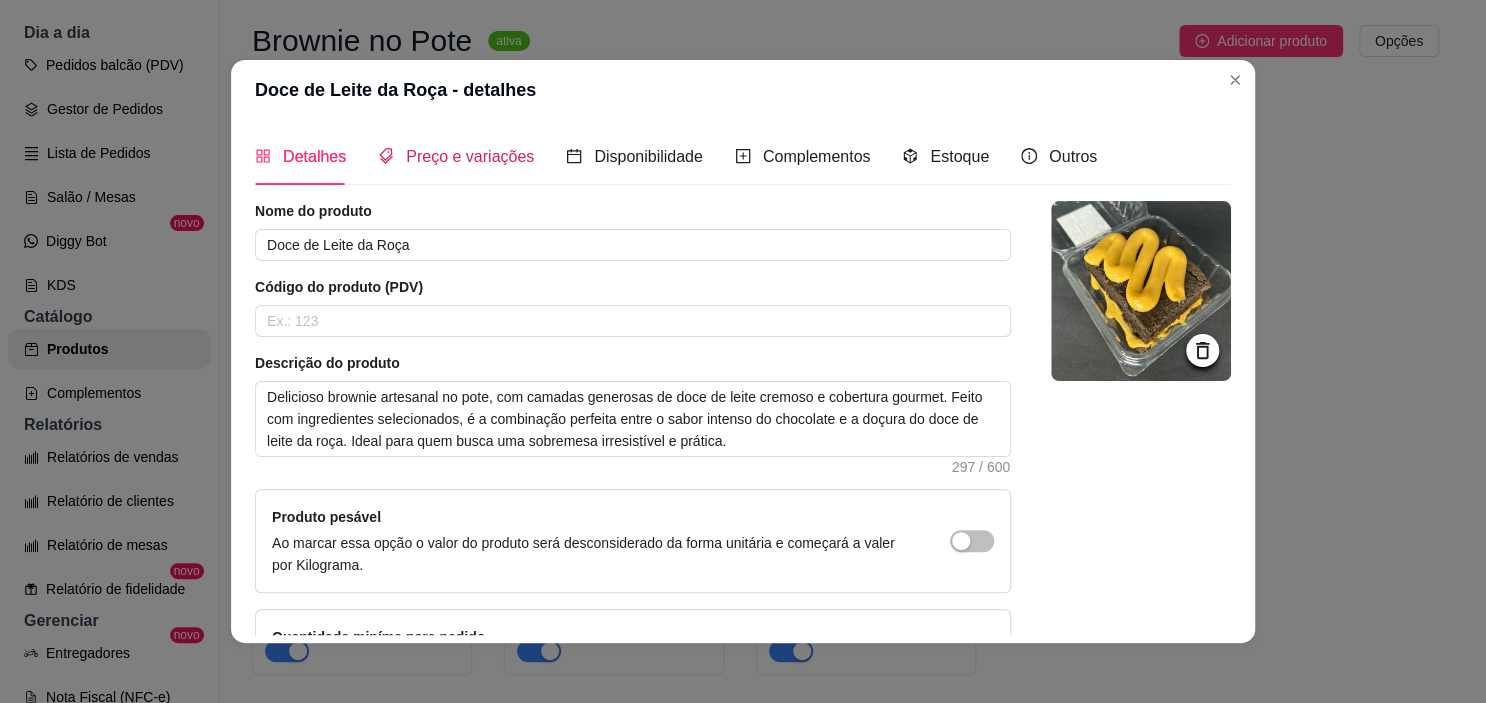 click on "Preço e variações" at bounding box center [470, 156] 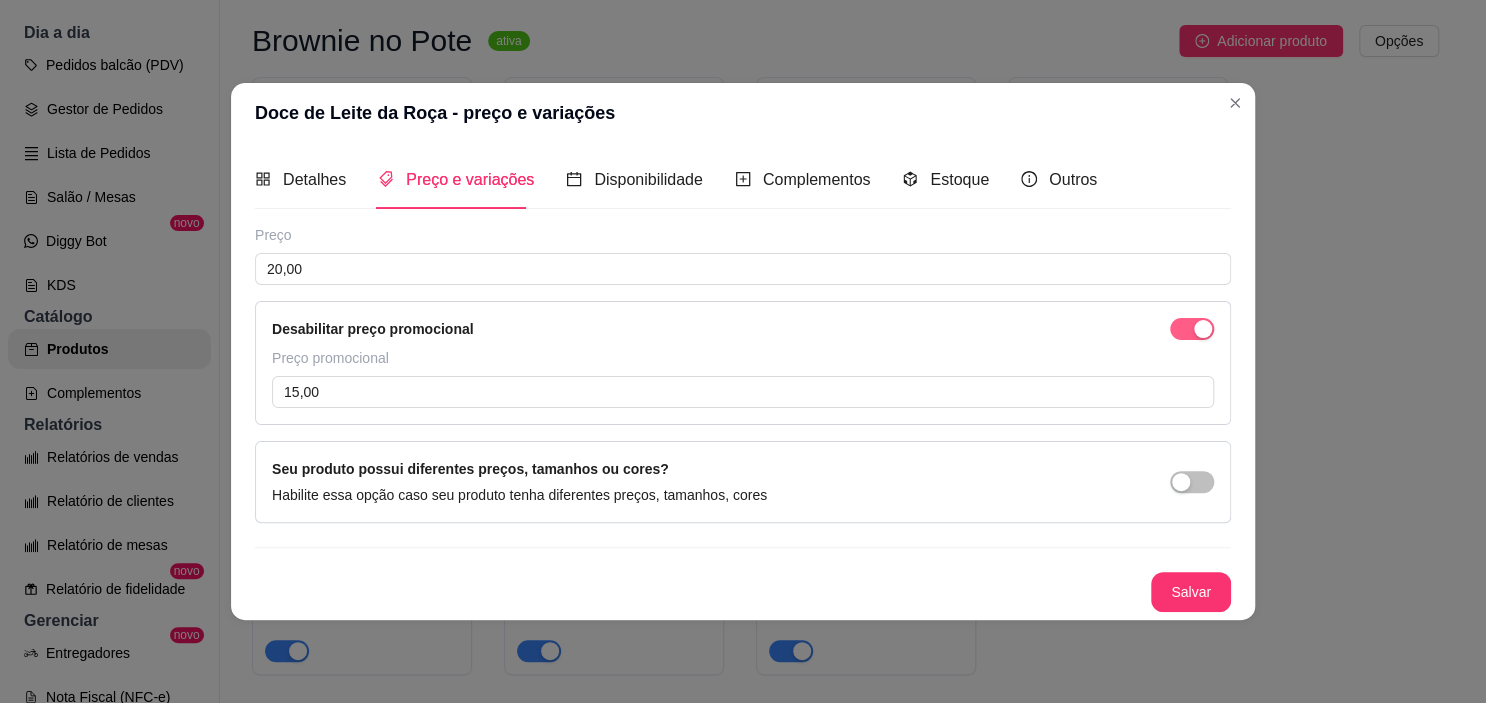 click at bounding box center [1192, 329] 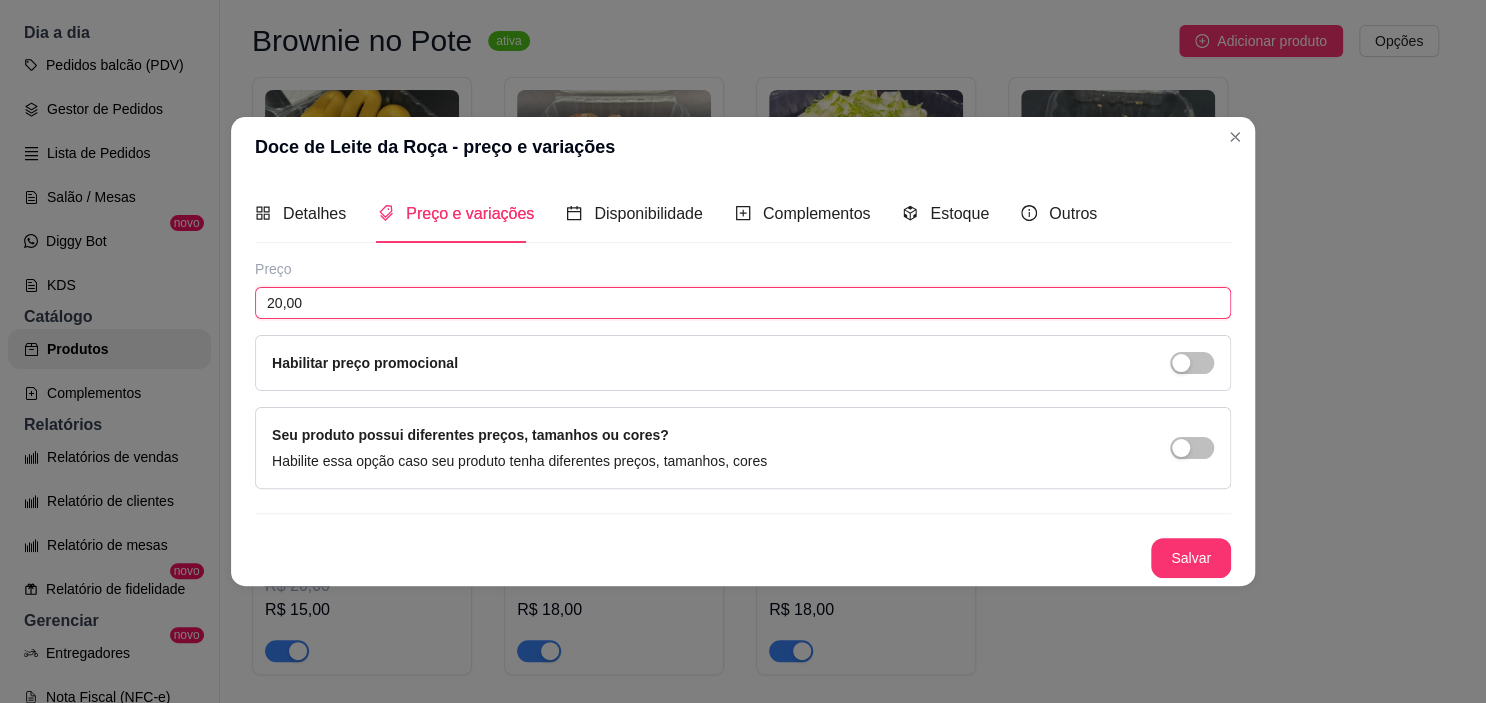 click on "20,00" at bounding box center [743, 303] 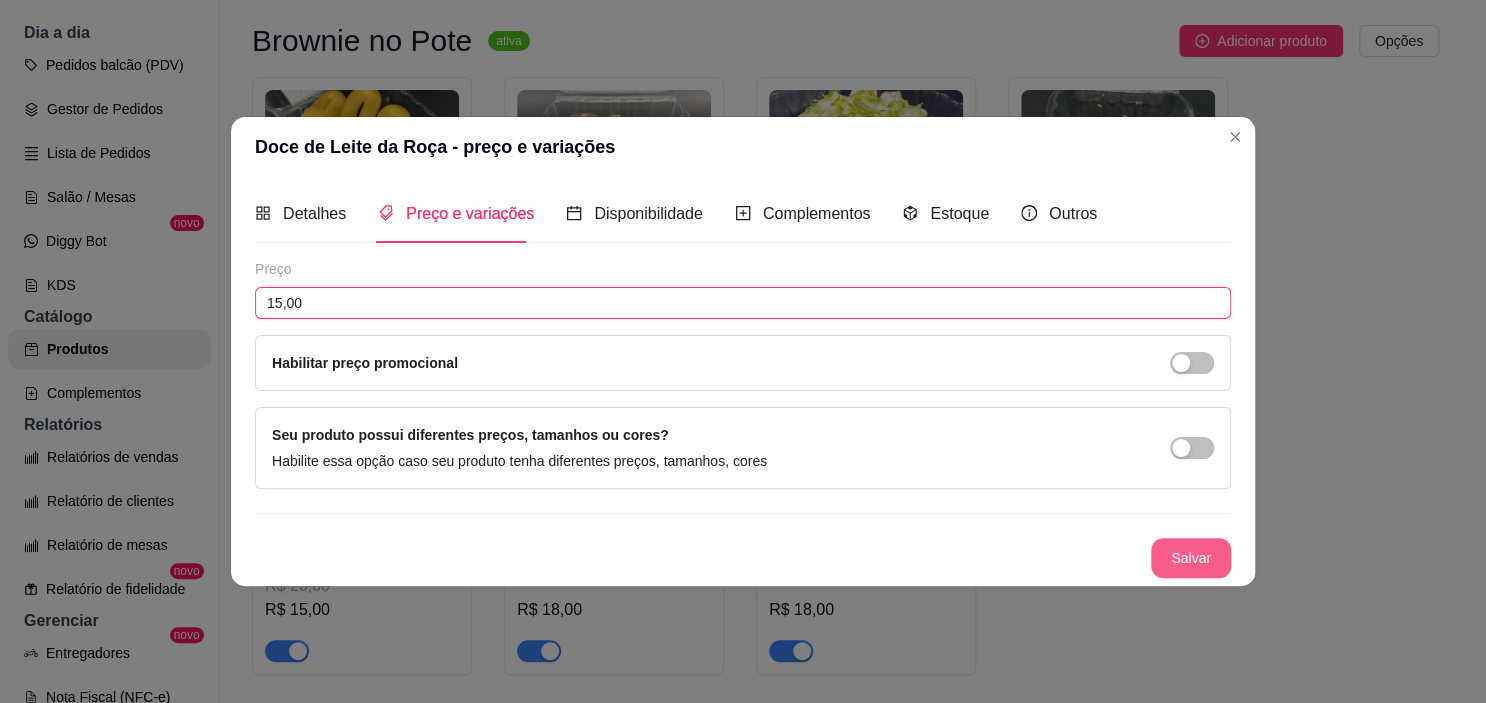 type on "15,00" 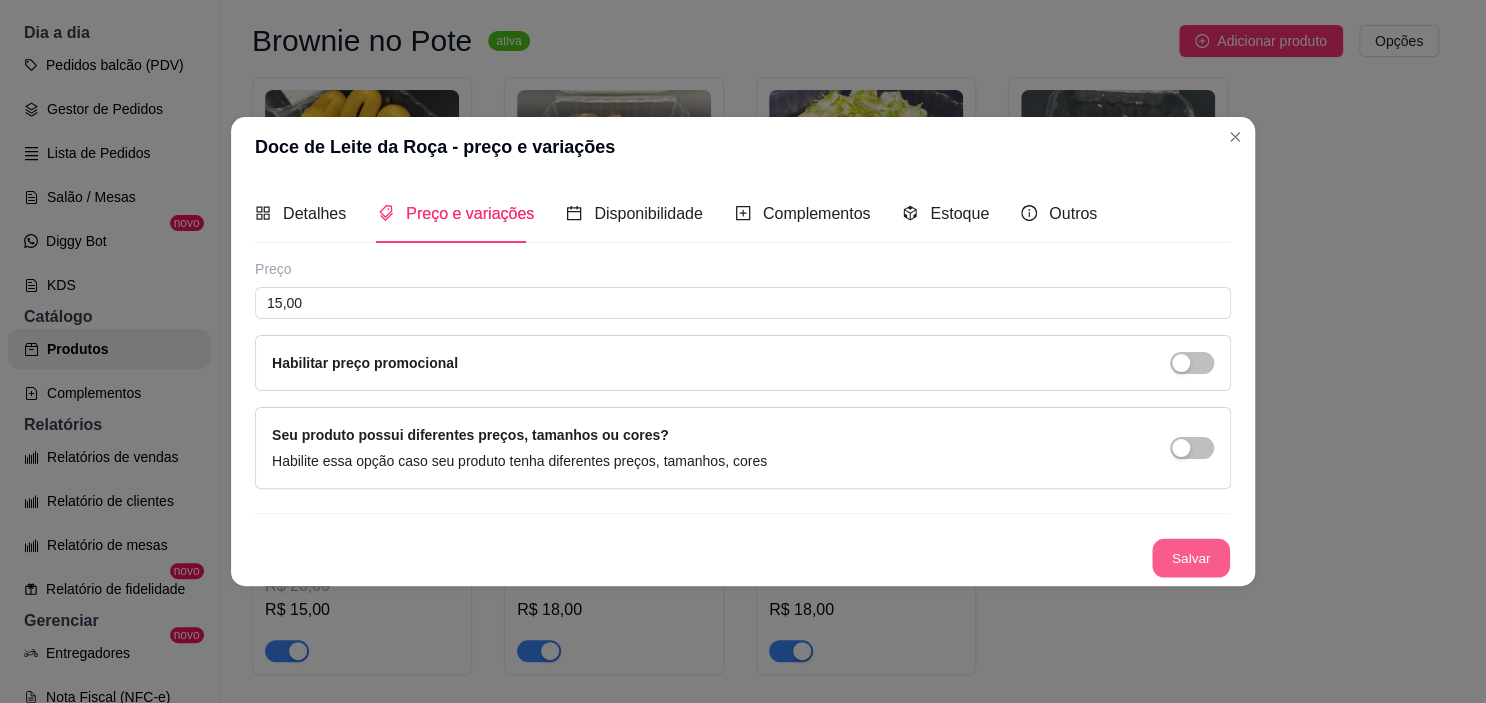 click on "Salvar" at bounding box center (1191, 557) 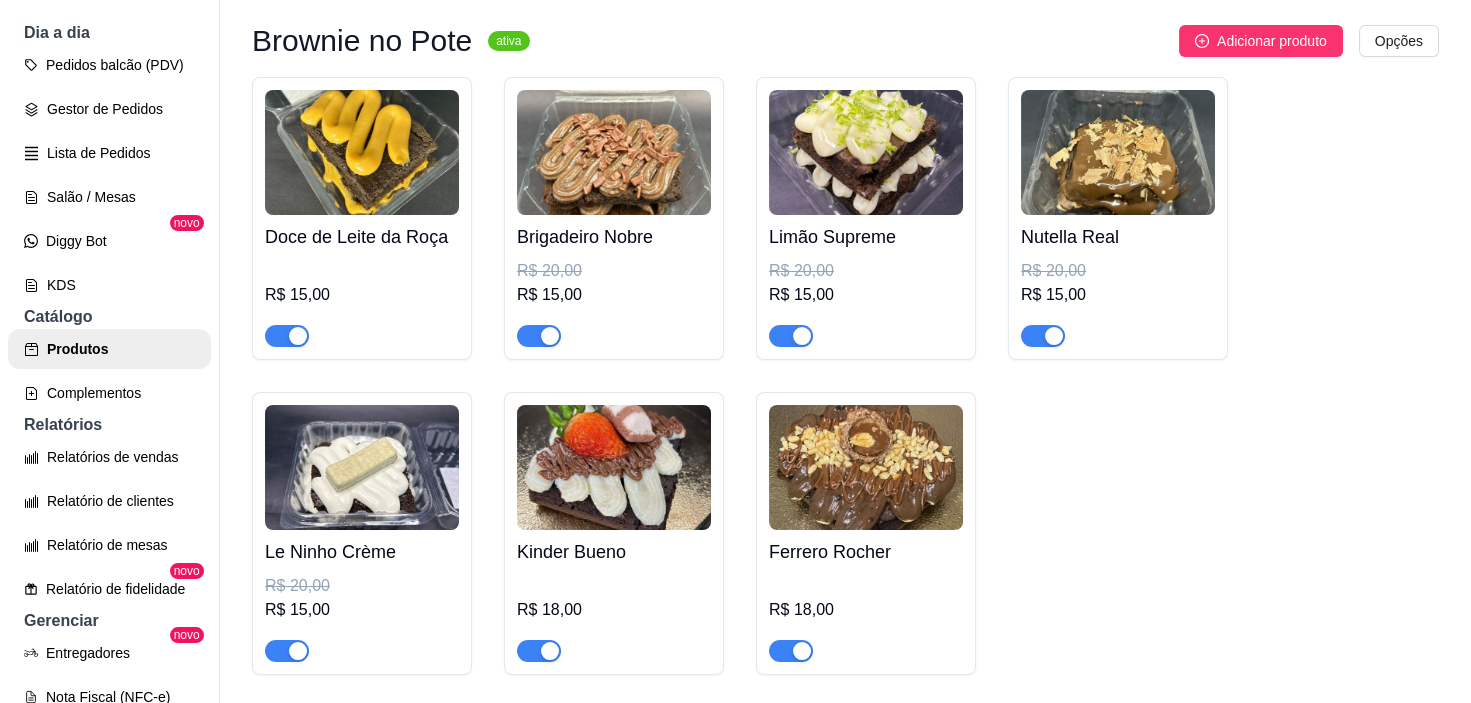 click at bounding box center (614, 152) 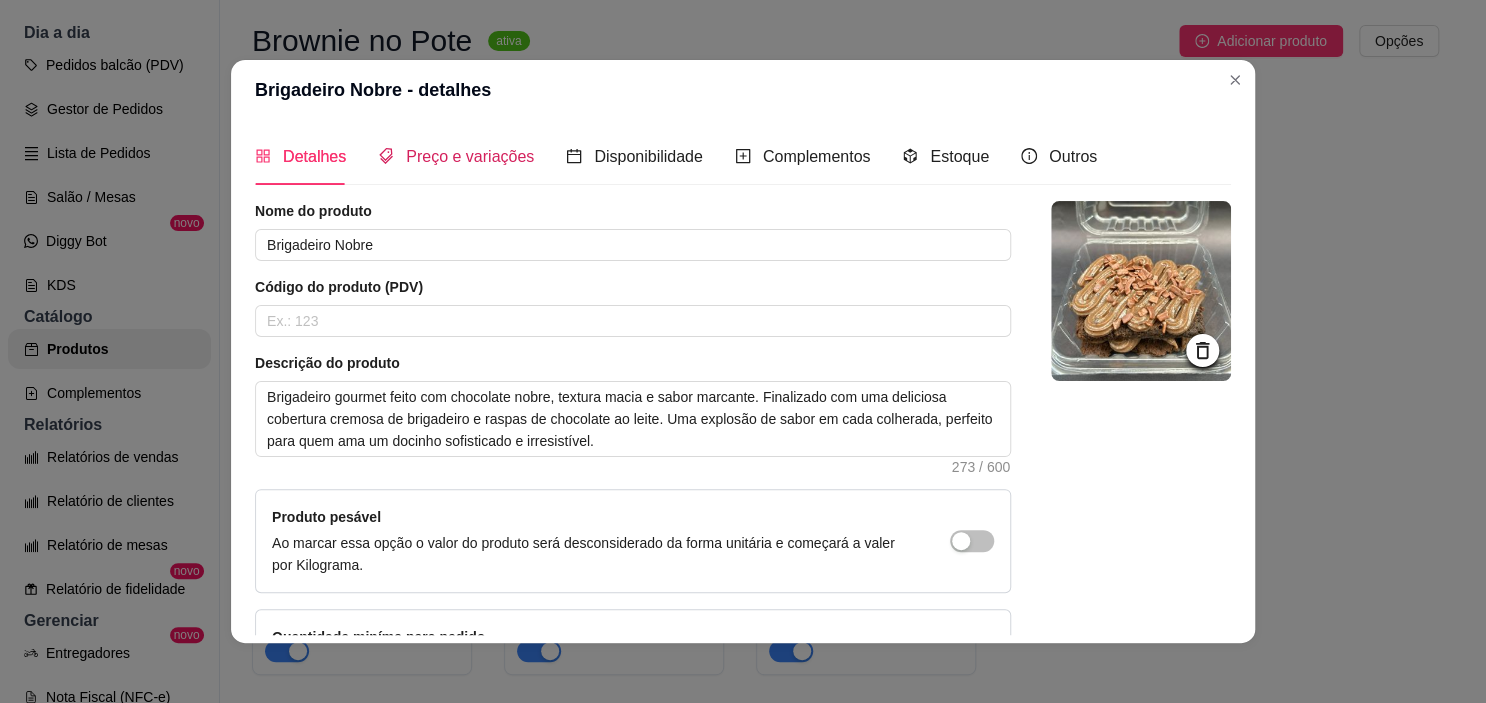 click on "Preço e variações" at bounding box center [470, 156] 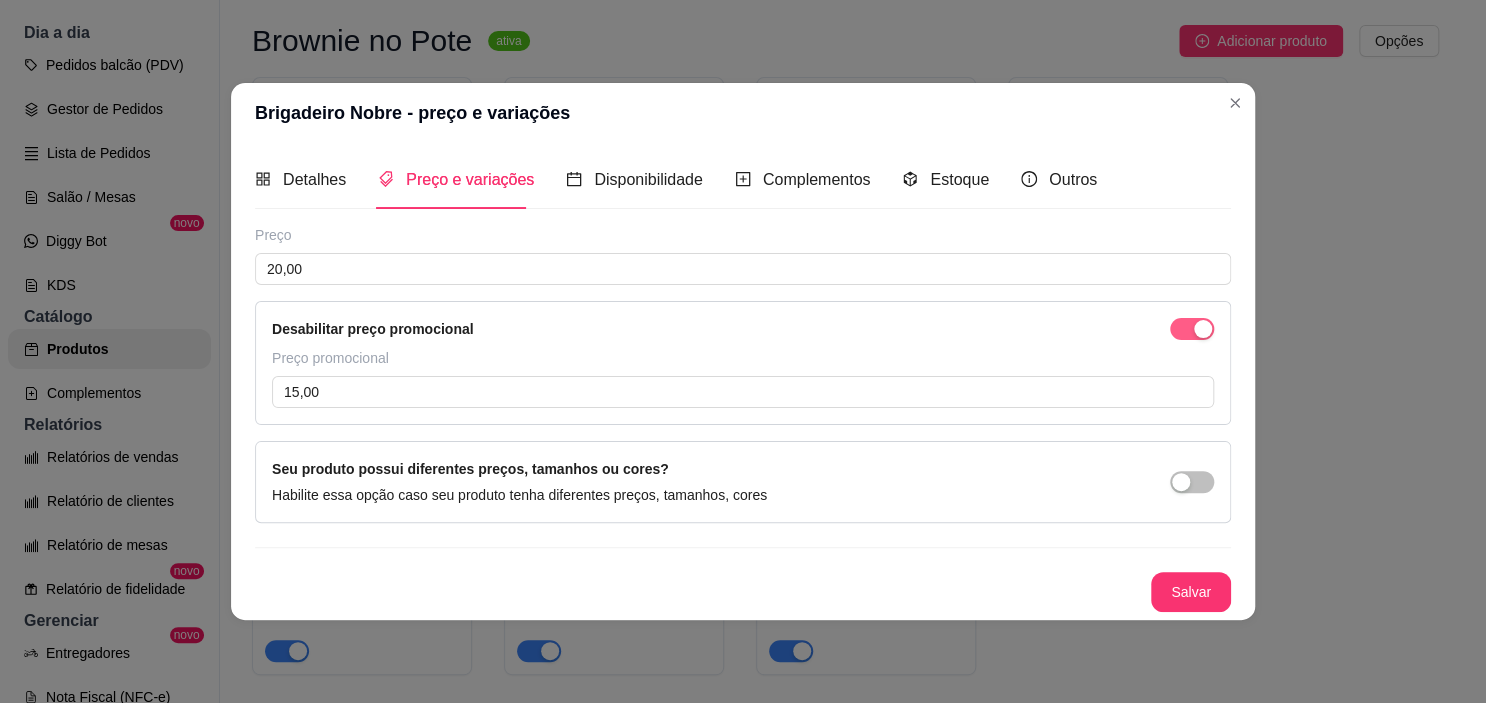 click at bounding box center [1192, 329] 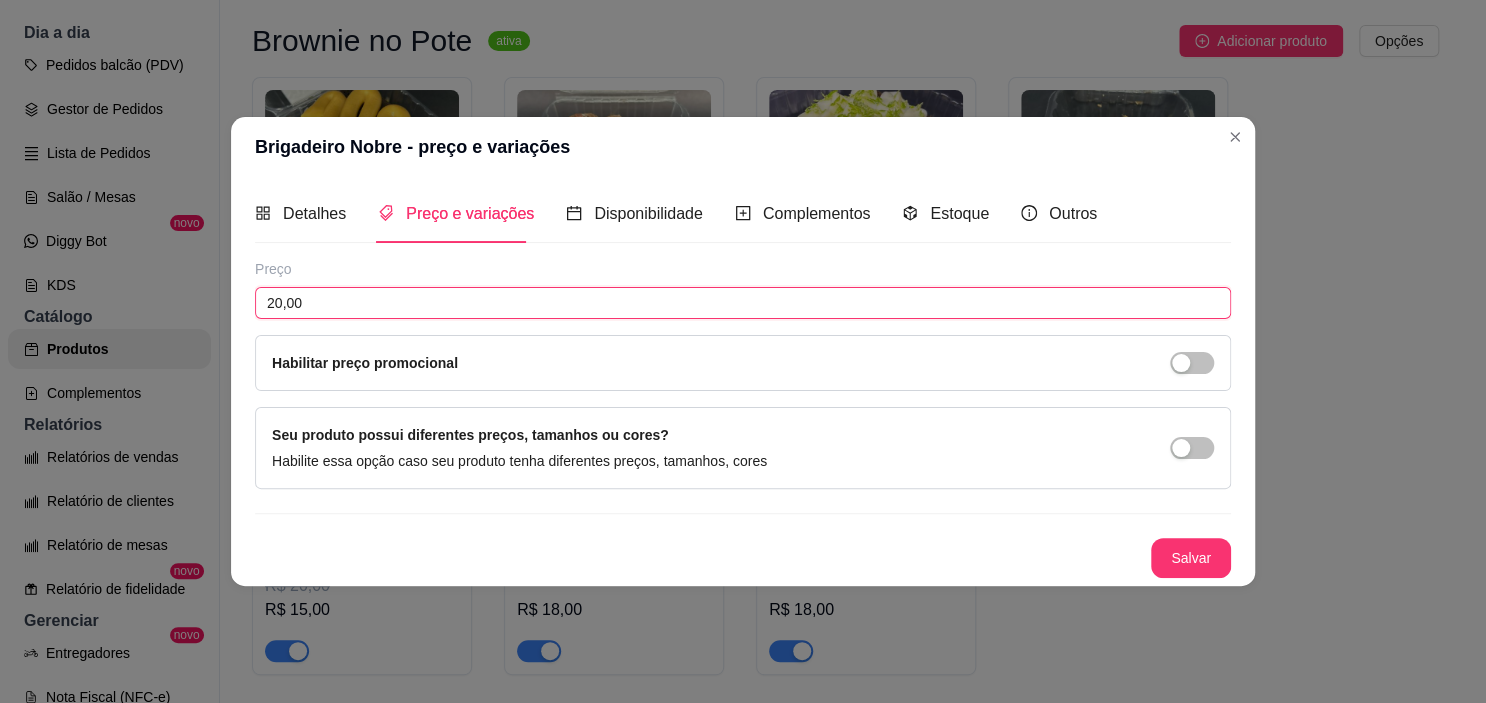 click on "20,00" at bounding box center [743, 303] 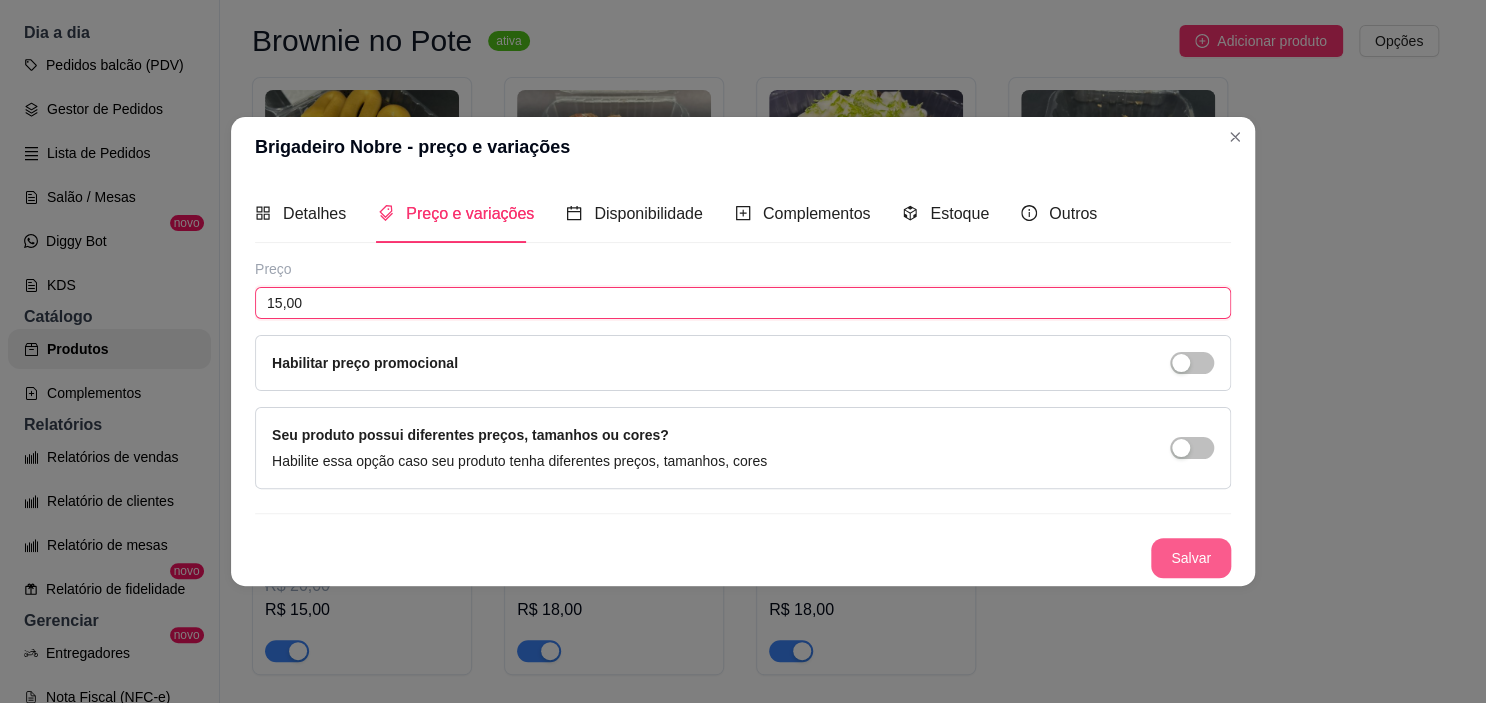 type on "15,00" 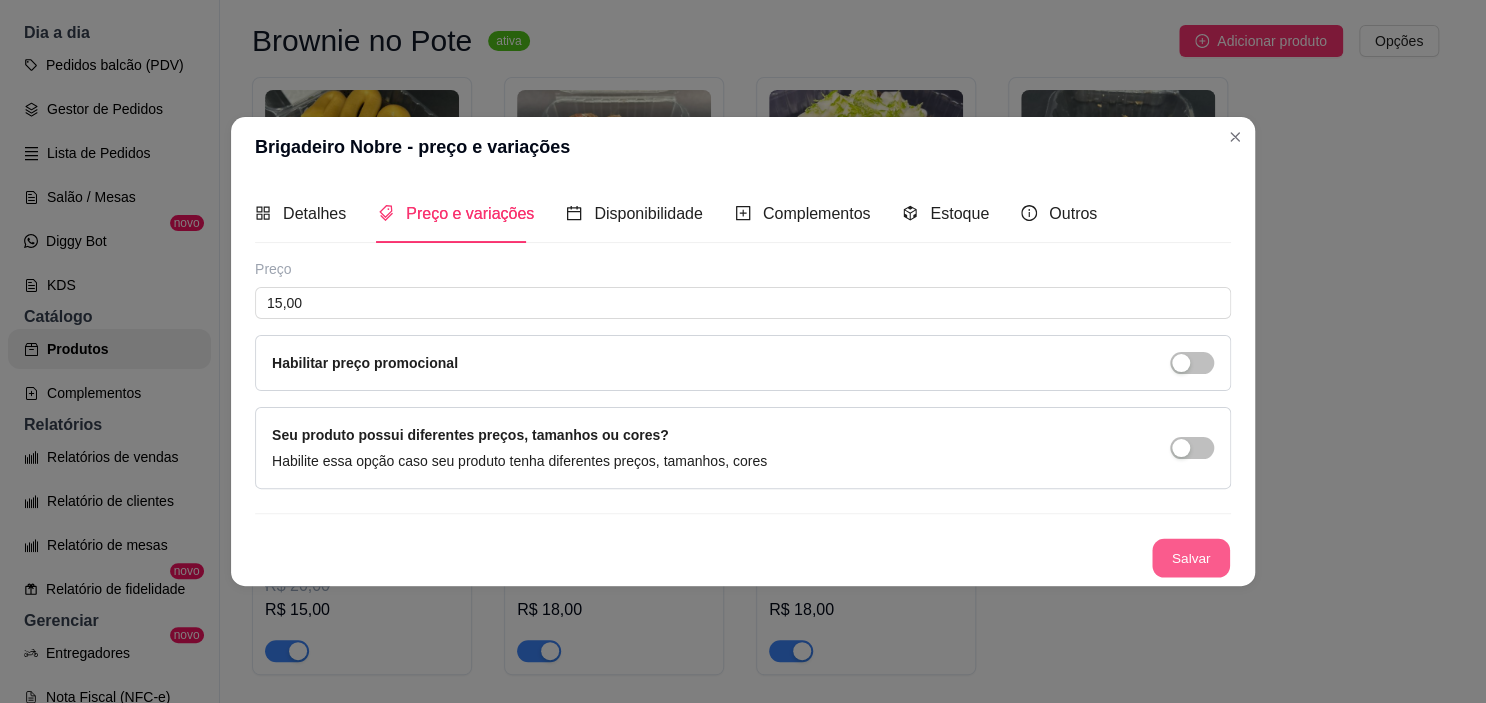 click on "Salvar" at bounding box center [1191, 557] 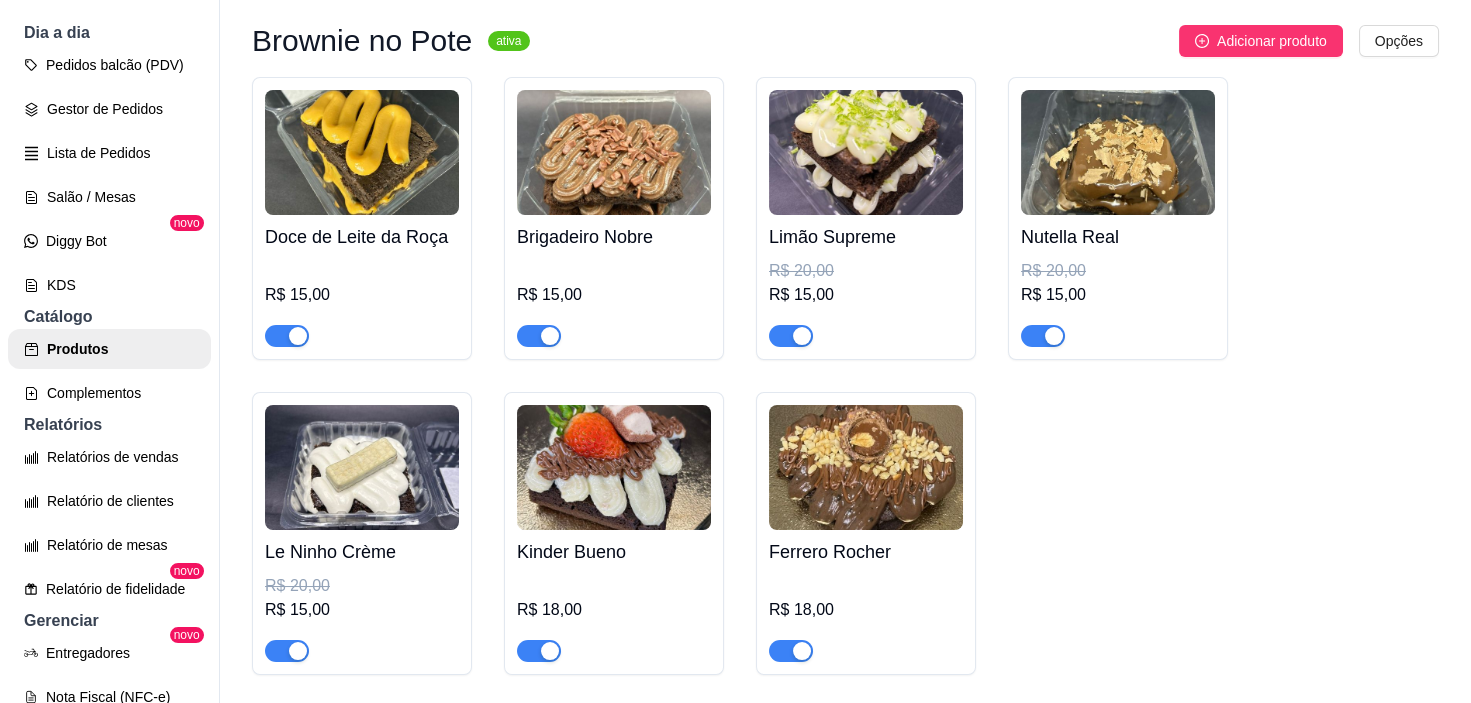 click at bounding box center [866, 152] 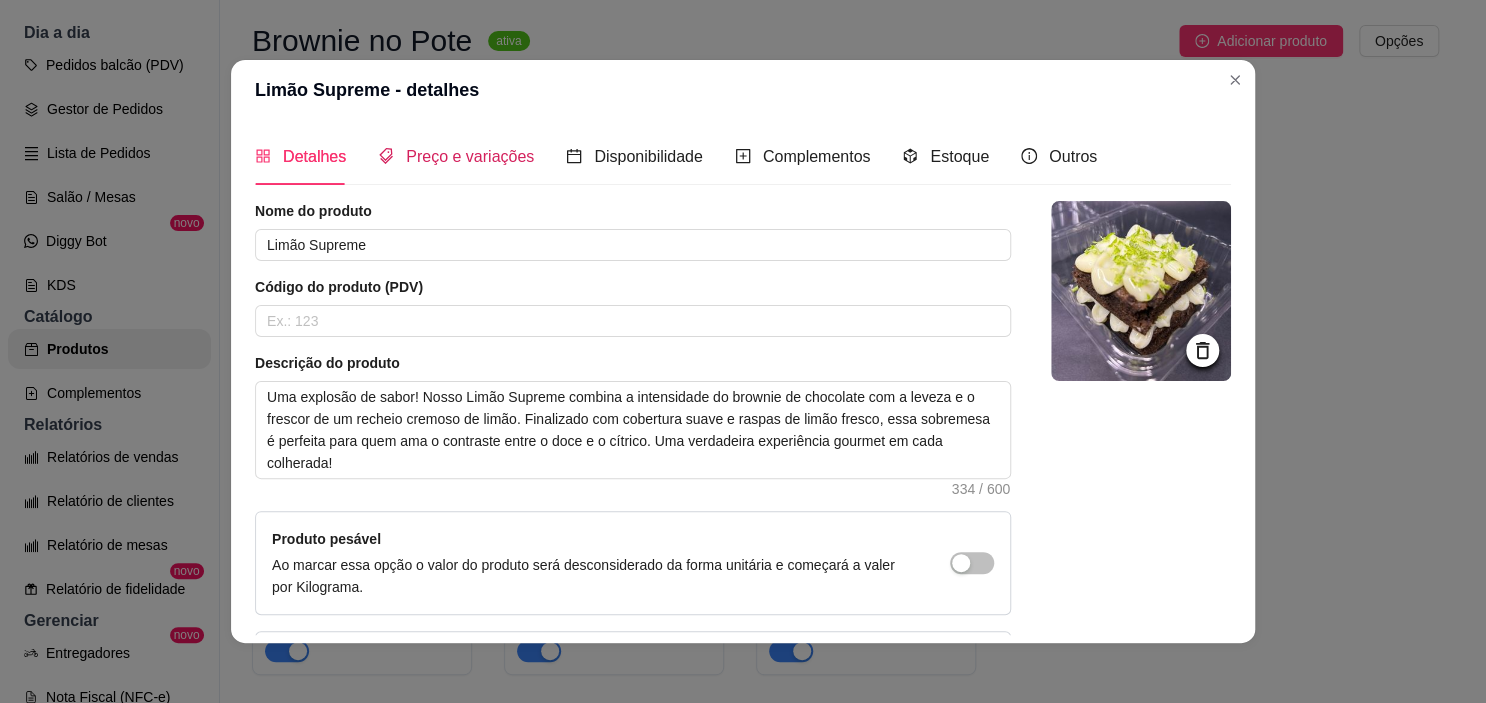 click on "Preço e variações" at bounding box center (470, 156) 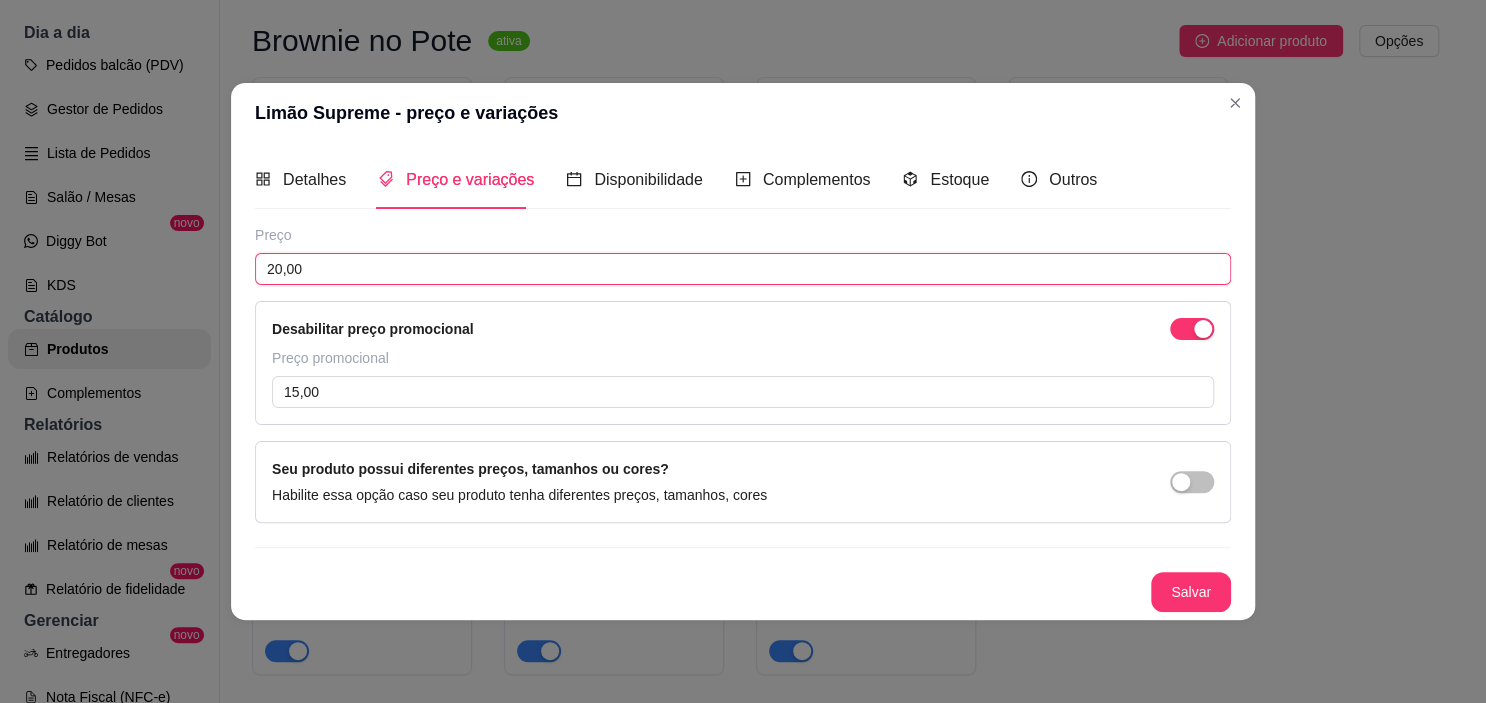 click on "20,00" at bounding box center (743, 269) 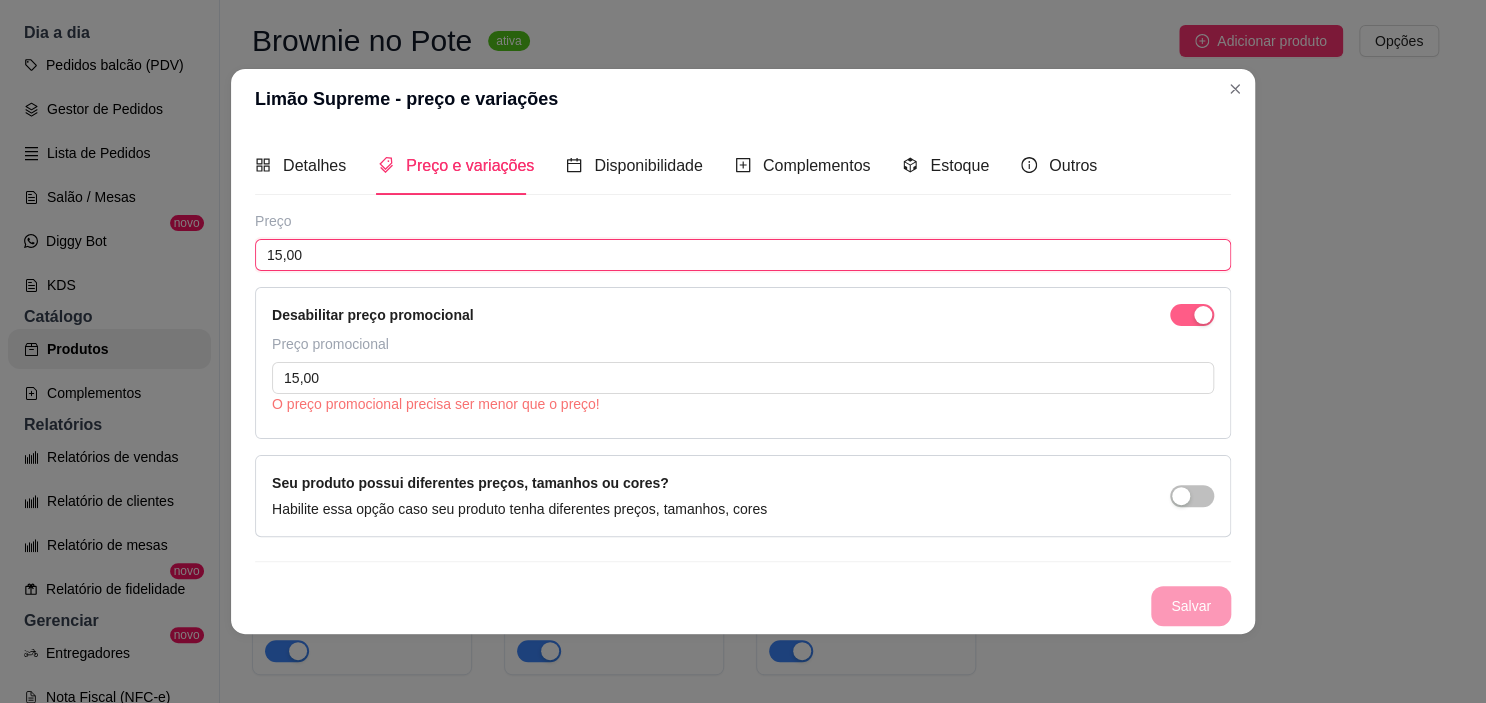 type on "15,00" 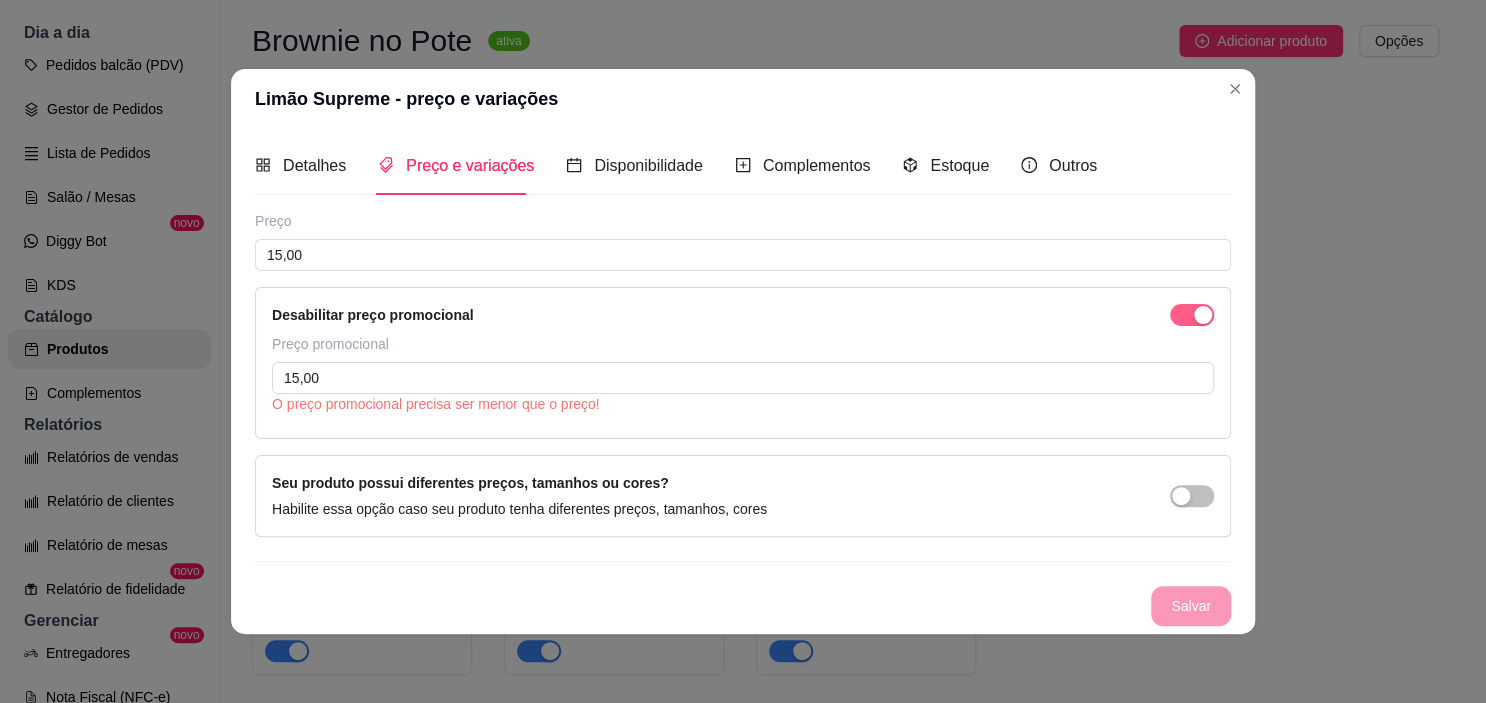 click at bounding box center [1192, 315] 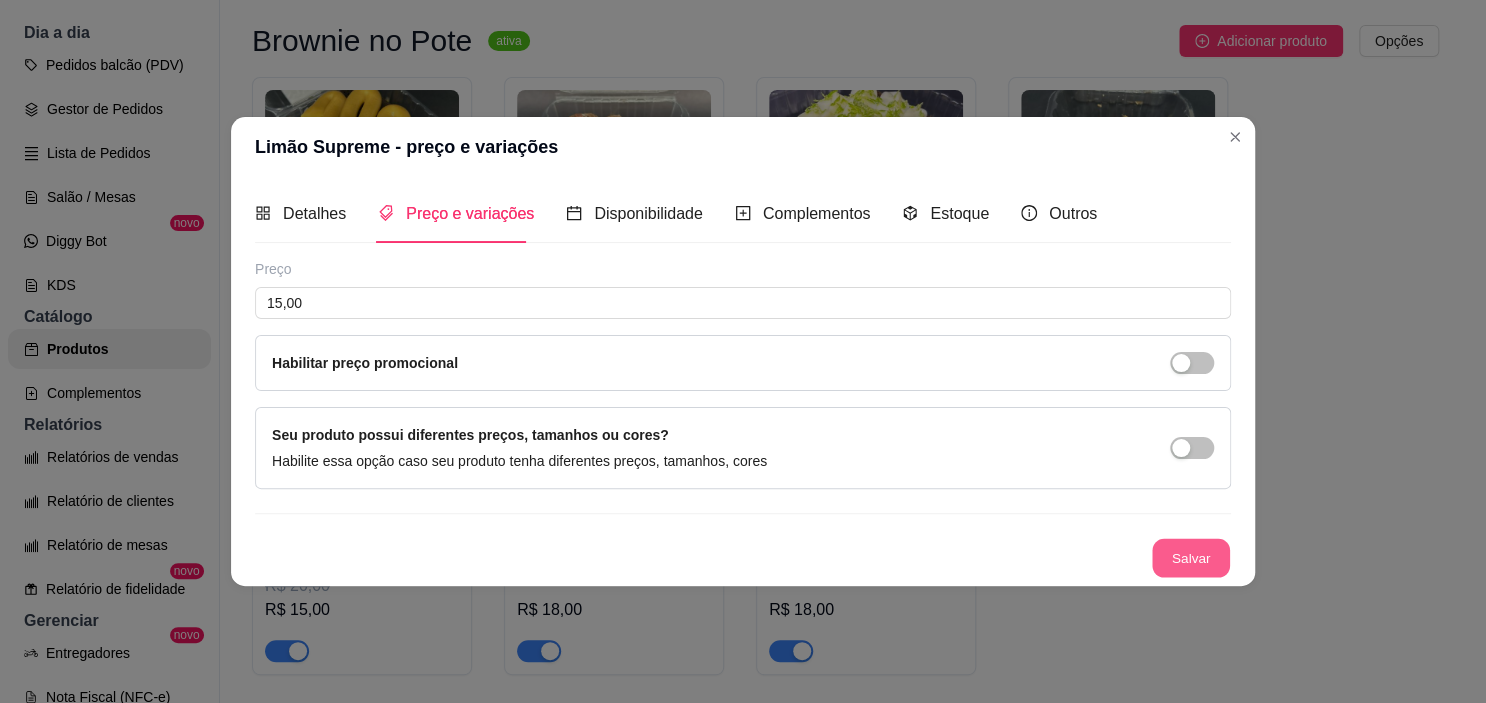 click on "Salvar" at bounding box center (1191, 557) 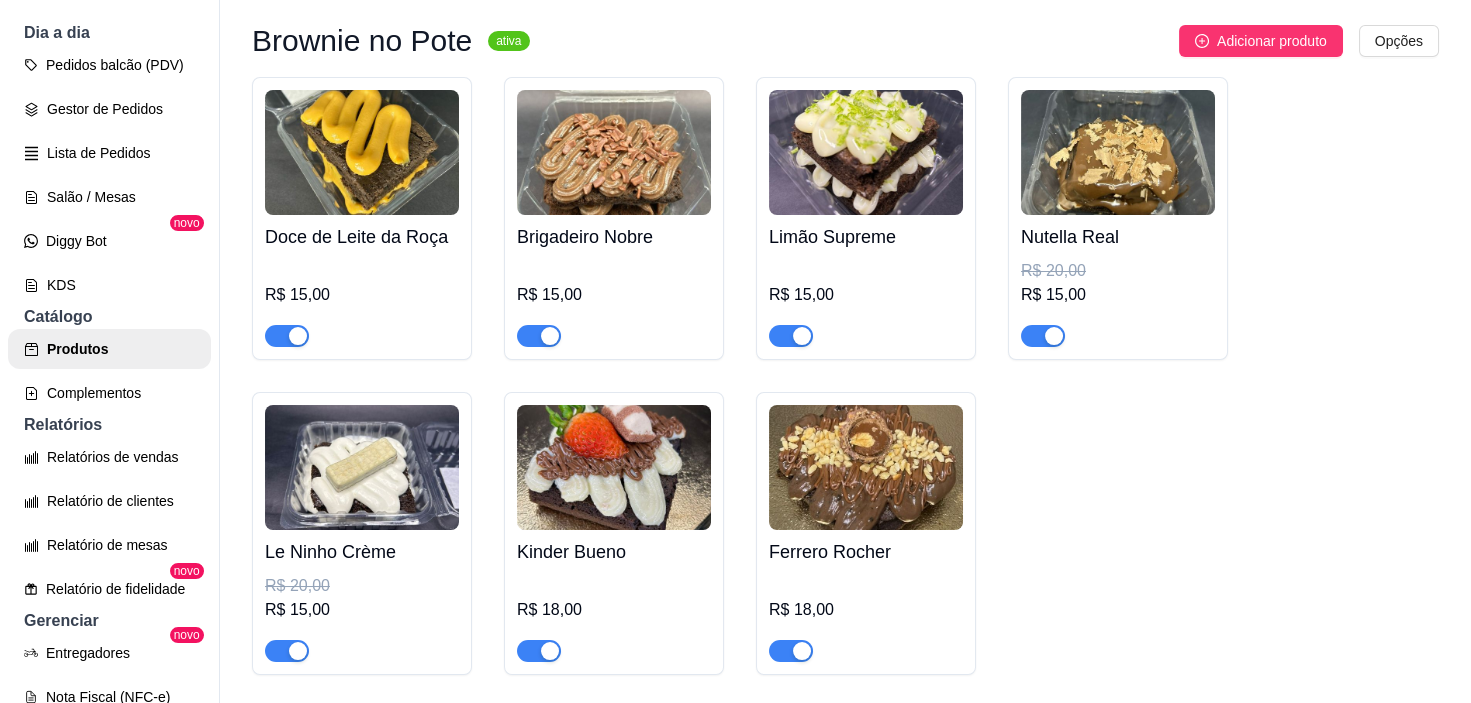 click at bounding box center [1118, 152] 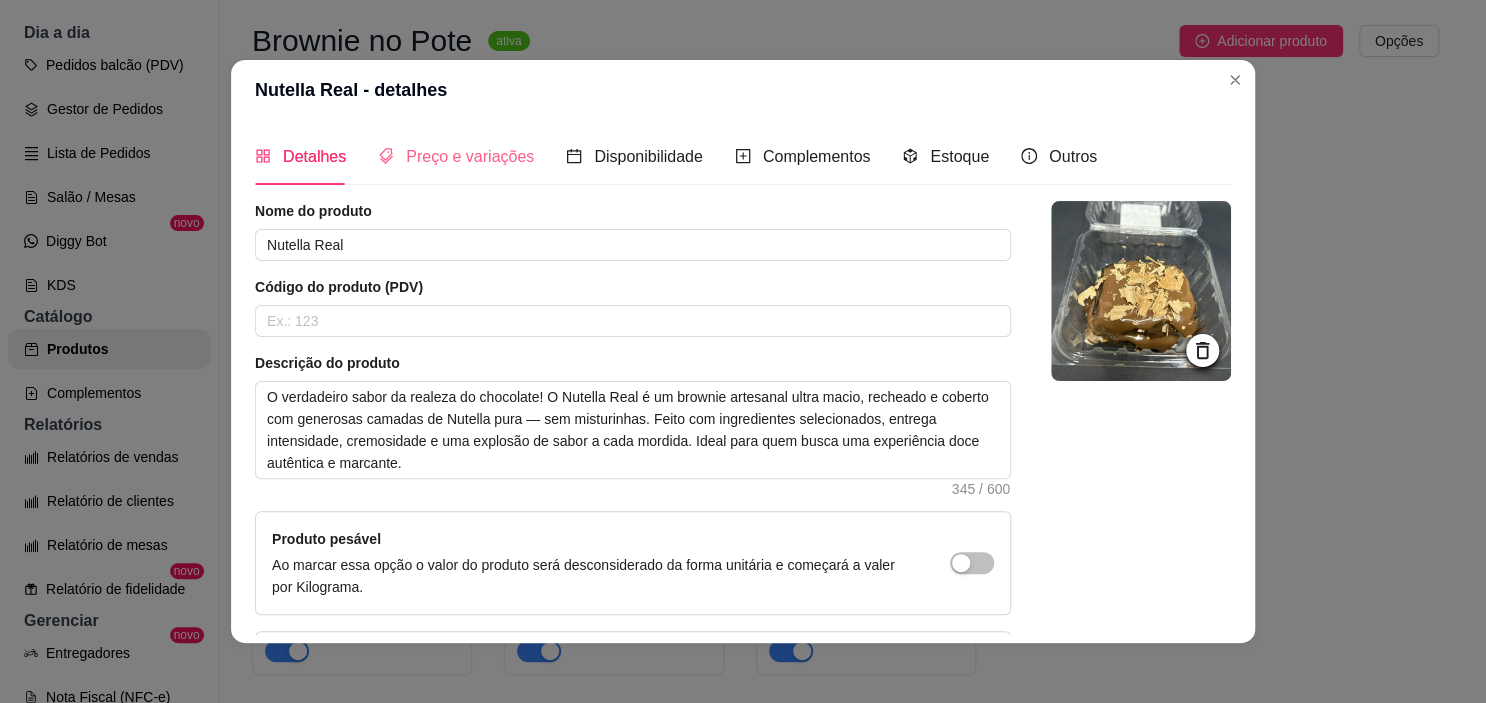 click on "Preço e variações" at bounding box center (456, 156) 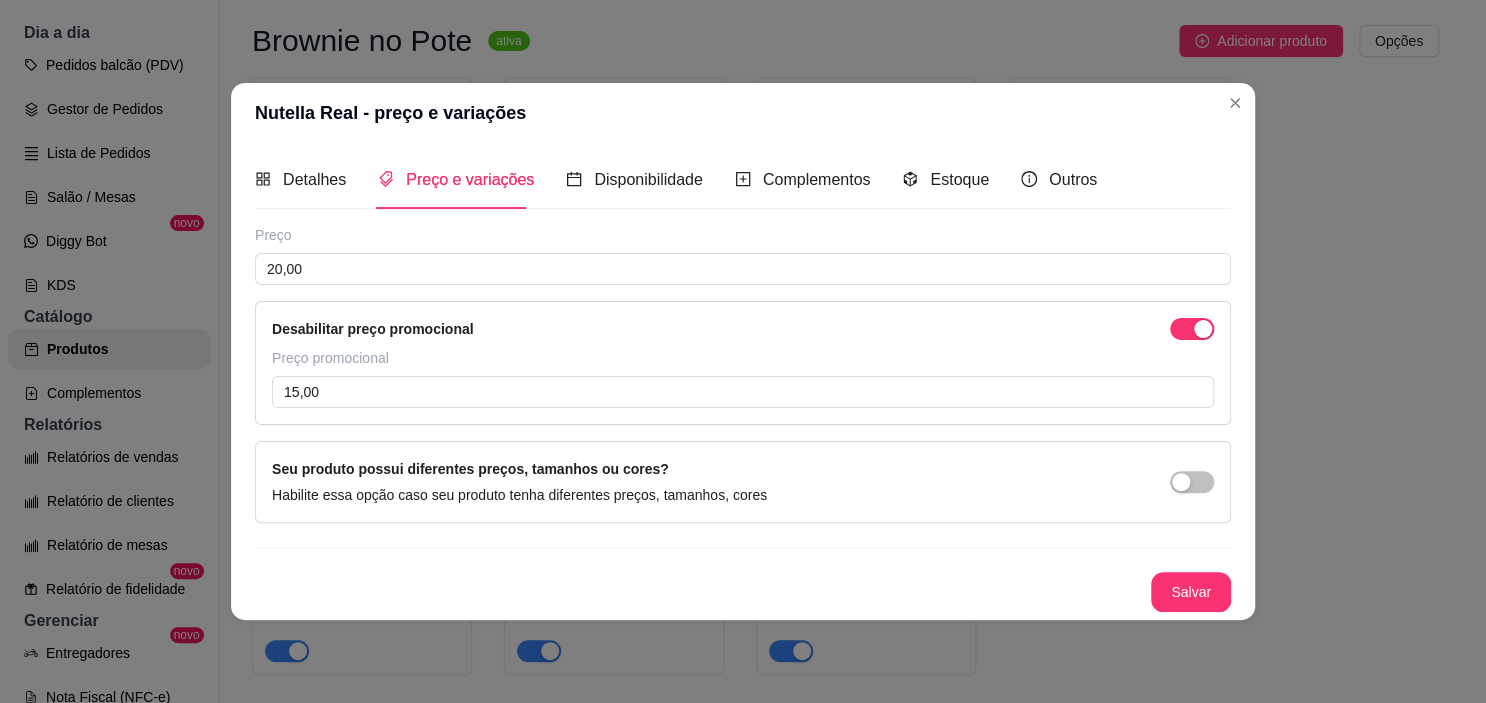 type 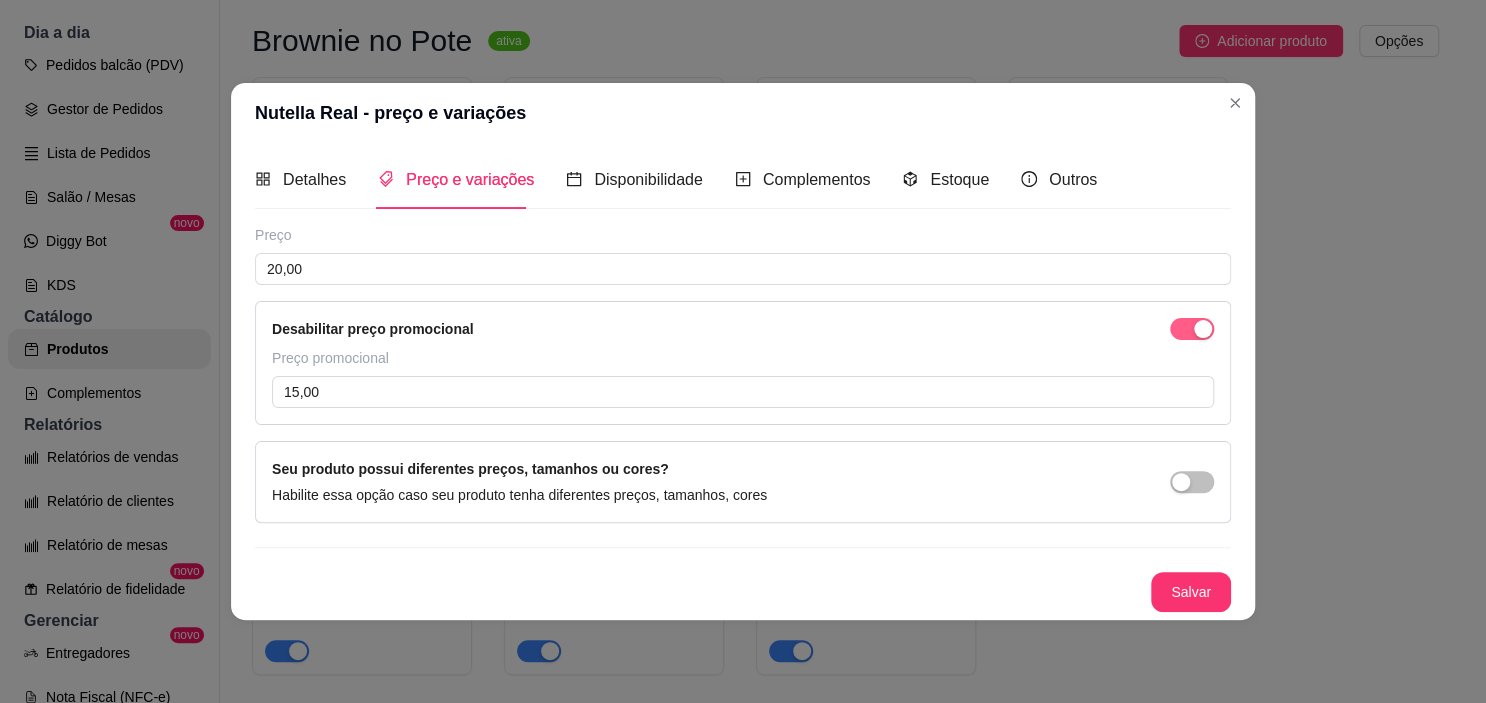 drag, startPoint x: 1186, startPoint y: 316, endPoint x: 1187, endPoint y: 334, distance: 18.027756 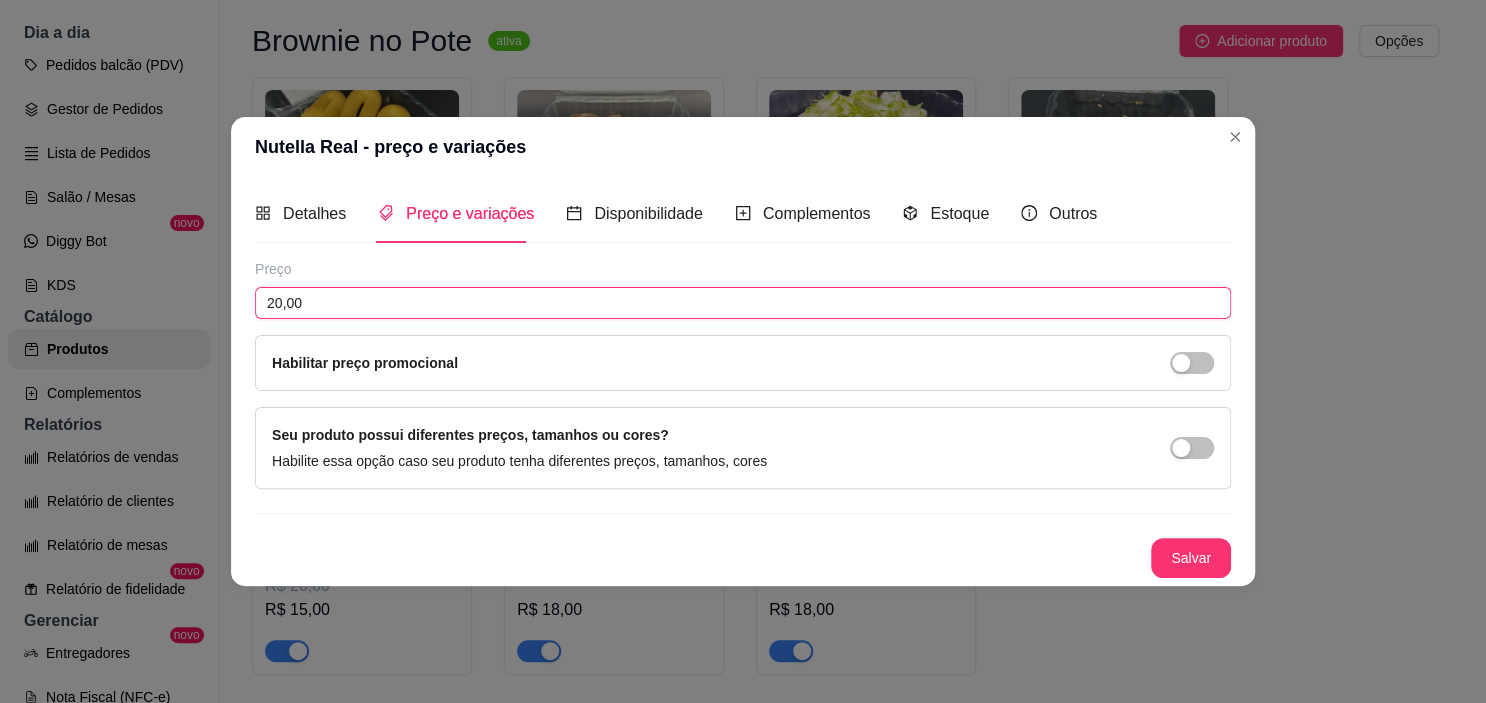 click on "20,00" at bounding box center (743, 303) 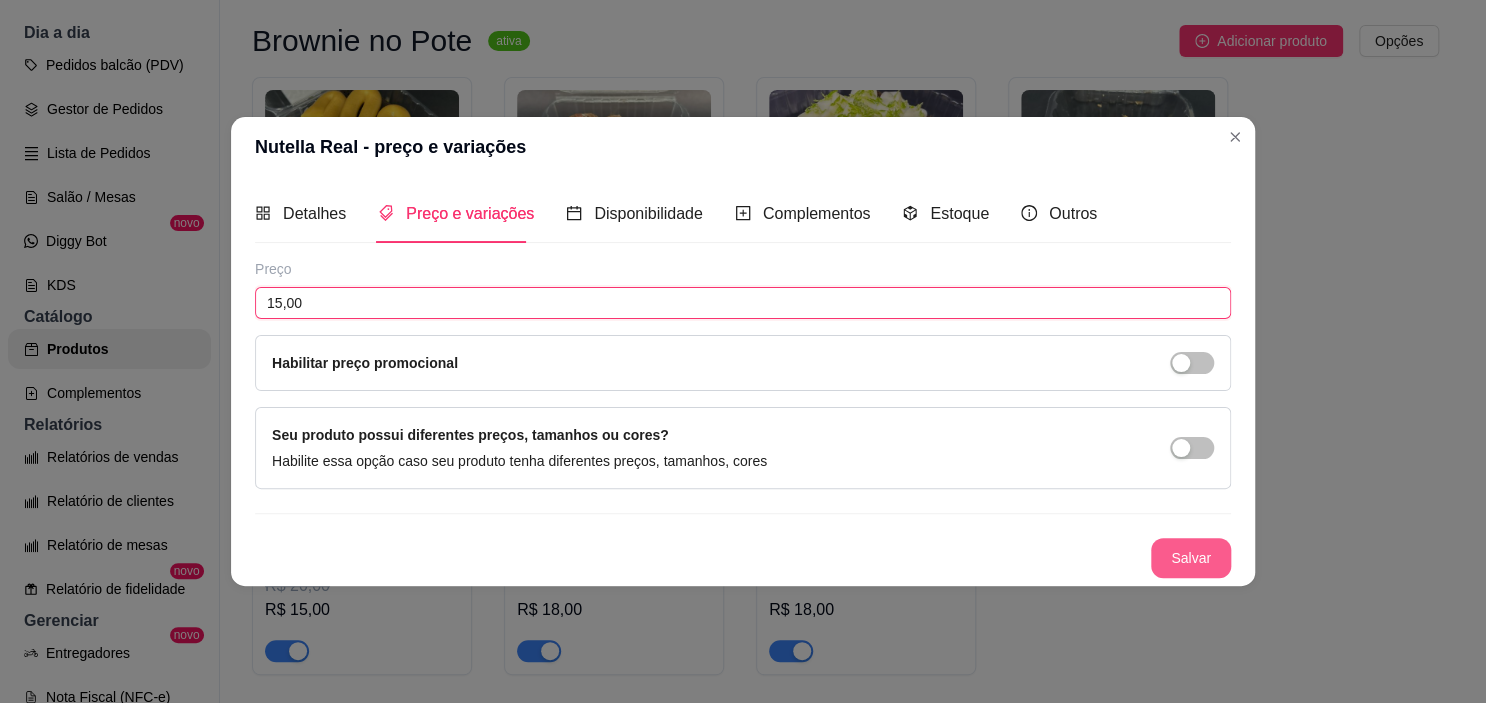 type on "15,00" 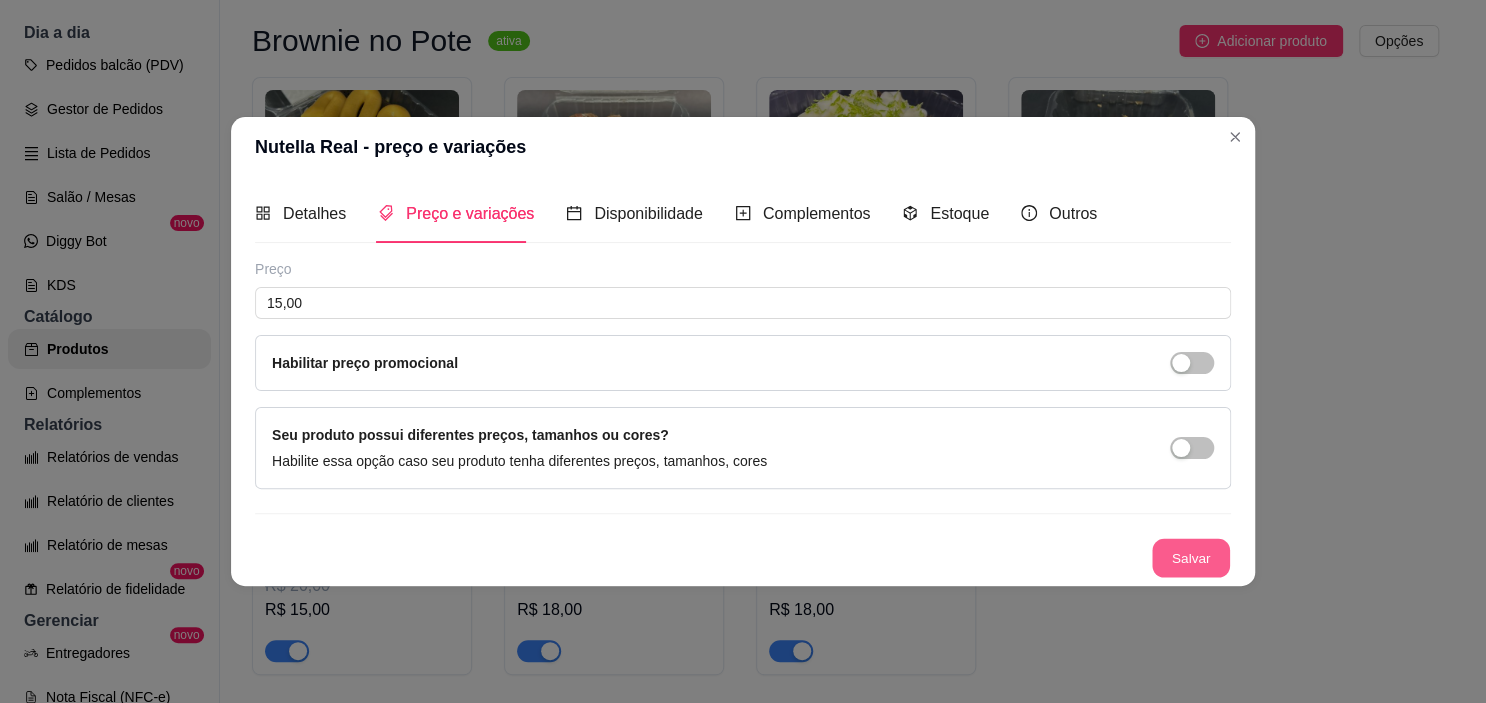 click on "Salvar" at bounding box center (1191, 557) 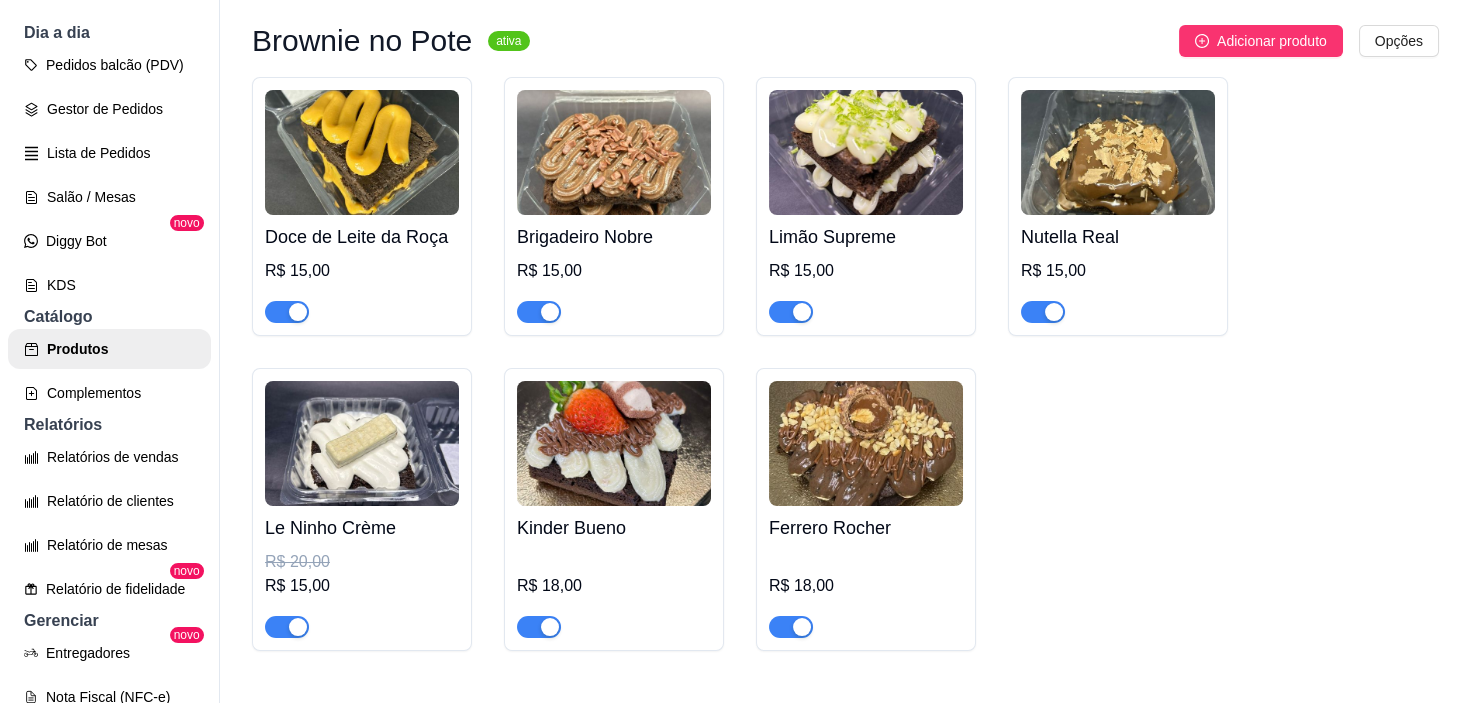 click at bounding box center [362, 443] 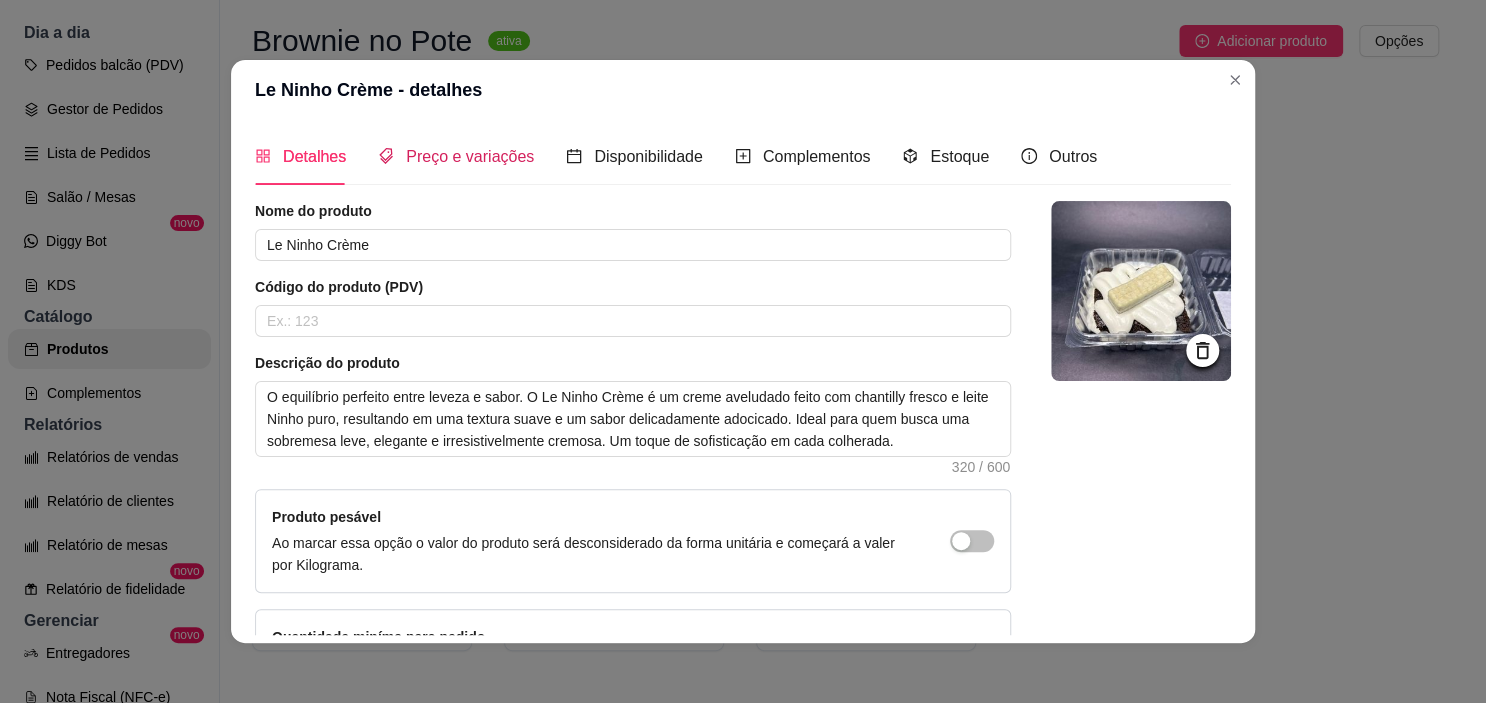 click on "Preço e variações" at bounding box center [470, 156] 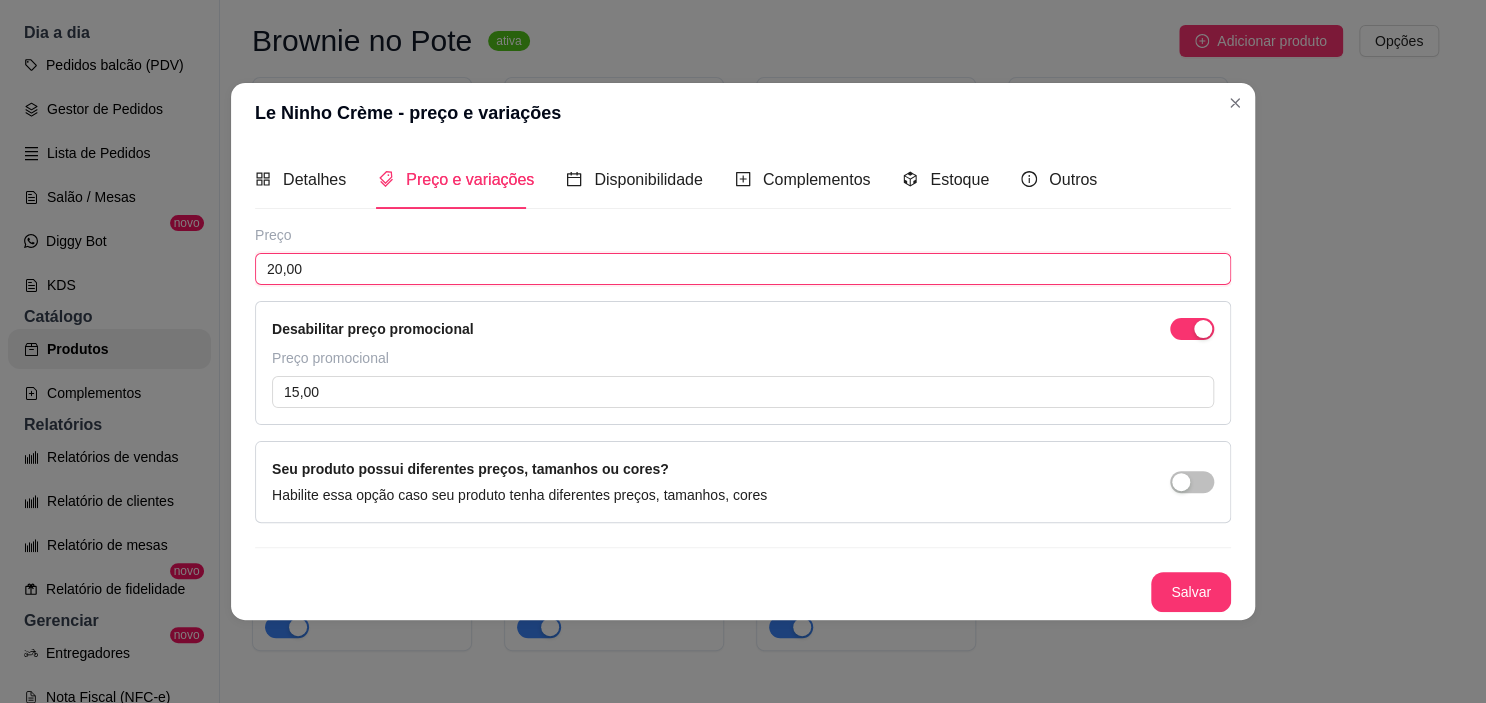 click on "20,00" at bounding box center (743, 269) 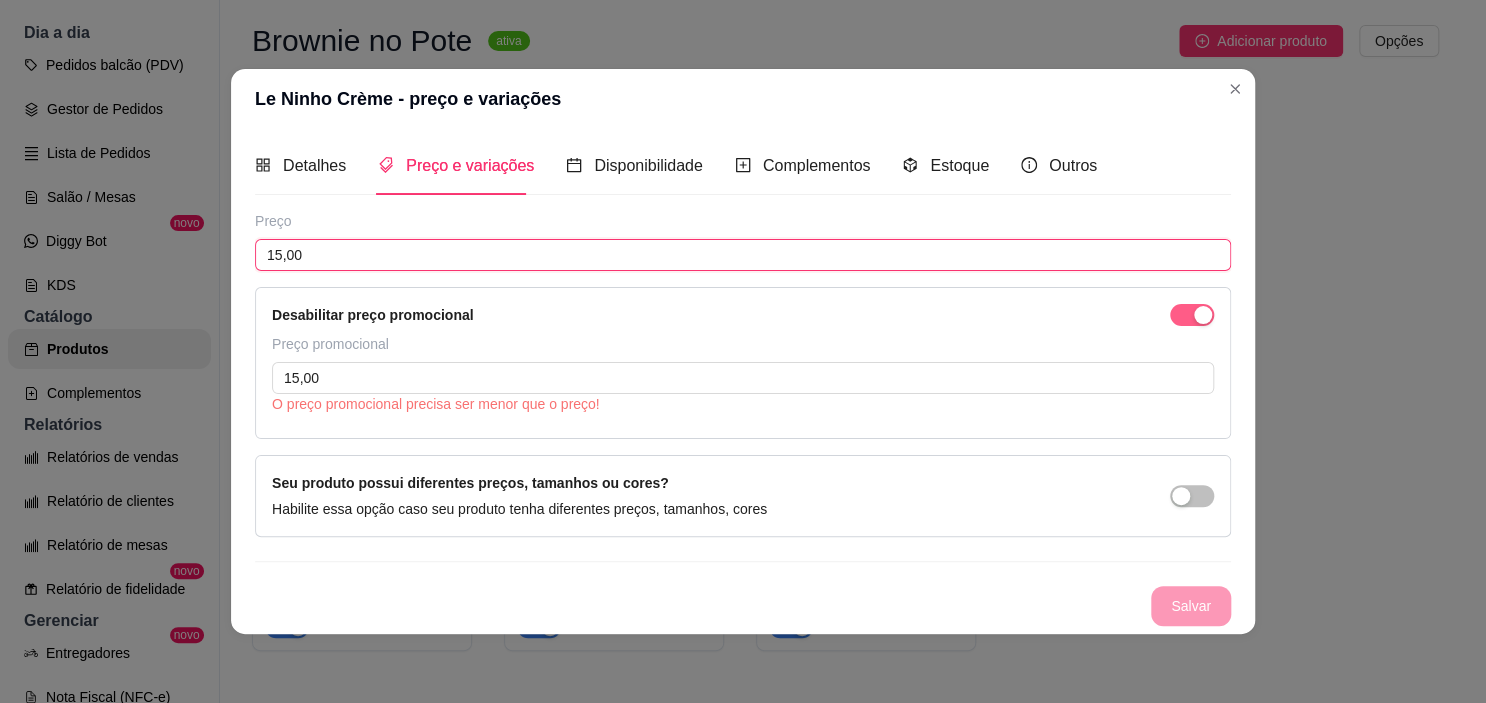 type on "15,00" 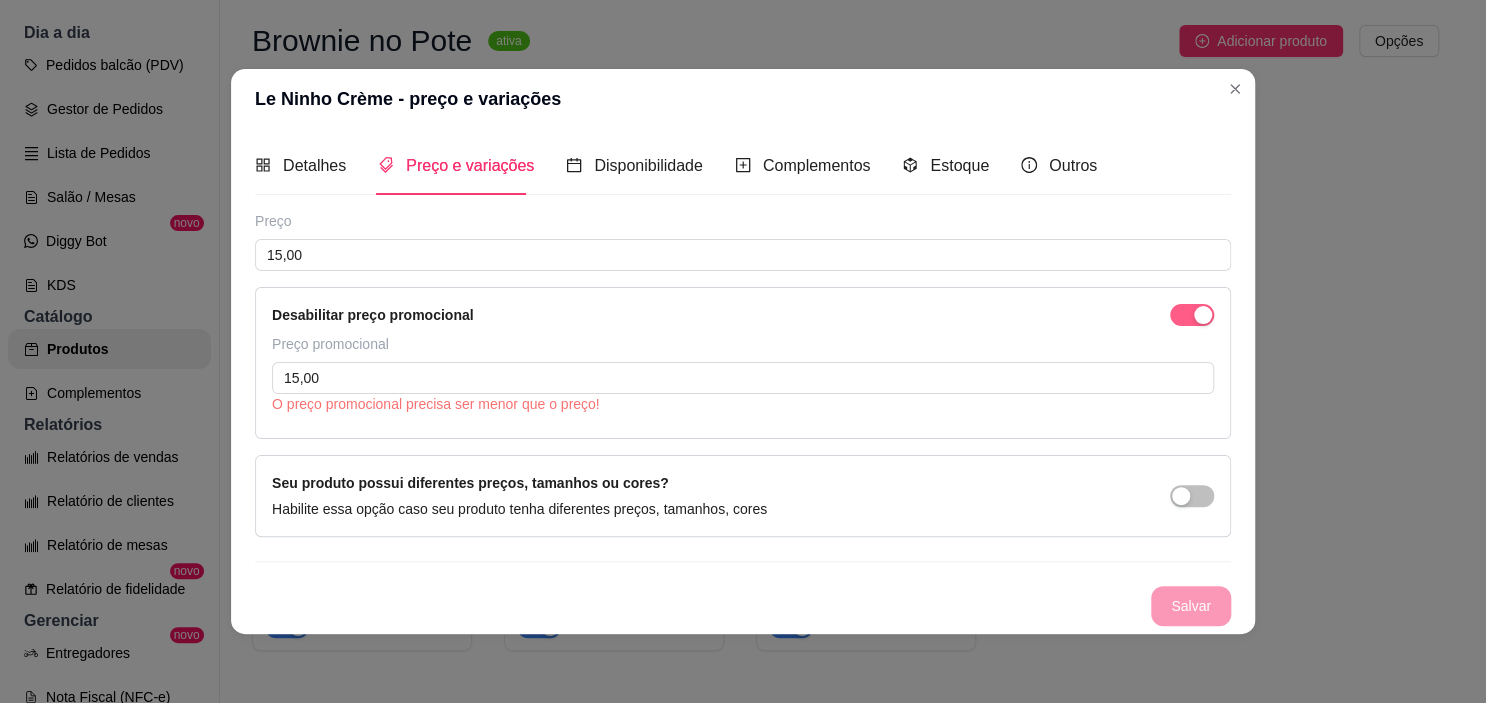 click at bounding box center [1192, 315] 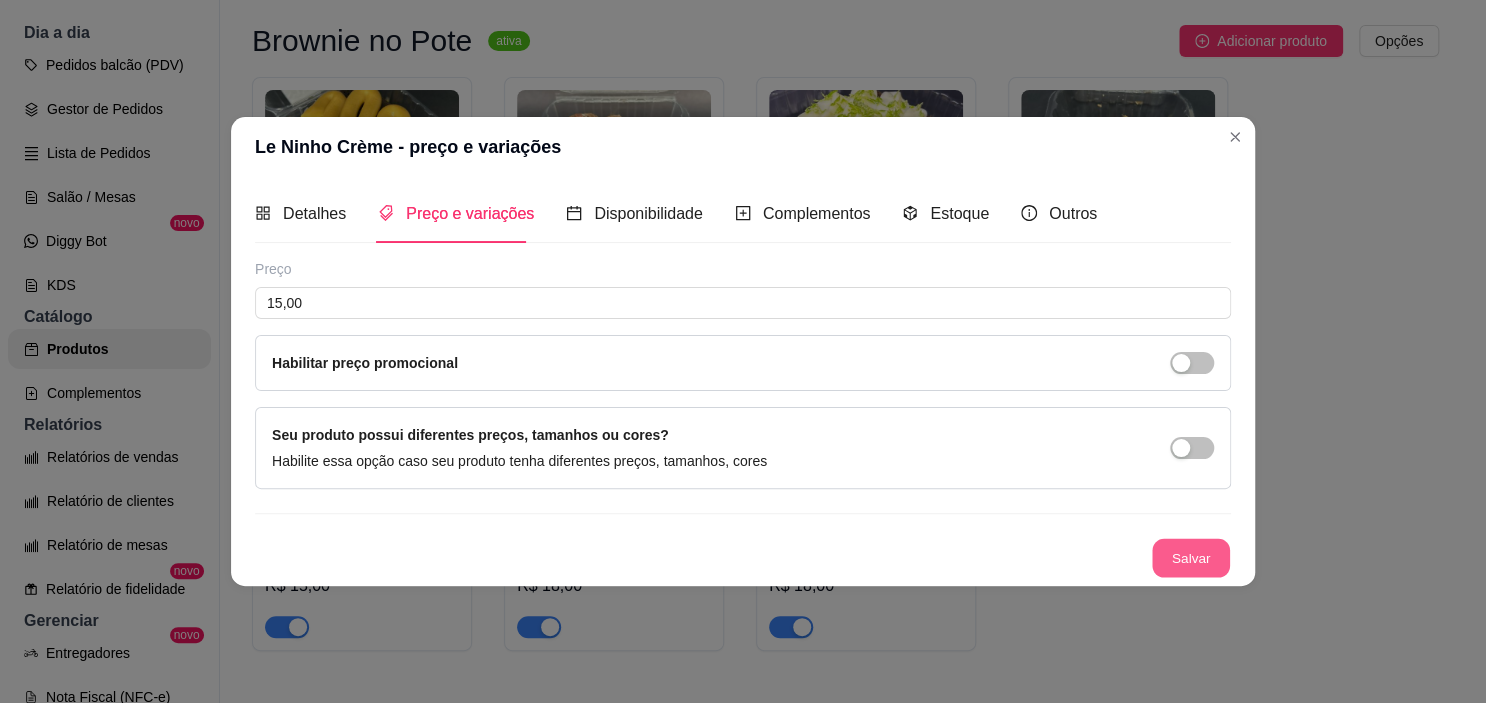 click on "Salvar" at bounding box center (1191, 557) 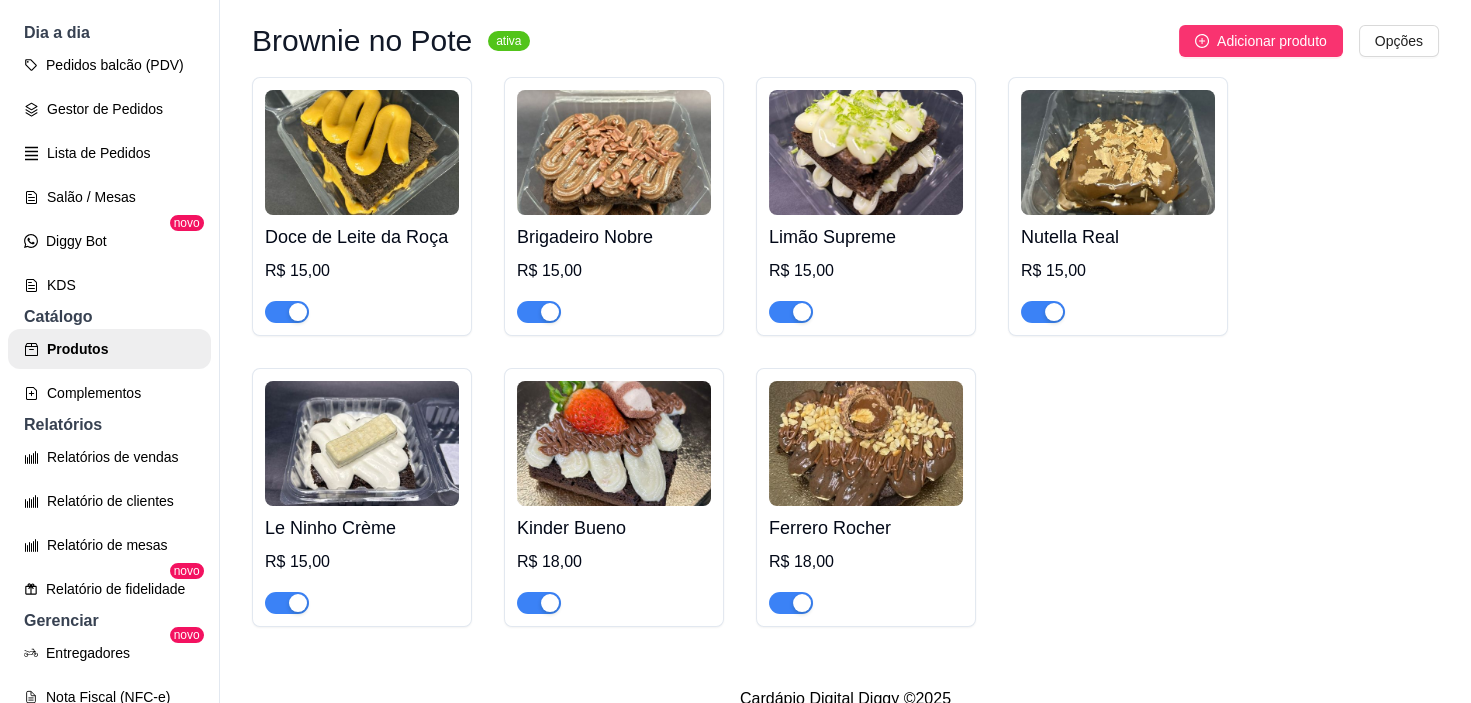 click on "Doce de Leite da Roça R$ [PRICE] Brigadeiro Nobre R$ [PRICE] Limão Supreme R$ [PRICE] Nutella Real R$ [PRICE] Le Ninho Crème R$ [PRICE] Kinder Bueno R$ [PRICE] Ferrero Rocher R$ [PRICE]" at bounding box center [845, 352] 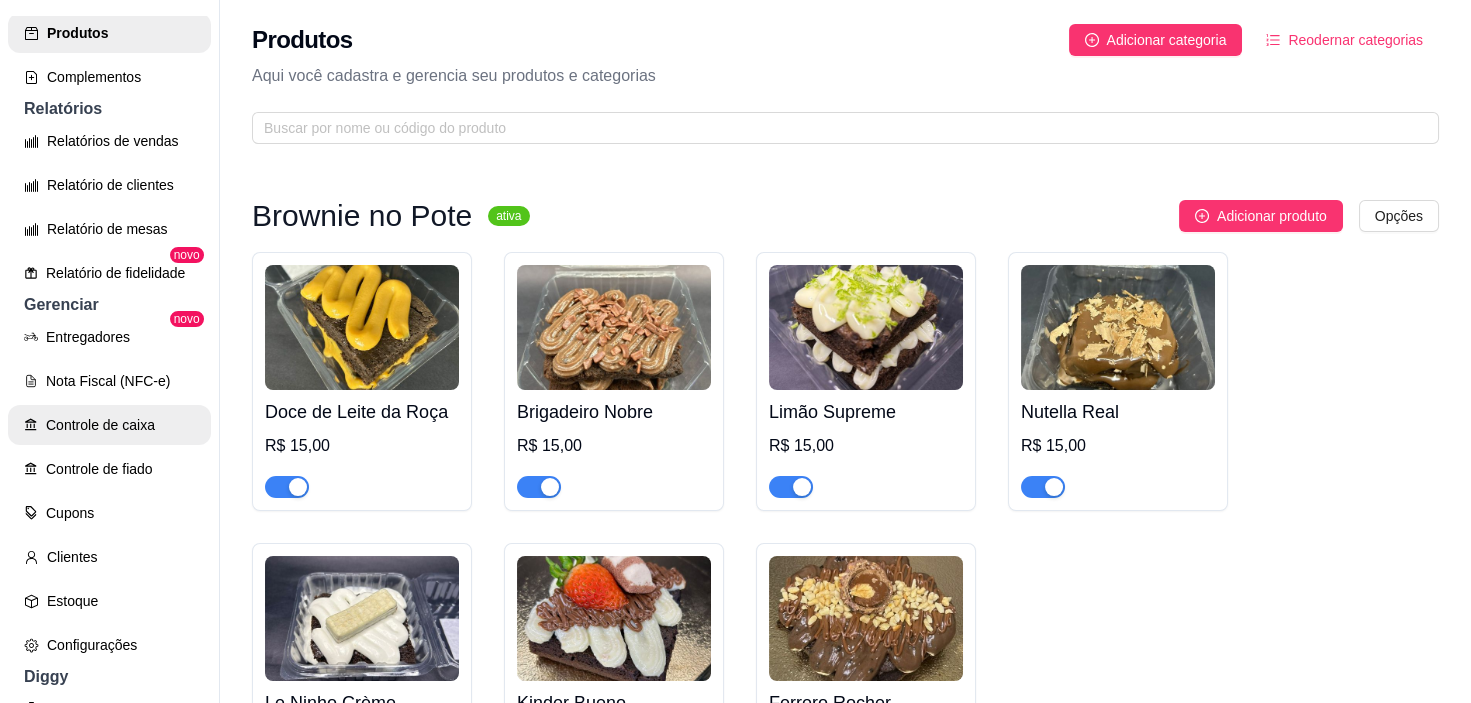 scroll, scrollTop: 709, scrollLeft: 0, axis: vertical 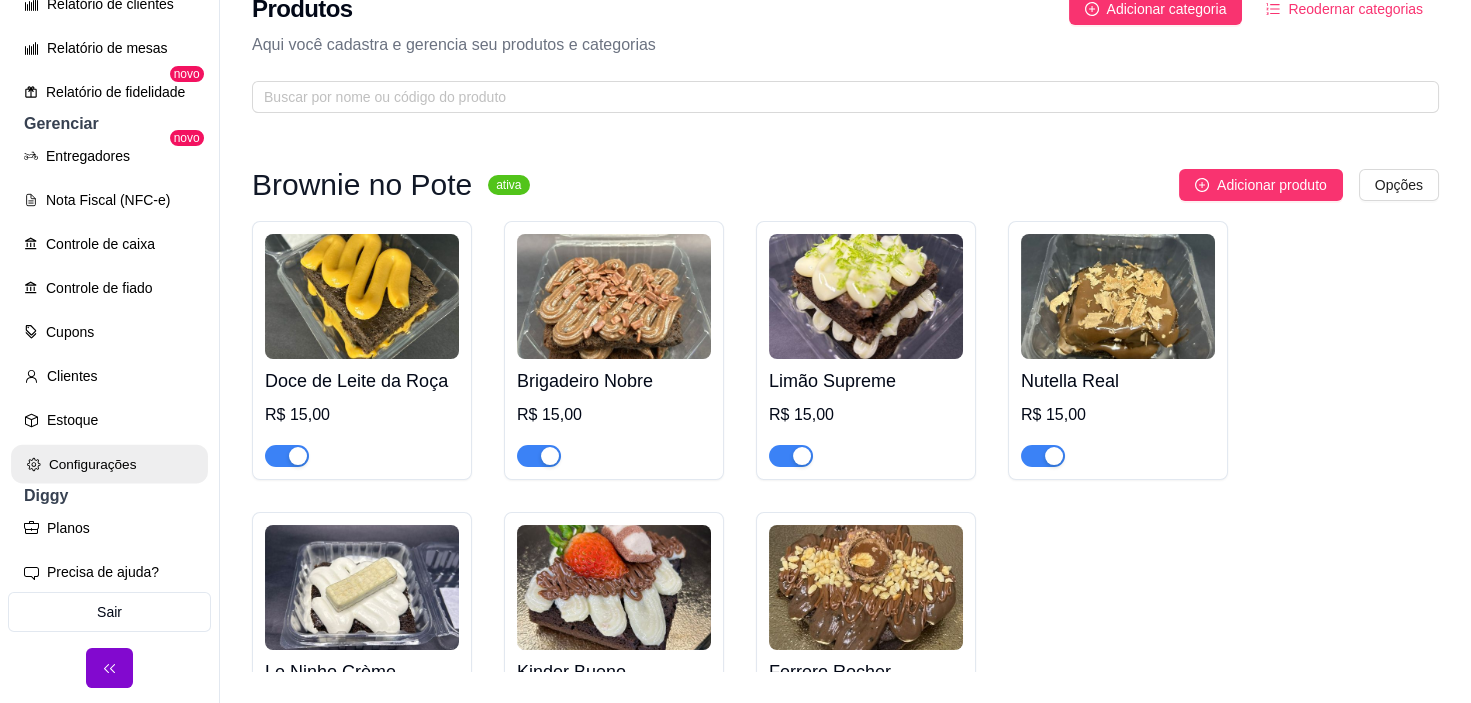 click on "Configurações" at bounding box center (109, 464) 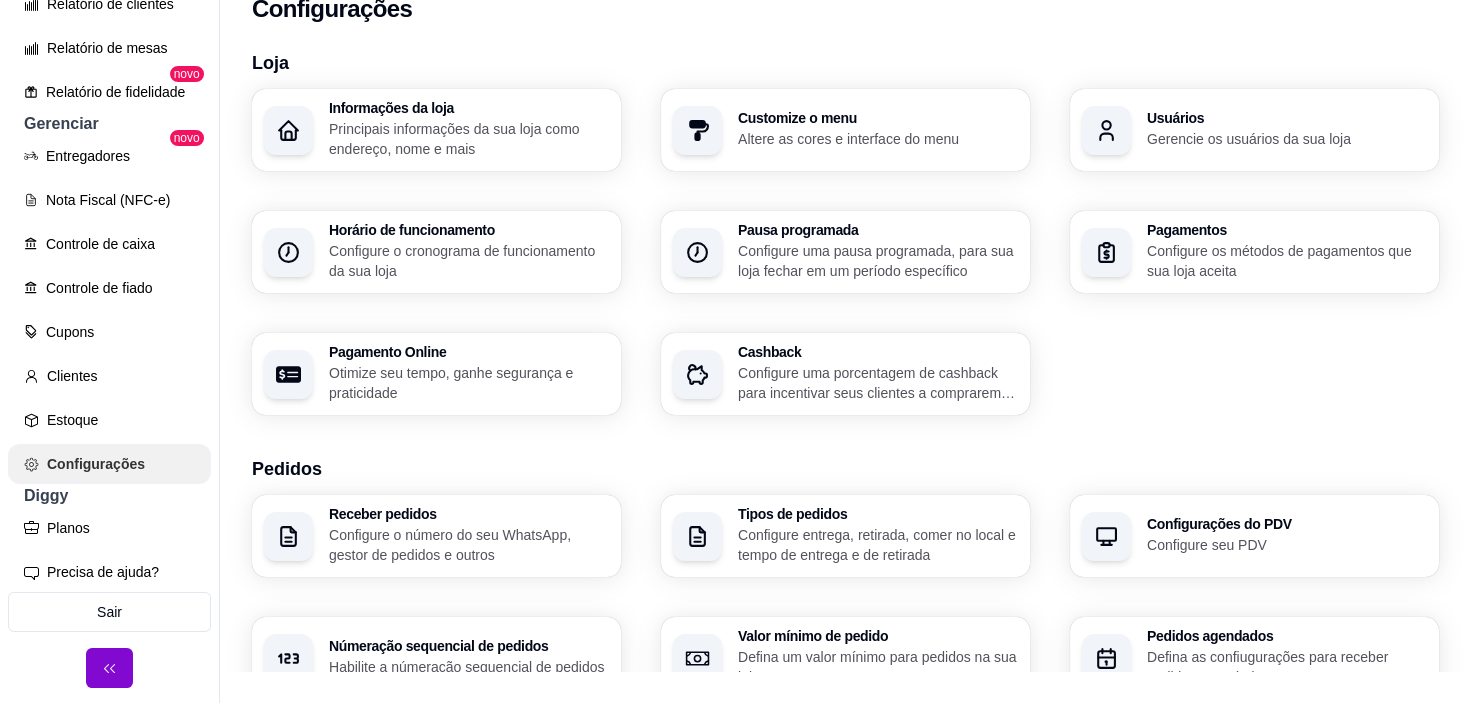 scroll, scrollTop: 0, scrollLeft: 0, axis: both 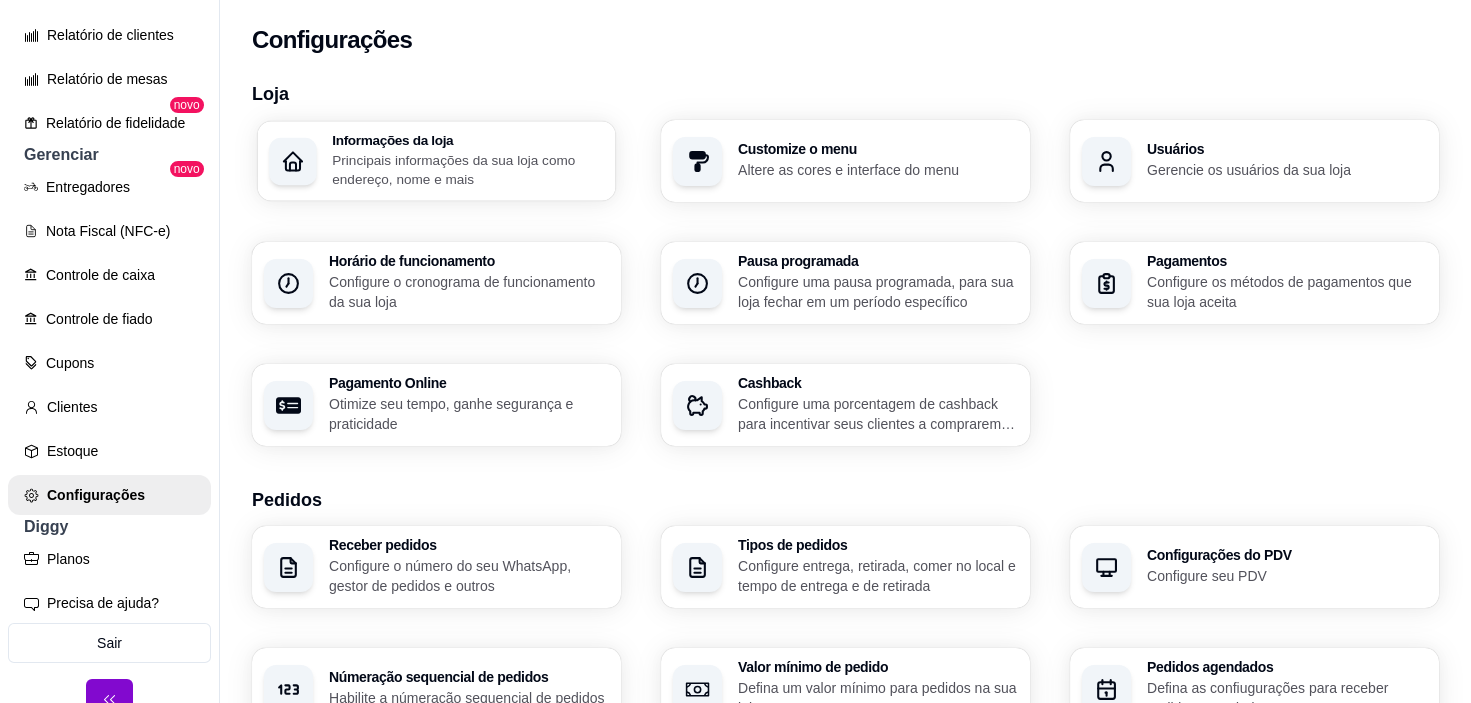 click on "Principais informações da sua loja como endereço, nome e mais" at bounding box center (468, 169) 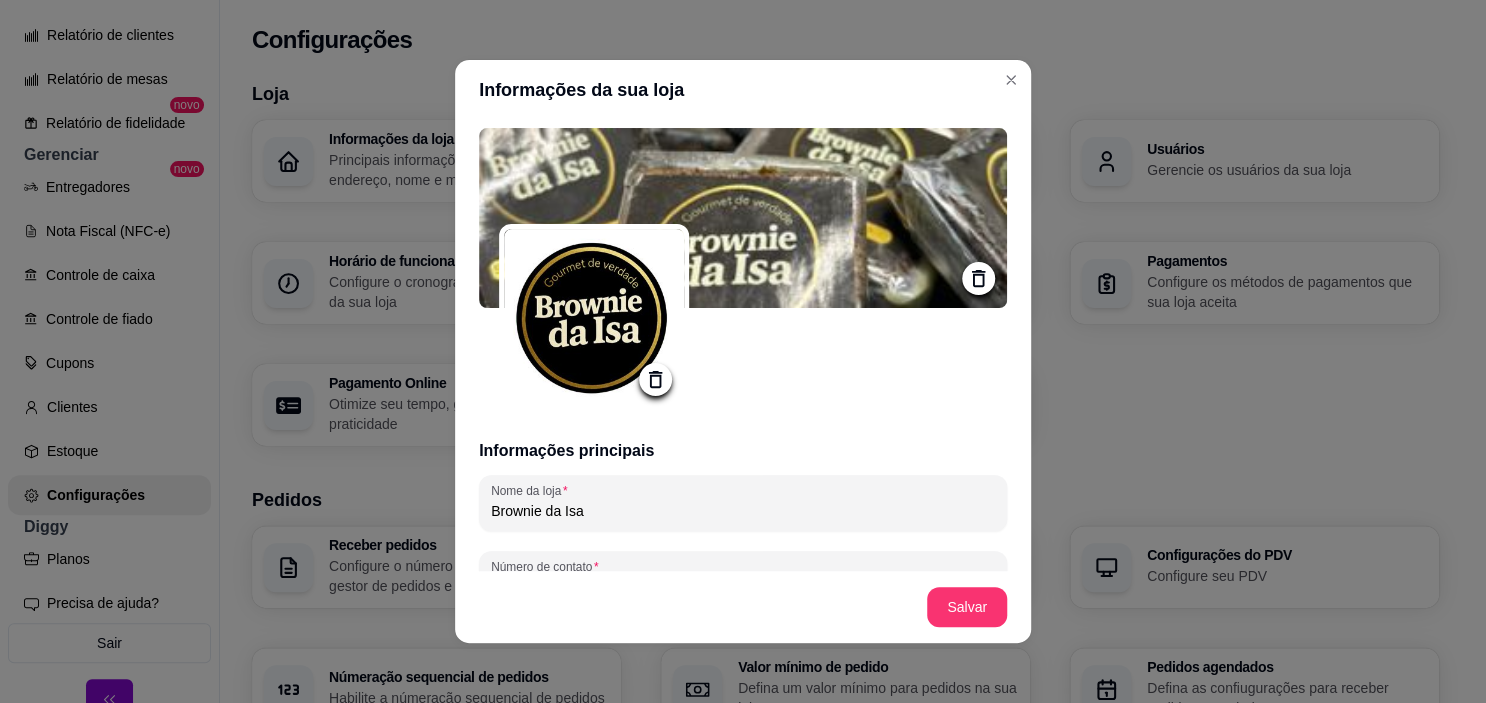 click at bounding box center [743, 218] 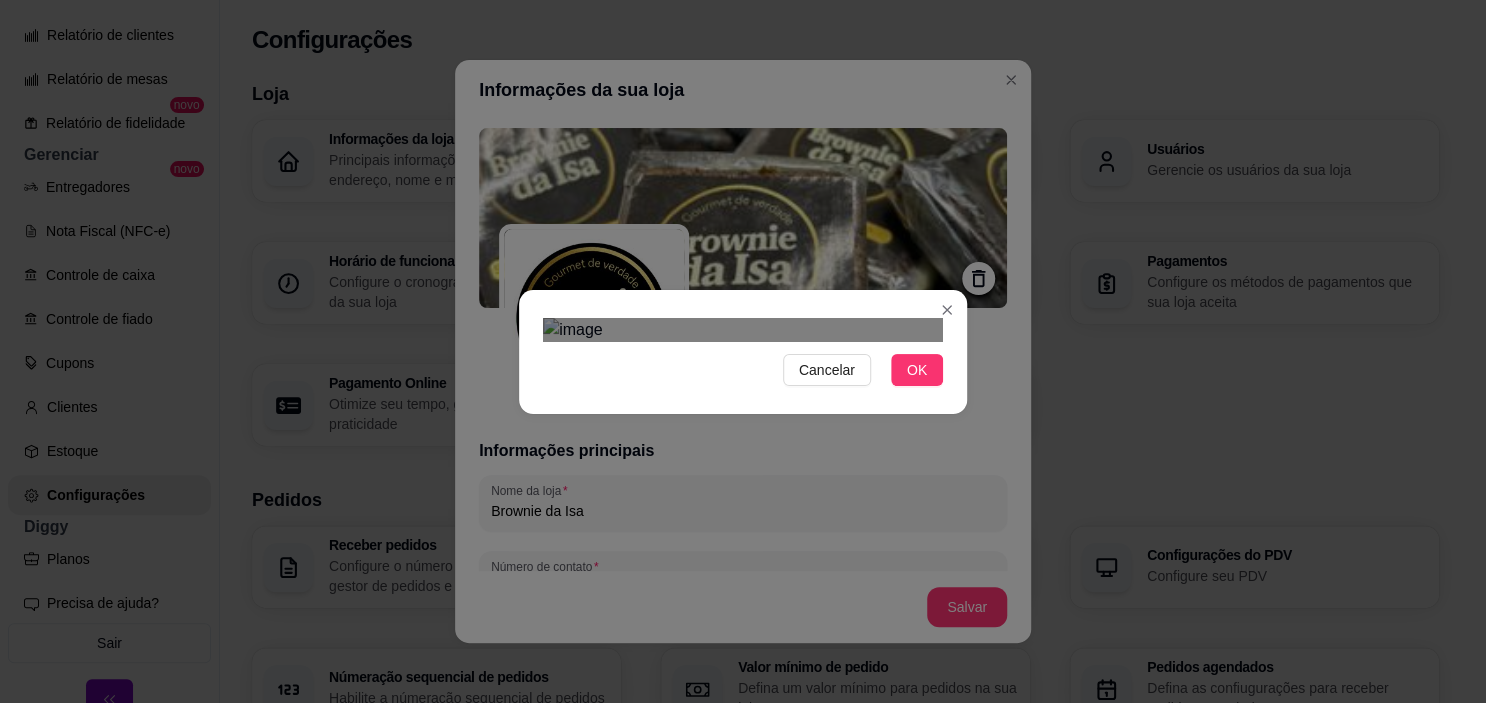 click at bounding box center [731, 528] 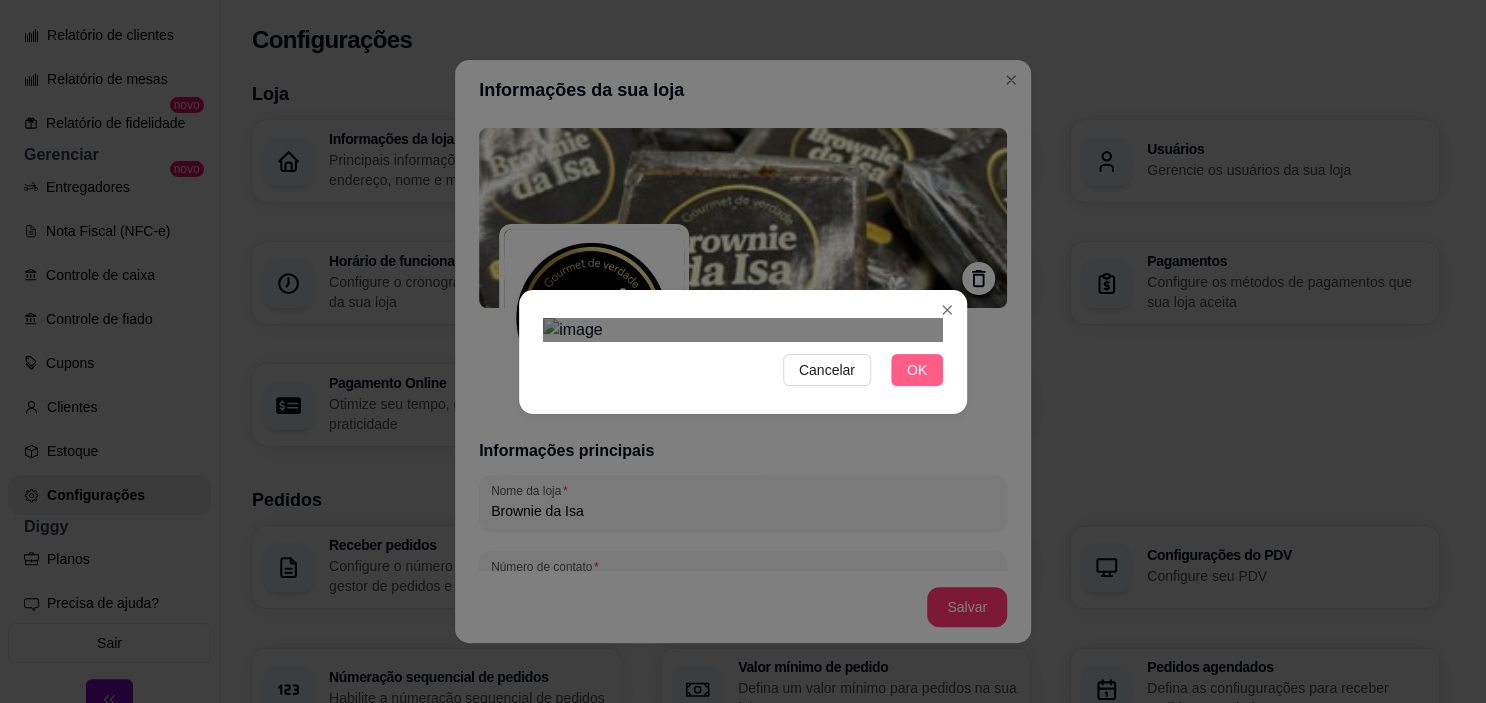 click on "OK" at bounding box center (917, 370) 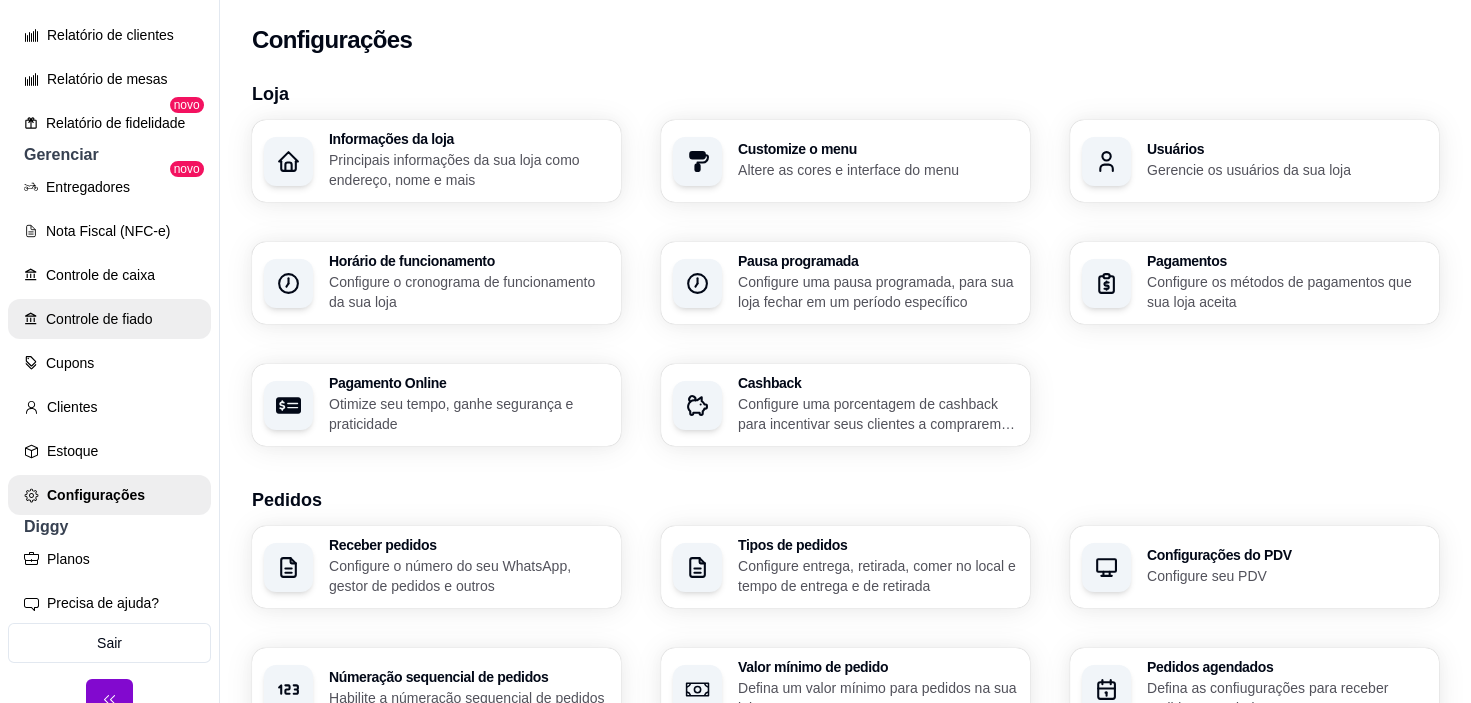 scroll, scrollTop: 31, scrollLeft: 0, axis: vertical 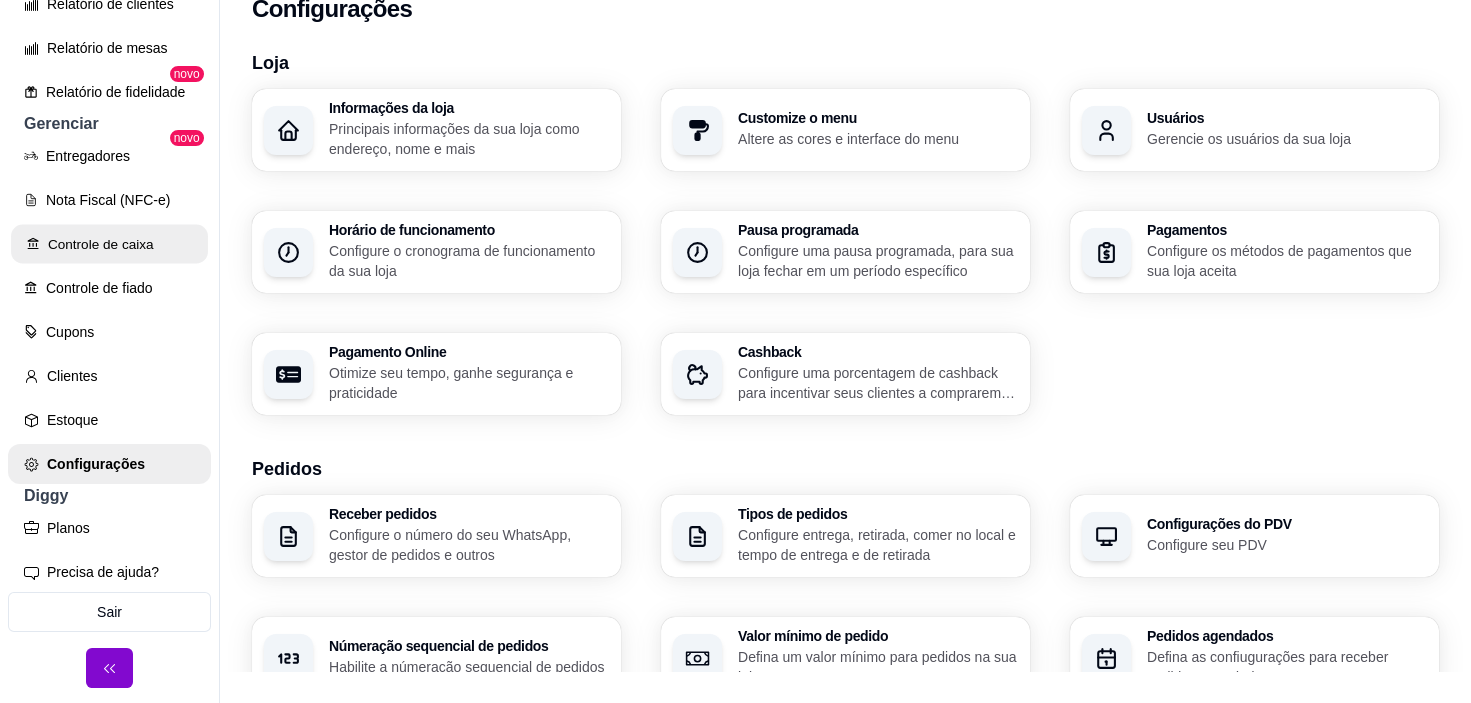click on "Controle de caixa" at bounding box center (109, 244) 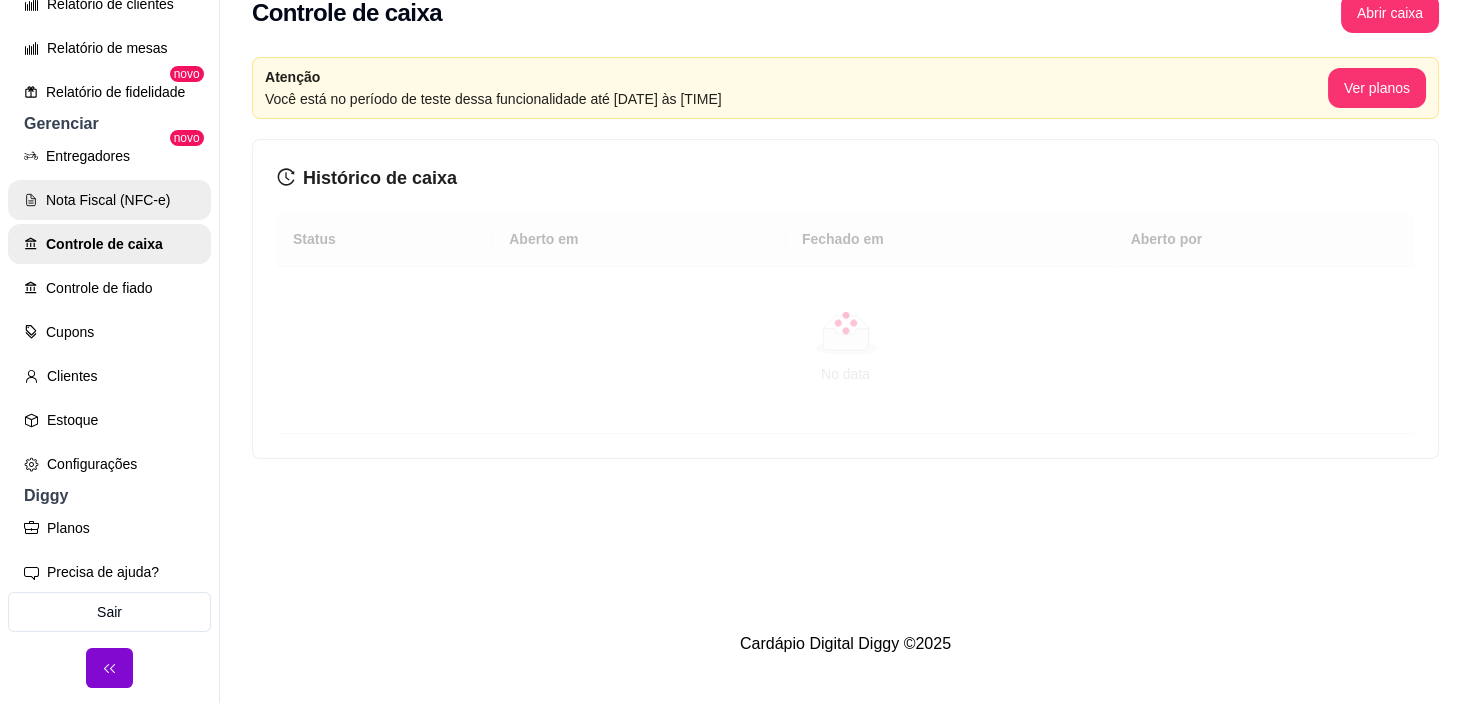 scroll, scrollTop: 0, scrollLeft: 0, axis: both 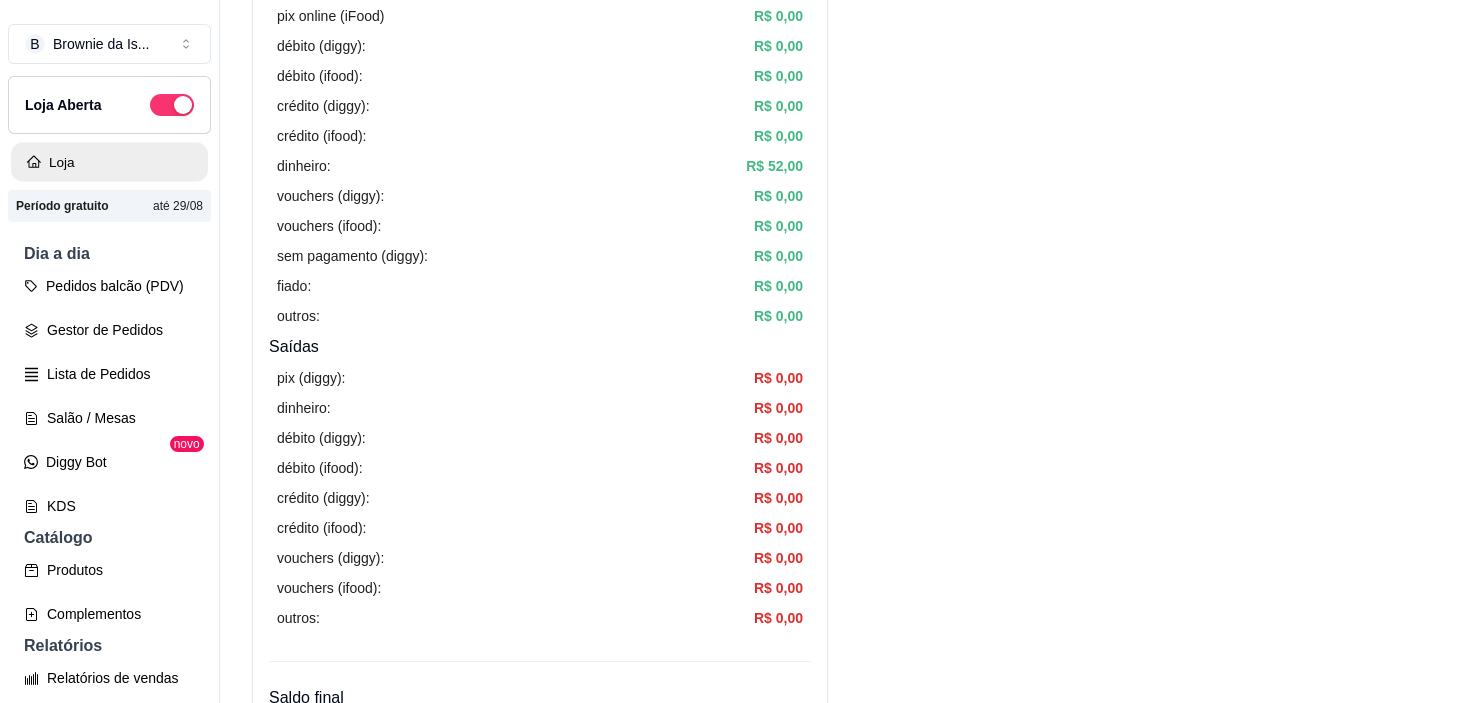 click on "Loja" at bounding box center [109, 162] 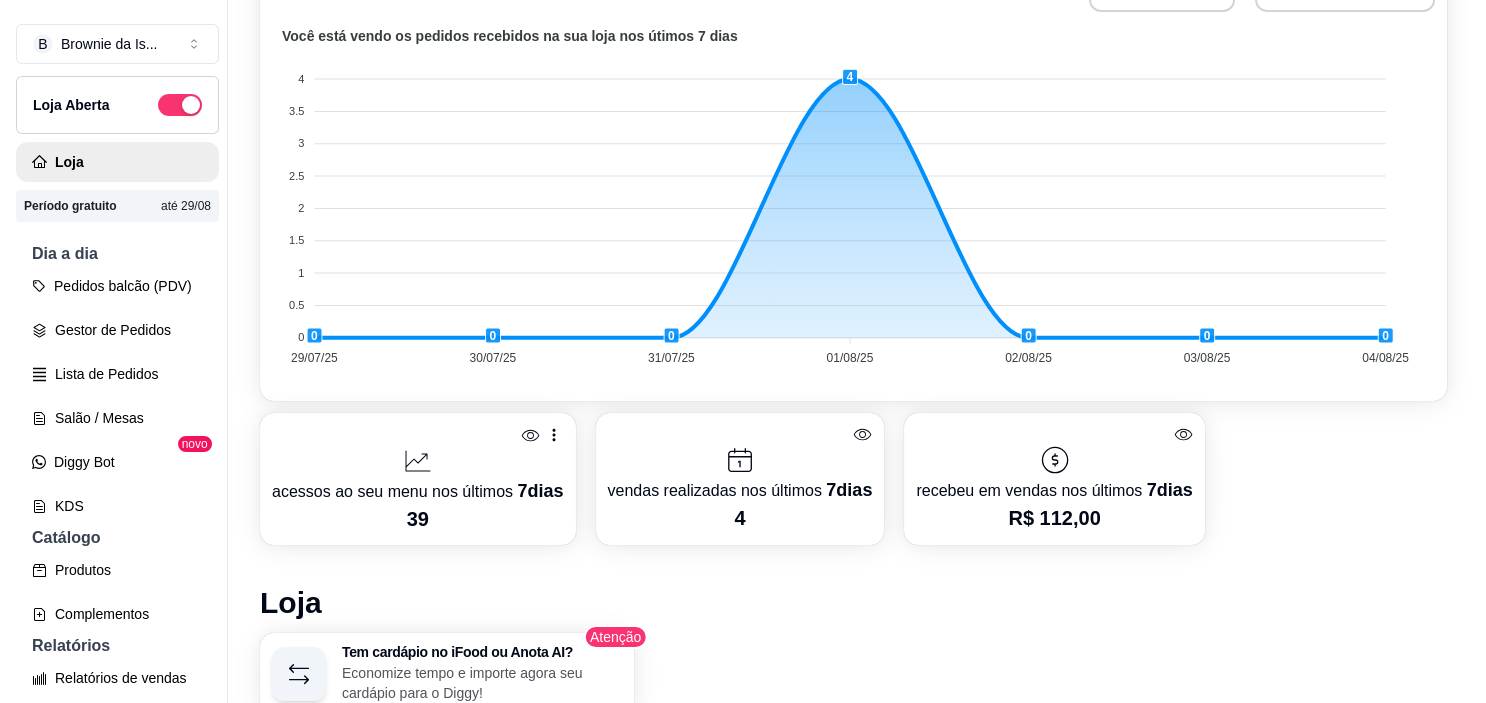 scroll, scrollTop: 665, scrollLeft: 0, axis: vertical 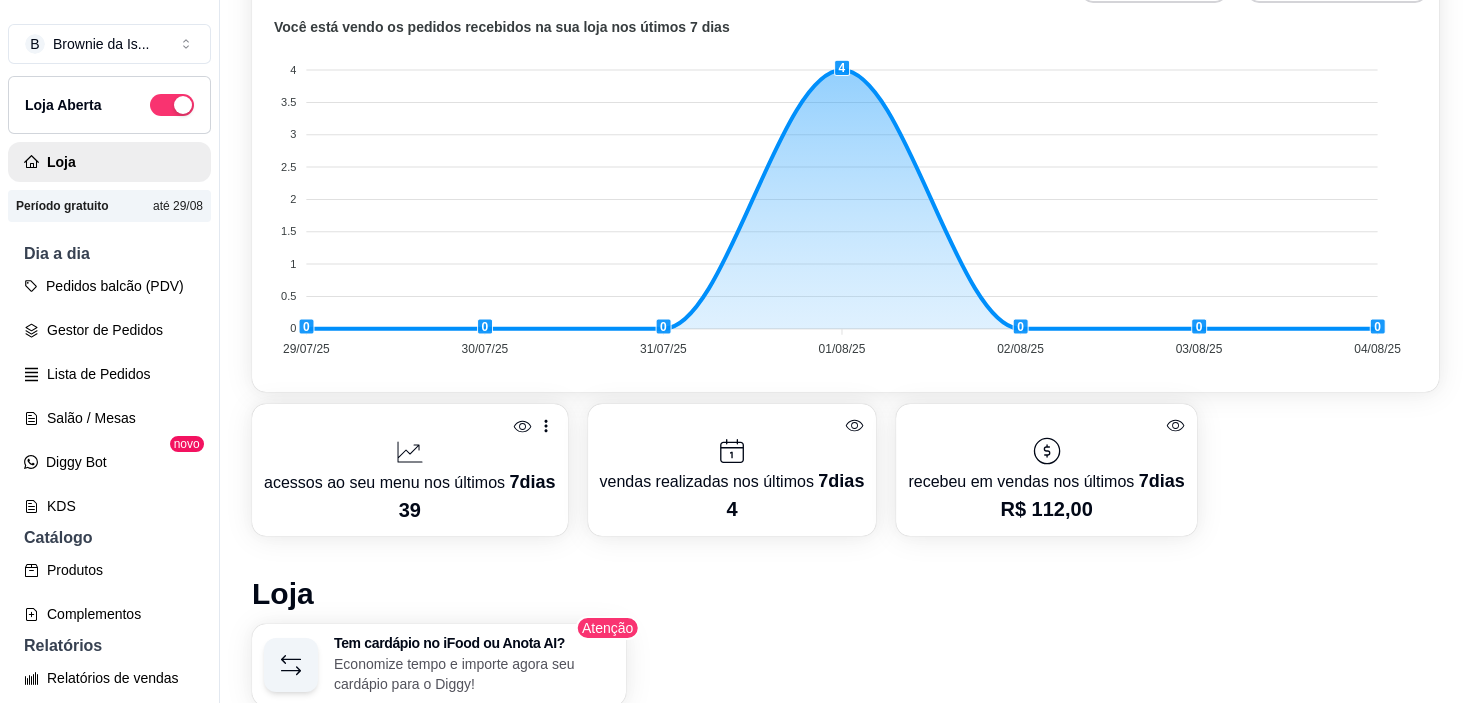 click on "acessos ao seu menu nos últimos   7  dias" at bounding box center [410, 482] 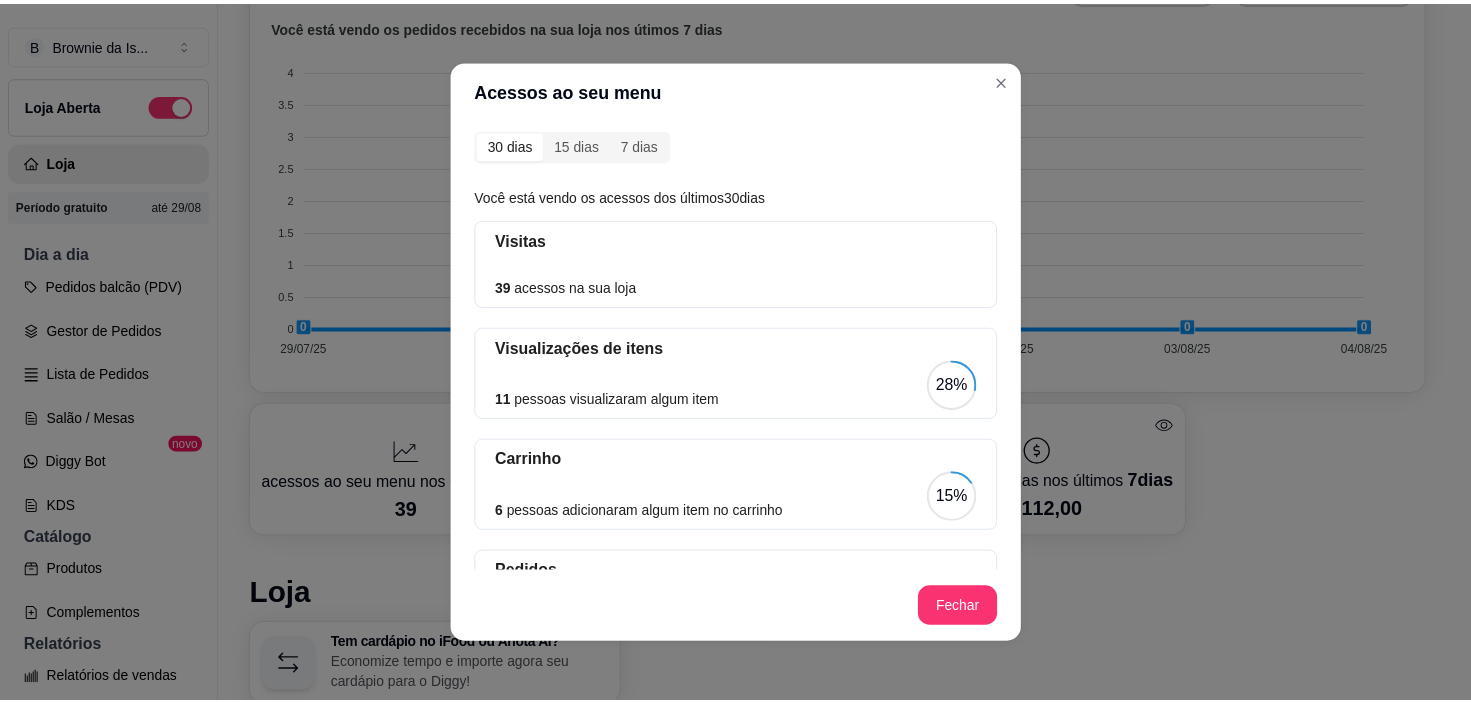scroll, scrollTop: 0, scrollLeft: 0, axis: both 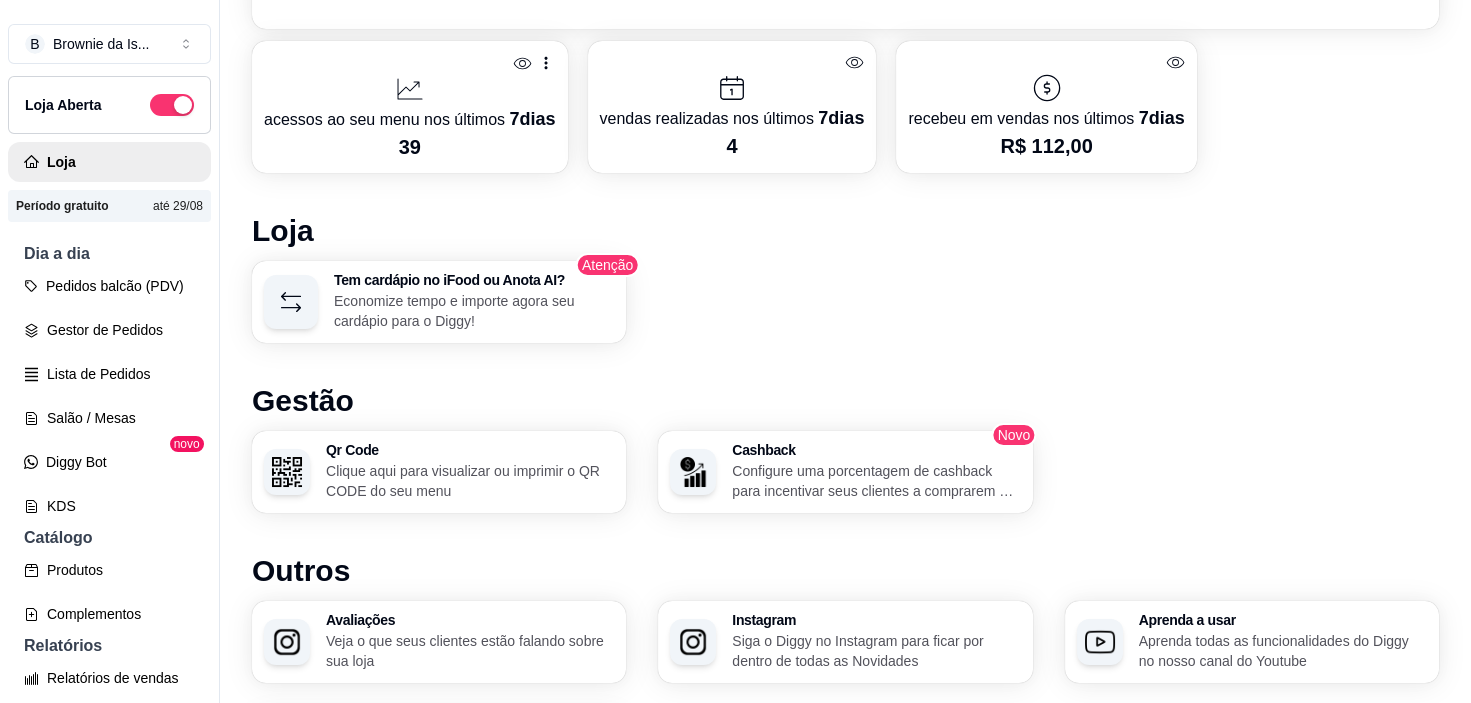 click 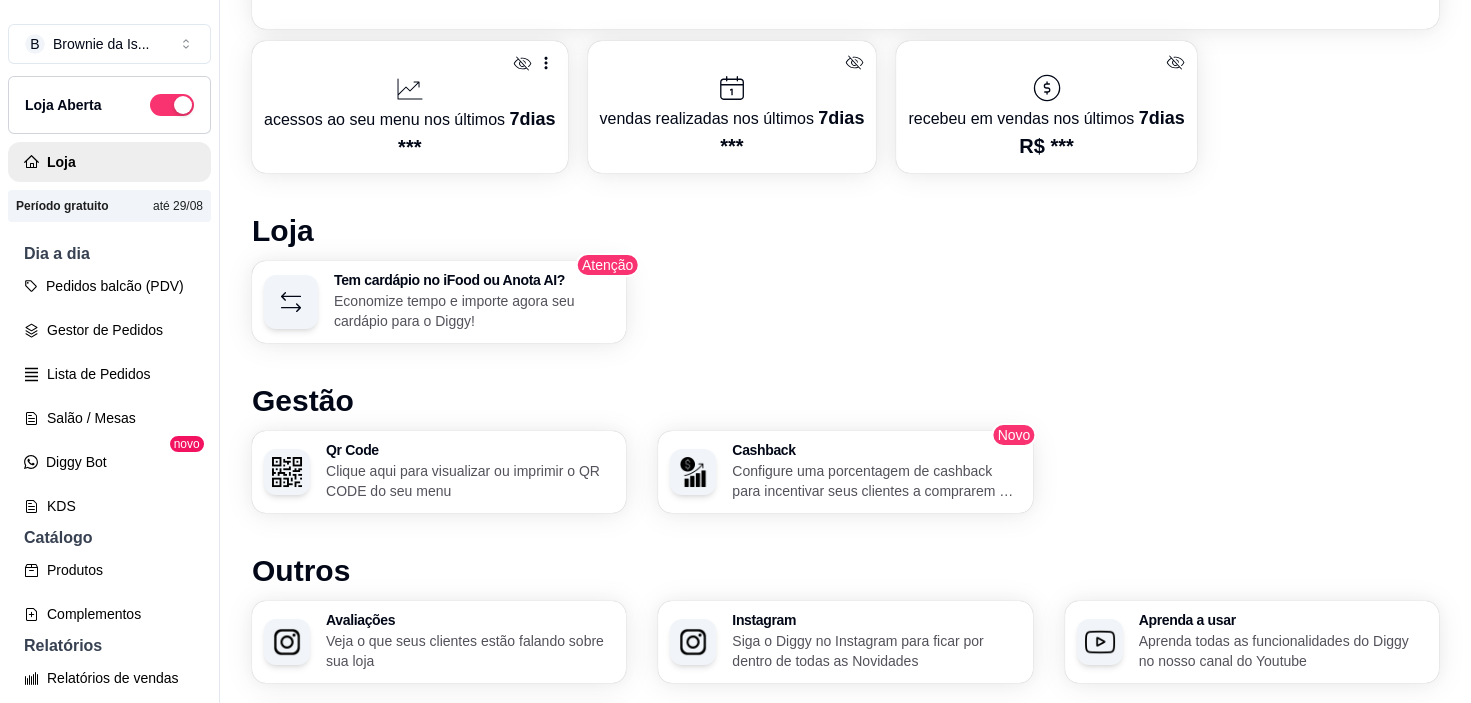 click 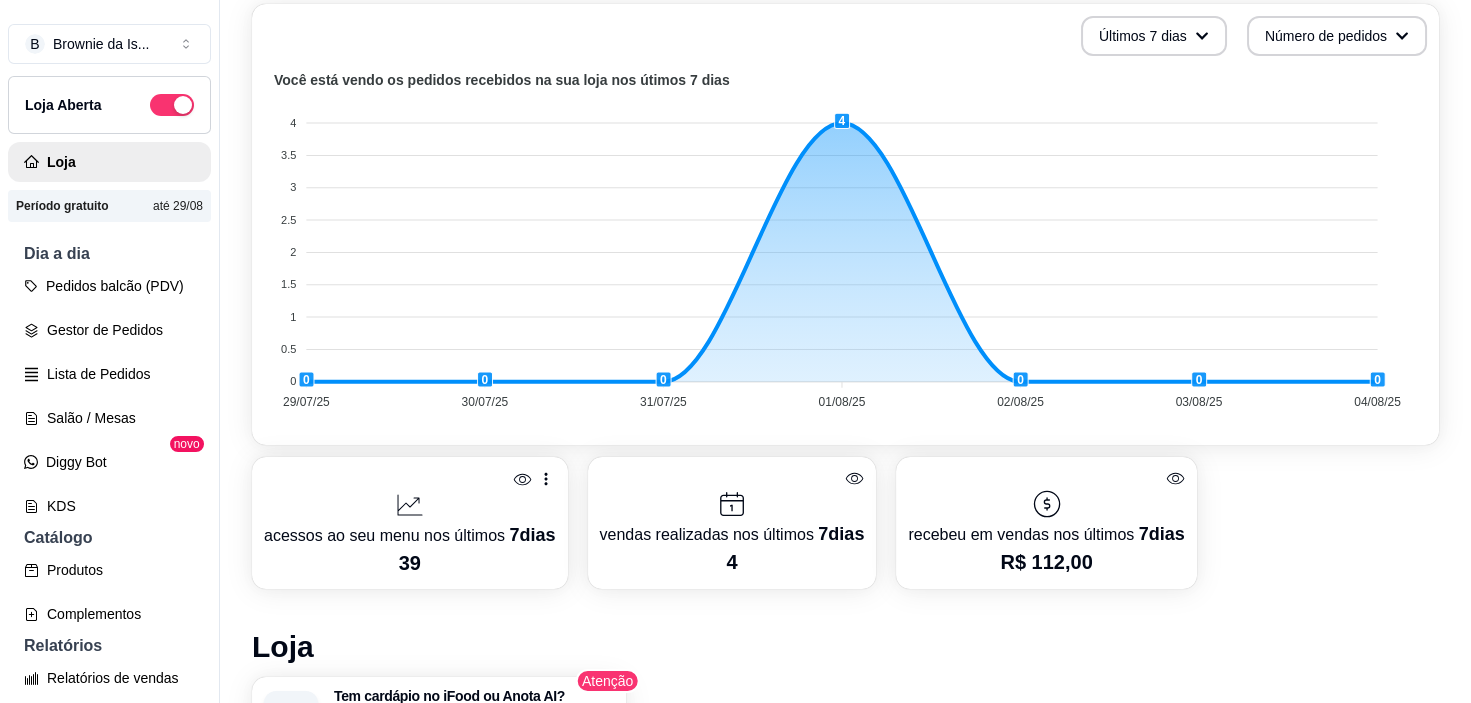 scroll, scrollTop: 611, scrollLeft: 0, axis: vertical 